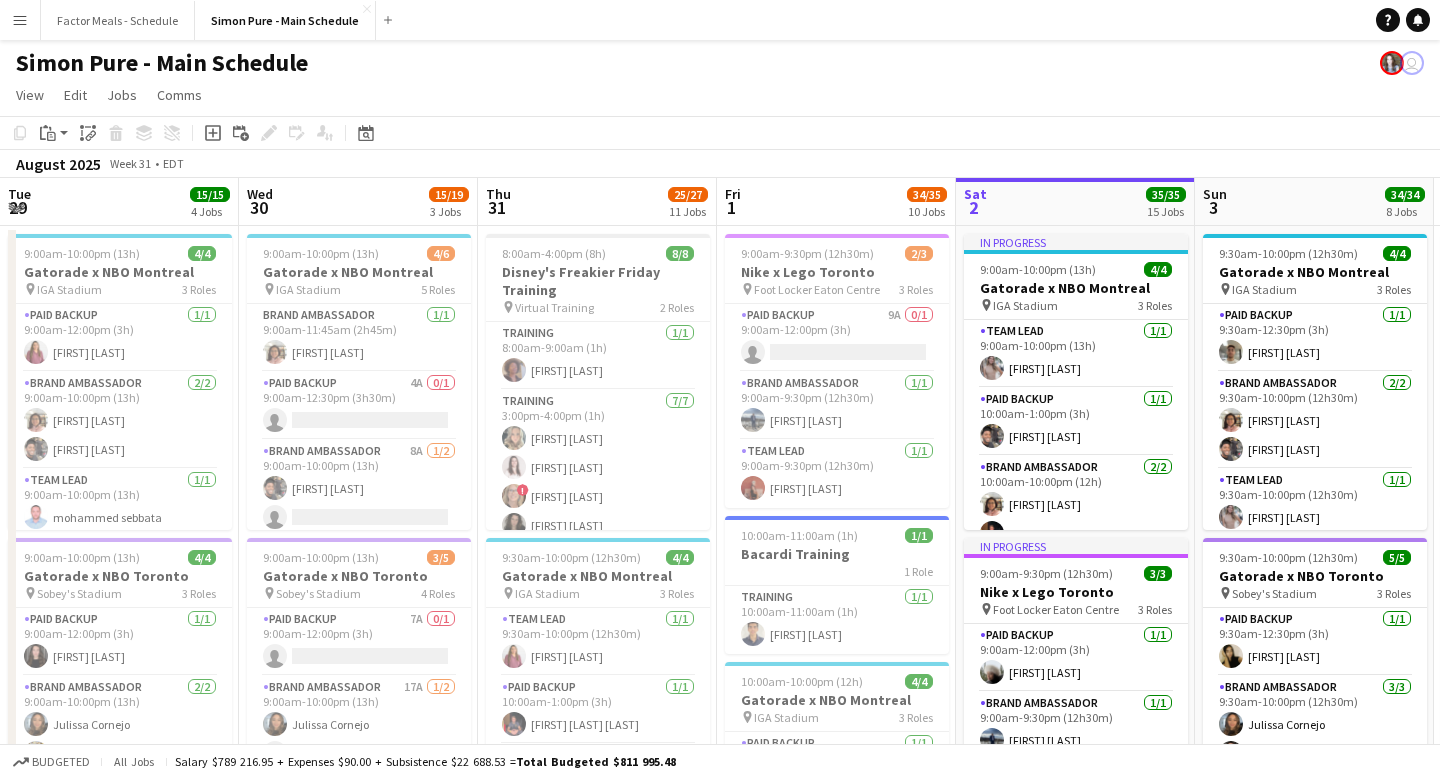 scroll, scrollTop: 0, scrollLeft: 0, axis: both 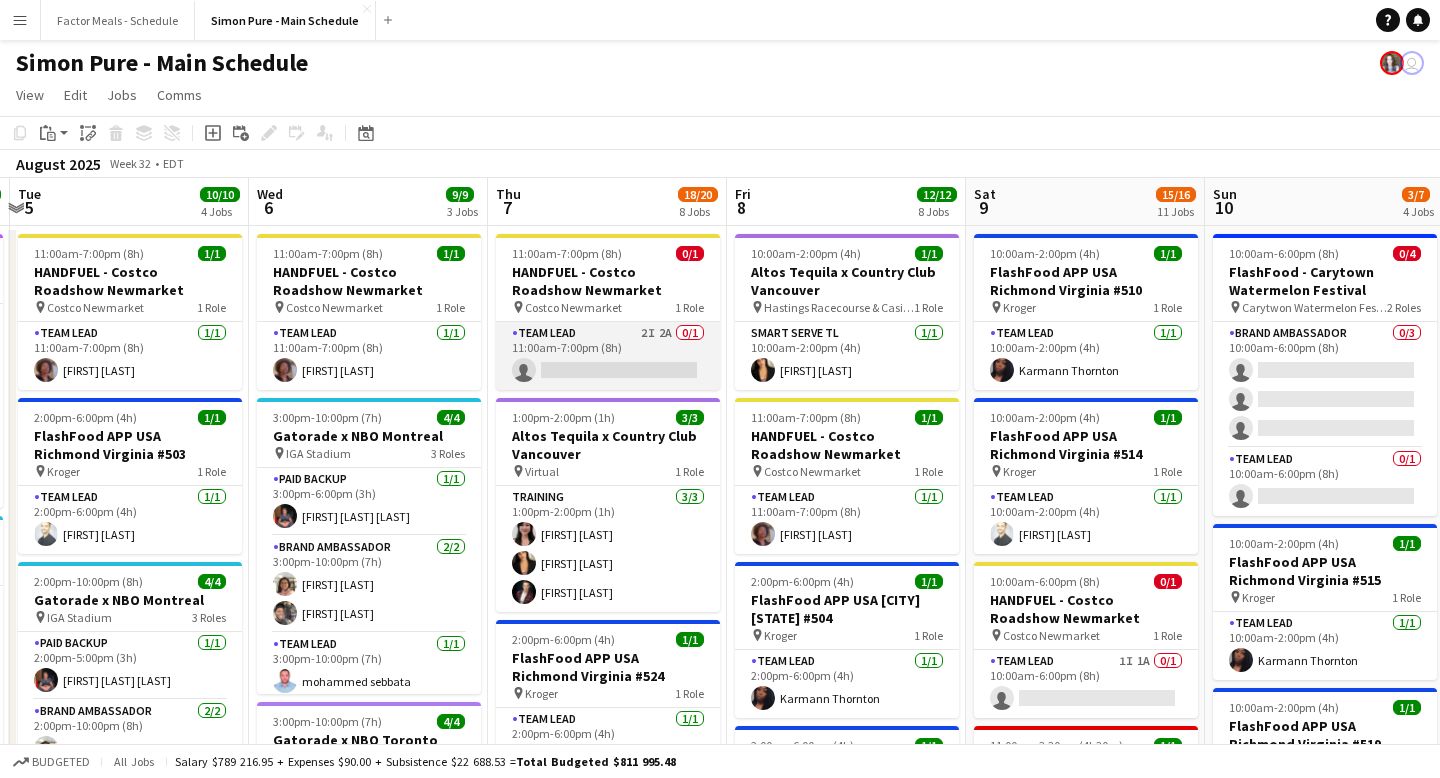 click on "Team Lead   2I   2A   0/1   11:00am-7:00pm (8h)
single-neutral-actions" at bounding box center [608, 356] 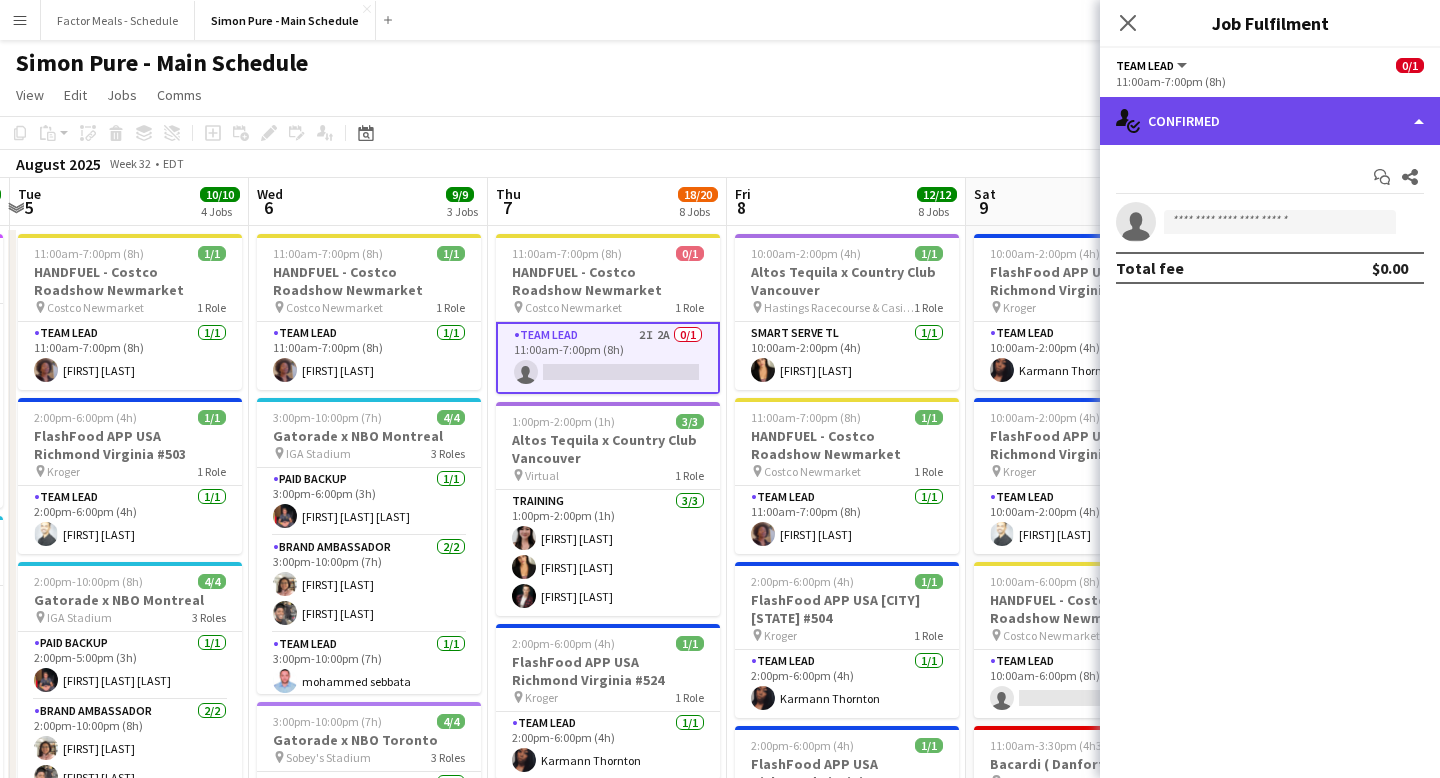 click on "single-neutral-actions-check-2
Confirmed" 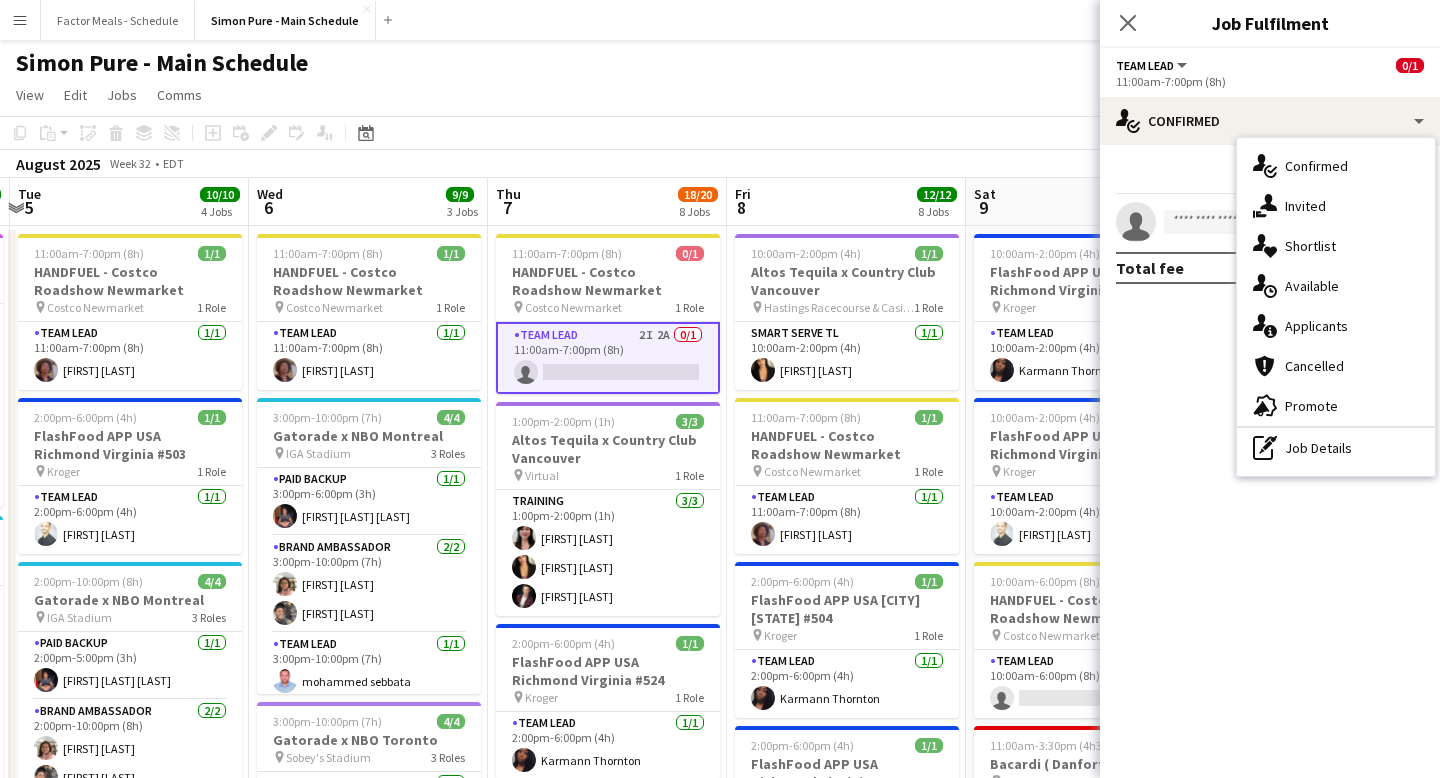 click on "single-neutral-actions-information
Applicants" at bounding box center [1336, 326] 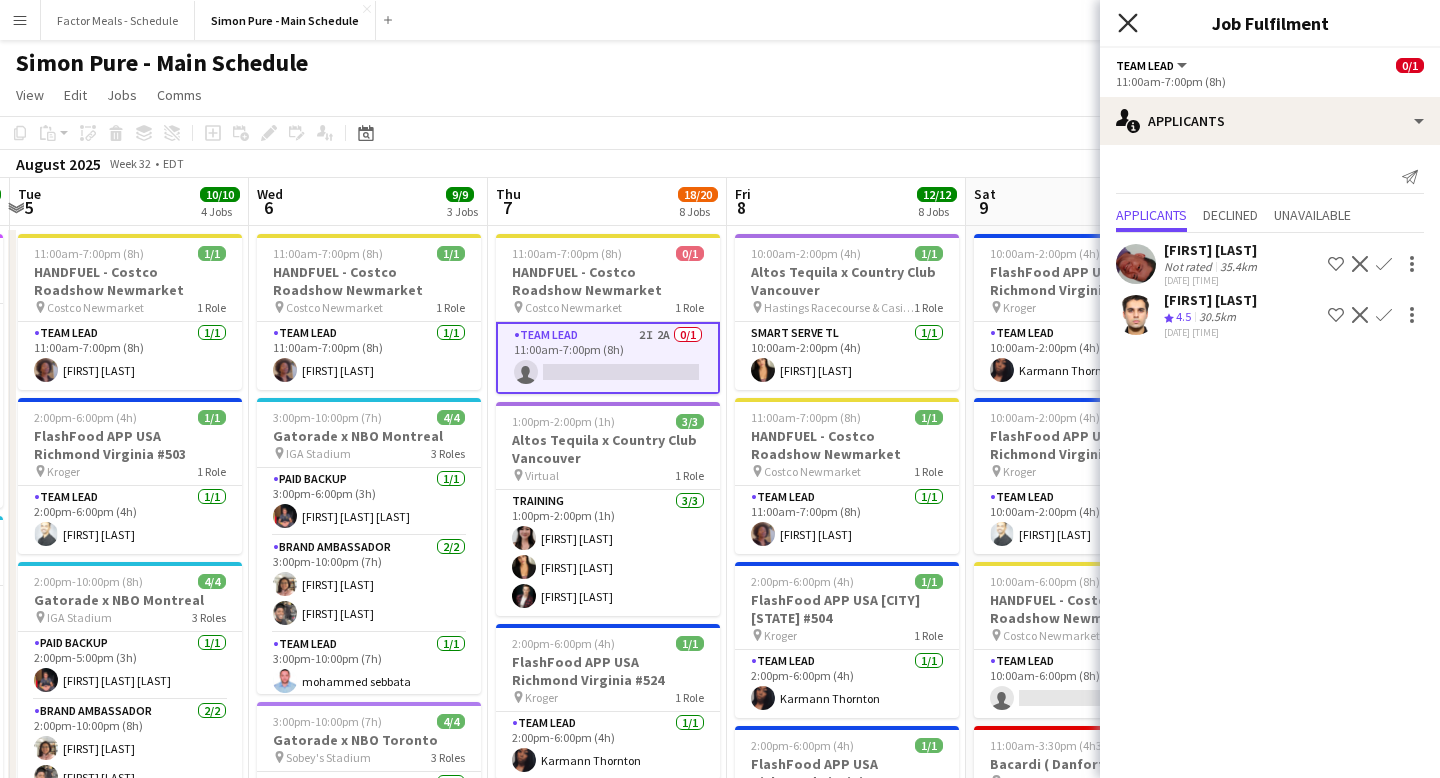 click 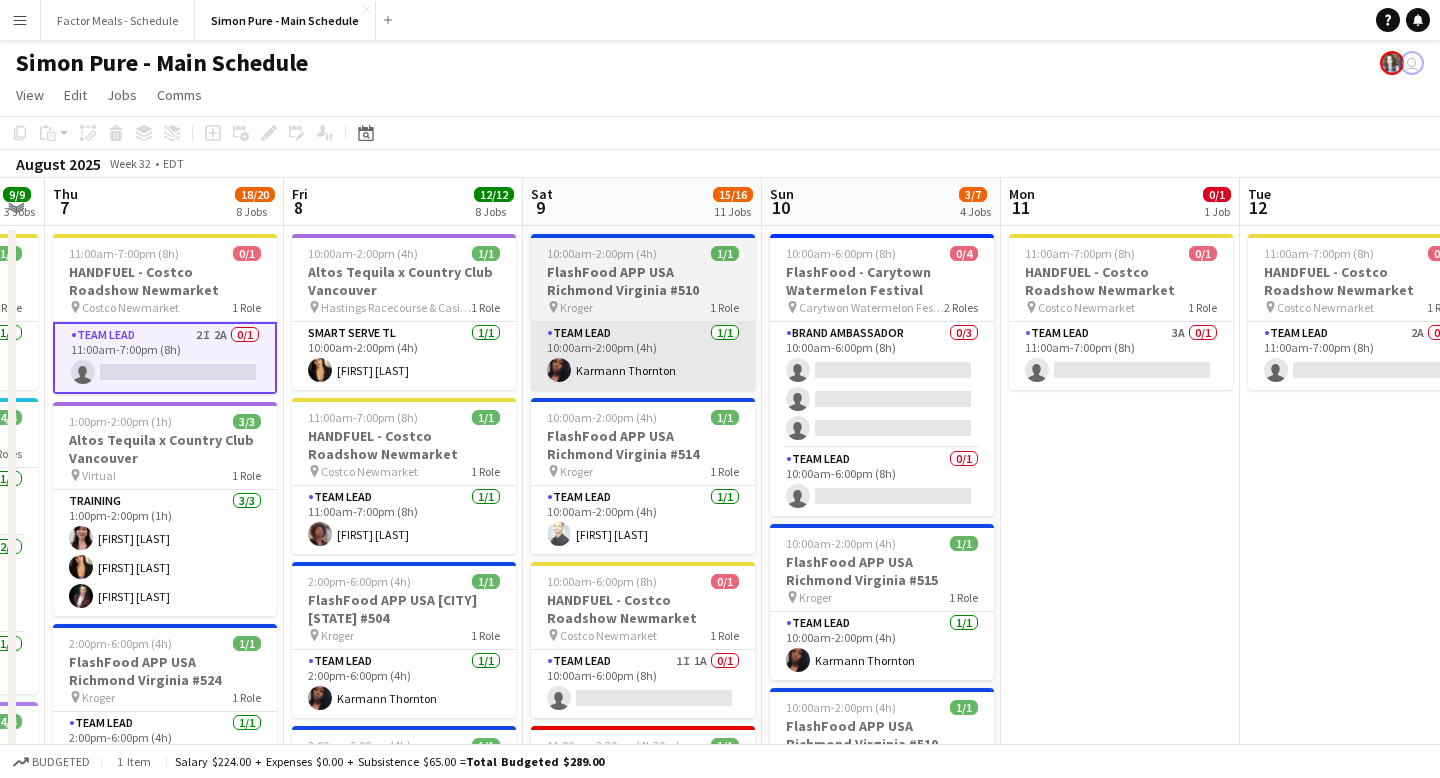 scroll, scrollTop: 0, scrollLeft: 914, axis: horizontal 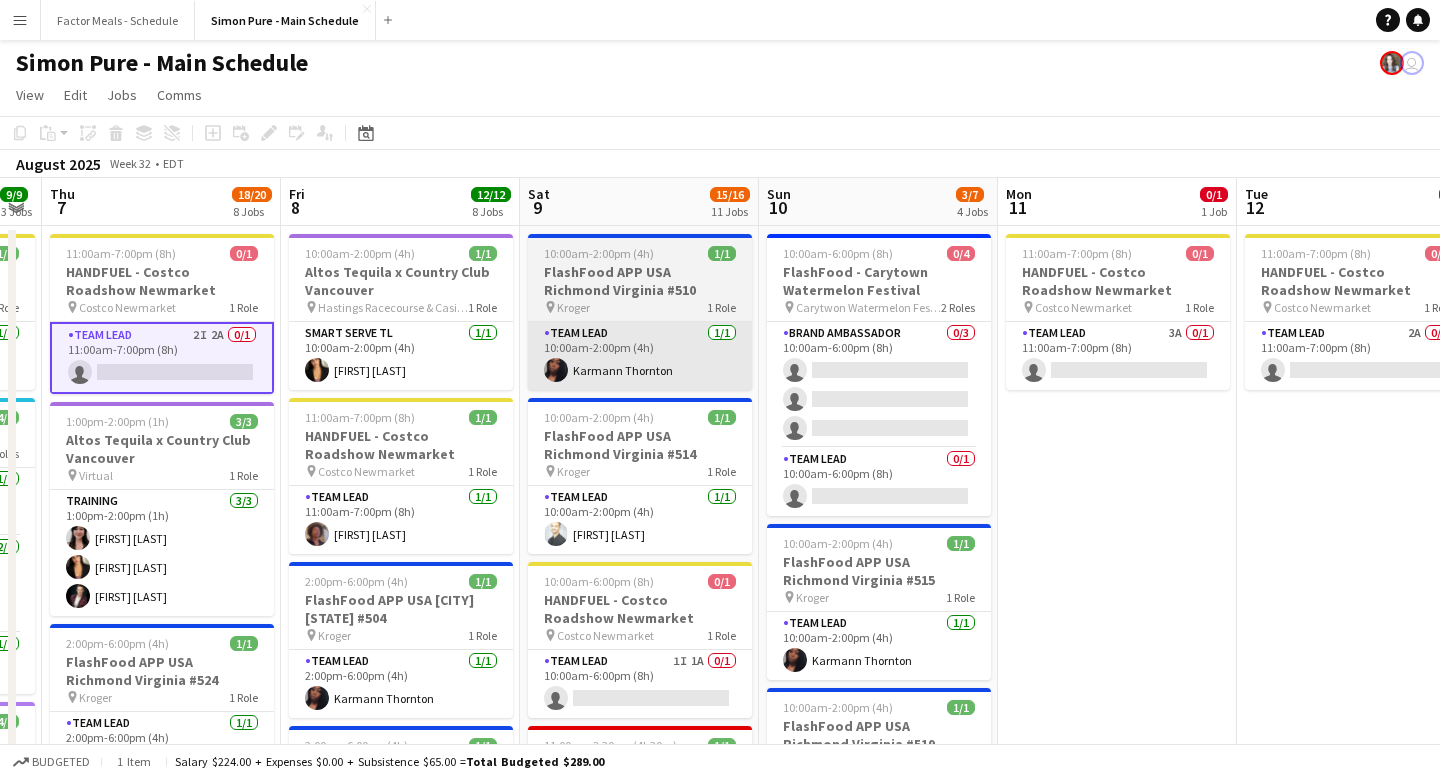 click on "Team Lead   3A   0/1   11:00am-7:00pm (8h)
single-neutral-actions" at bounding box center [1118, 356] 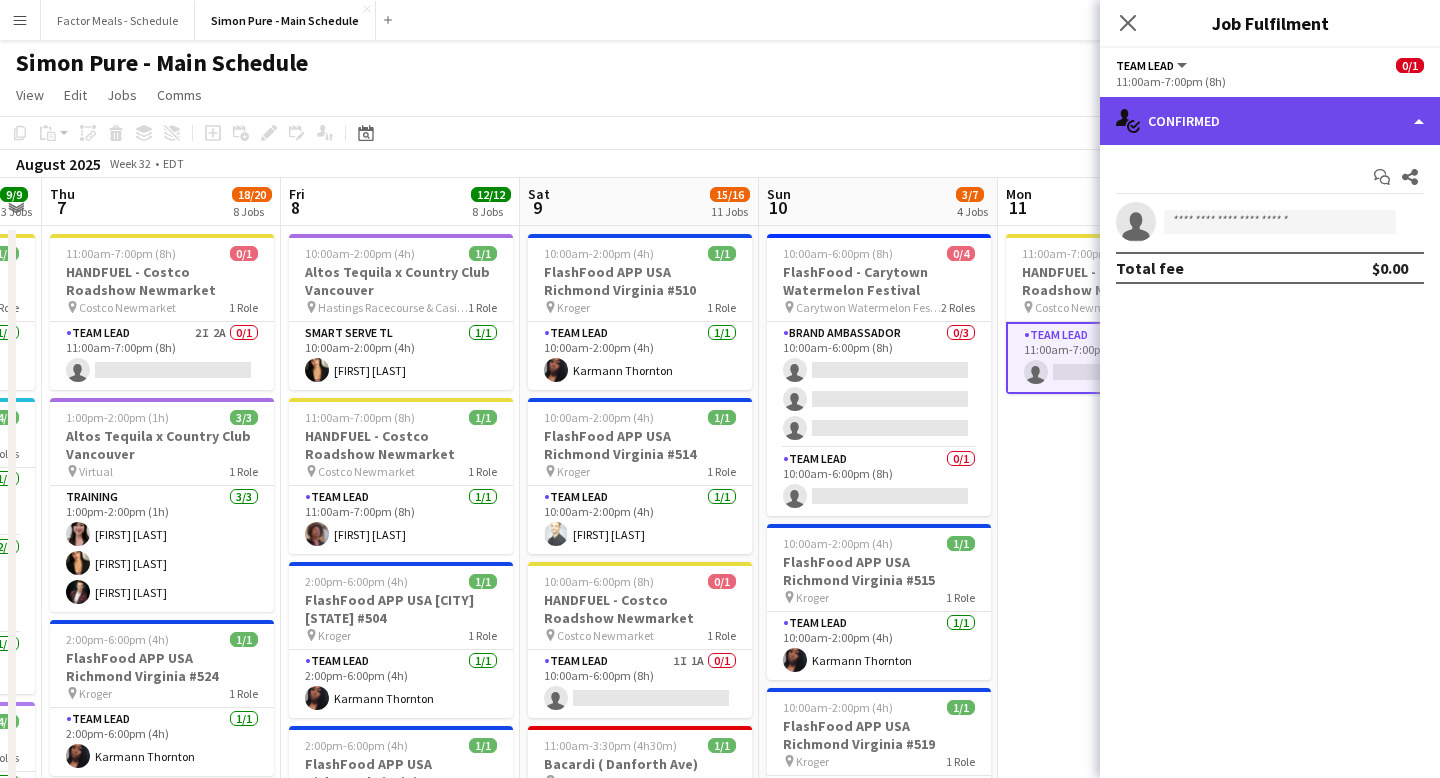 click on "single-neutral-actions-check-2
Confirmed" 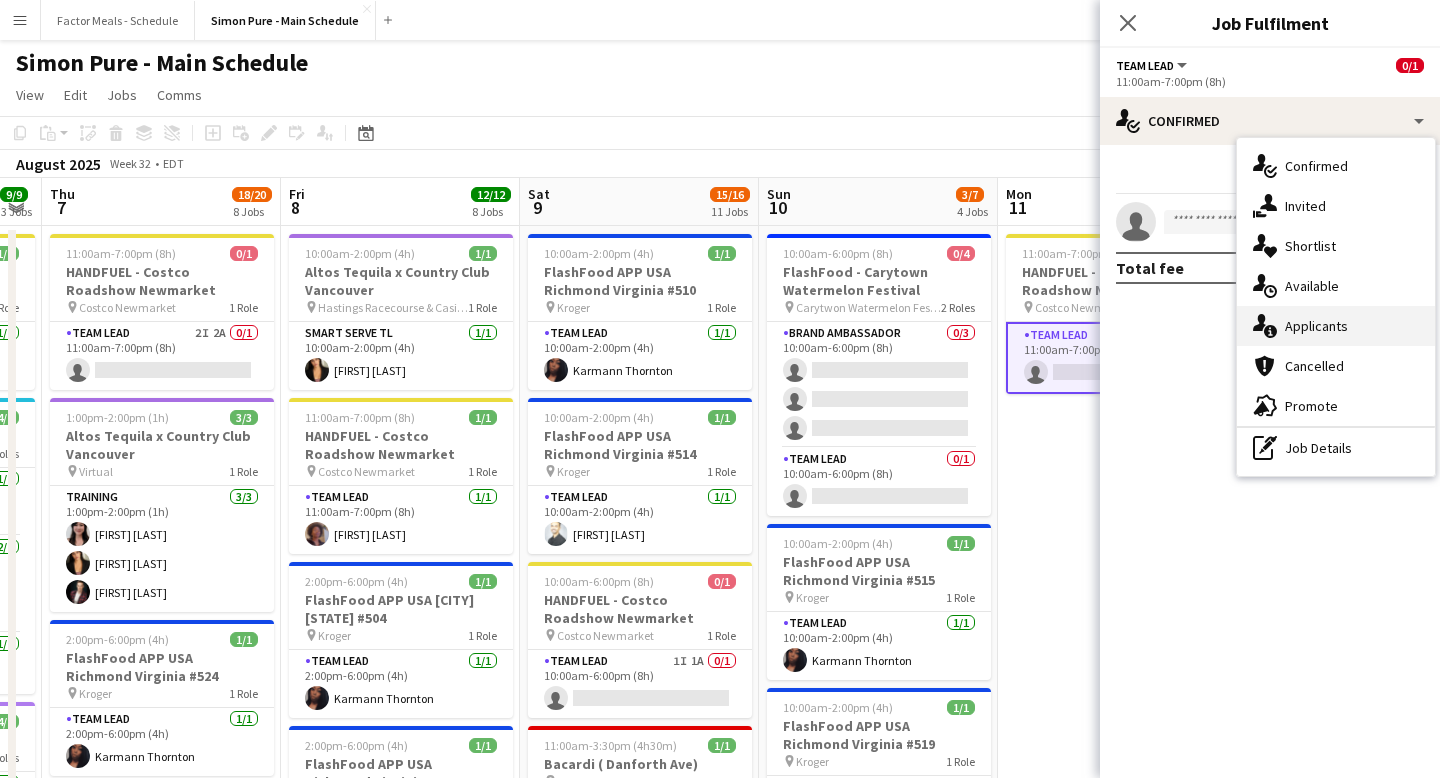 click on "single-neutral-actions-information
Applicants" at bounding box center (1336, 326) 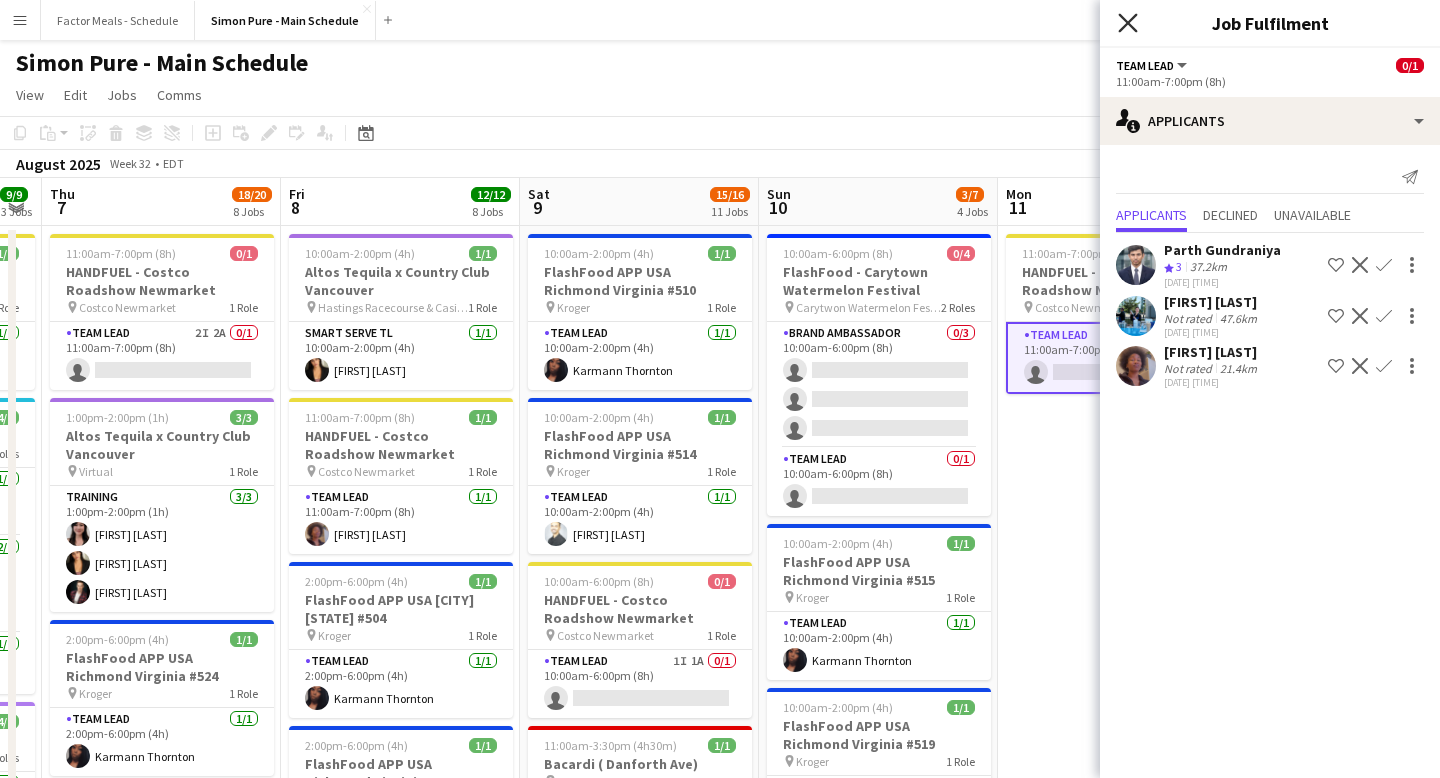 click 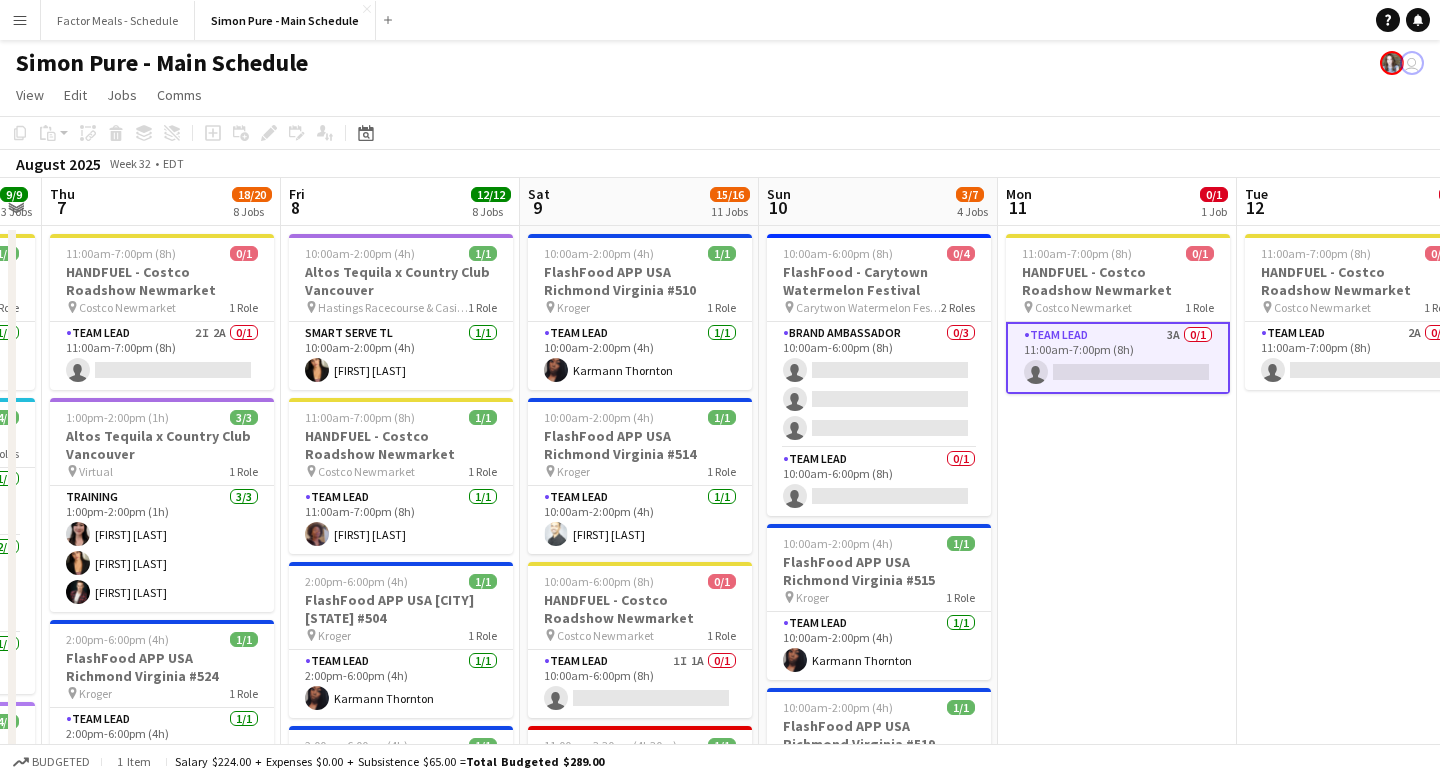 click on "11:00am-7:00pm (8h)    0/1   HANDFUEL - Costco Roadshow Newmarket
pin
Costco Newmarket   1 Role   Team Lead   3A   0/1   11:00am-7:00pm (8h)
single-neutral-actions" at bounding box center (1117, 1840) 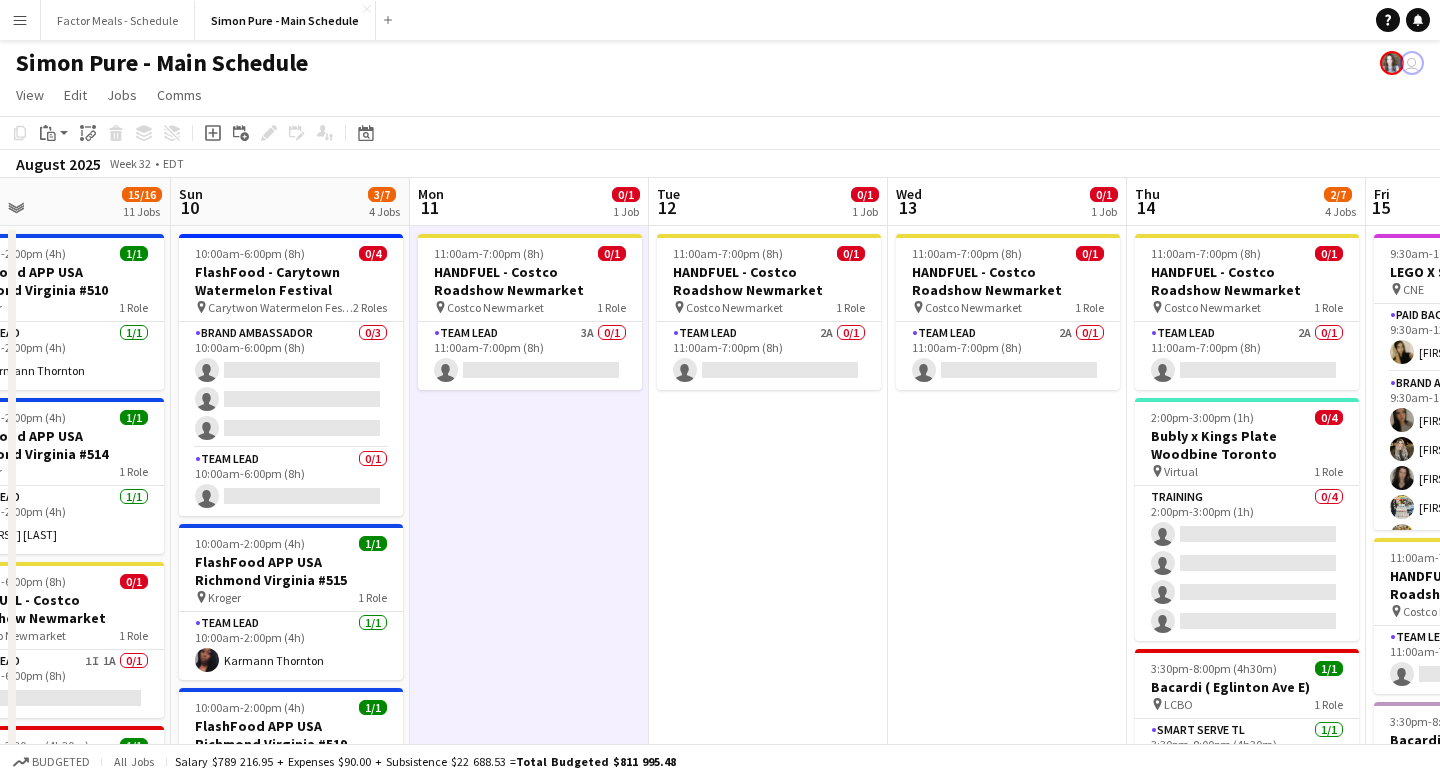 scroll, scrollTop: 0, scrollLeft: 574, axis: horizontal 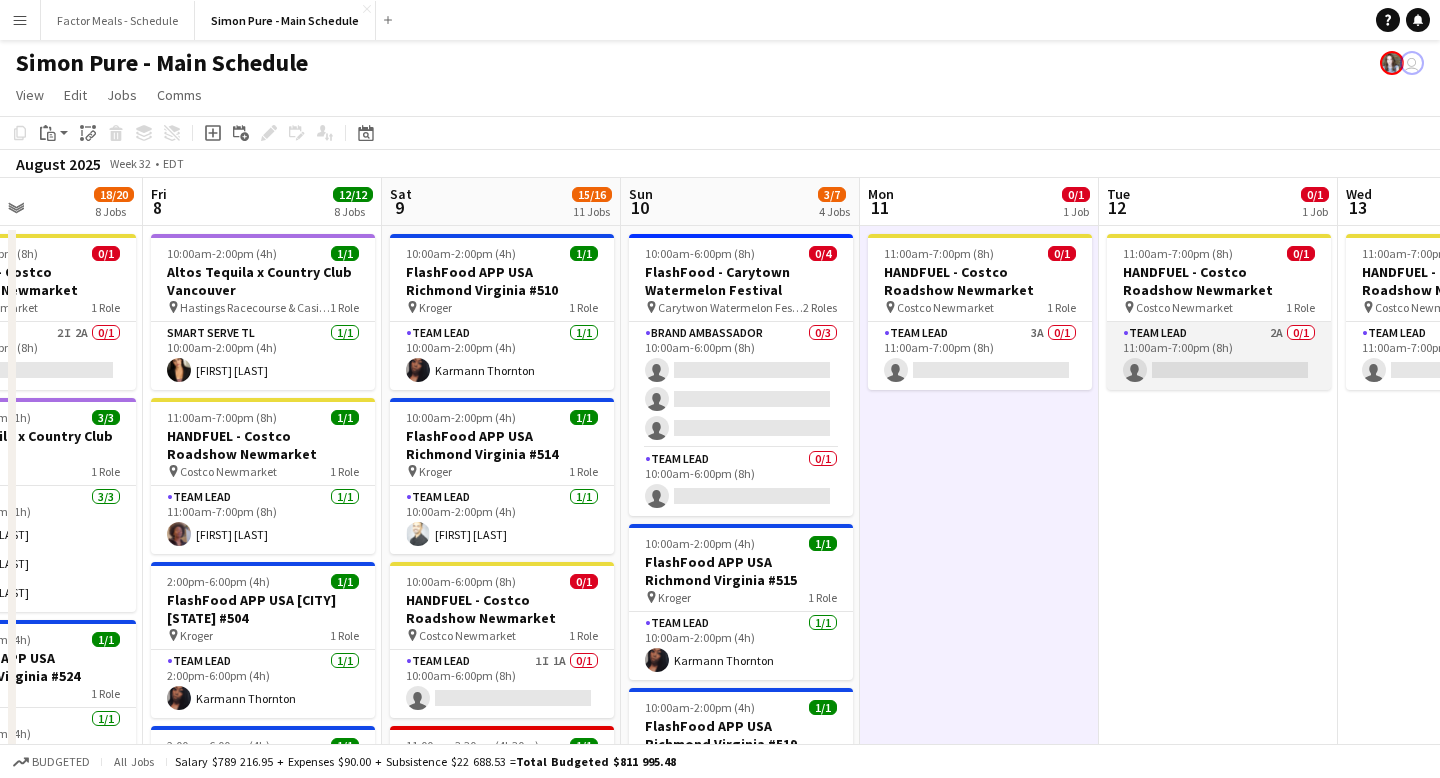 click on "Team Lead   2A   0/1   11:00am-7:00pm (8h)
single-neutral-actions" at bounding box center (1219, 356) 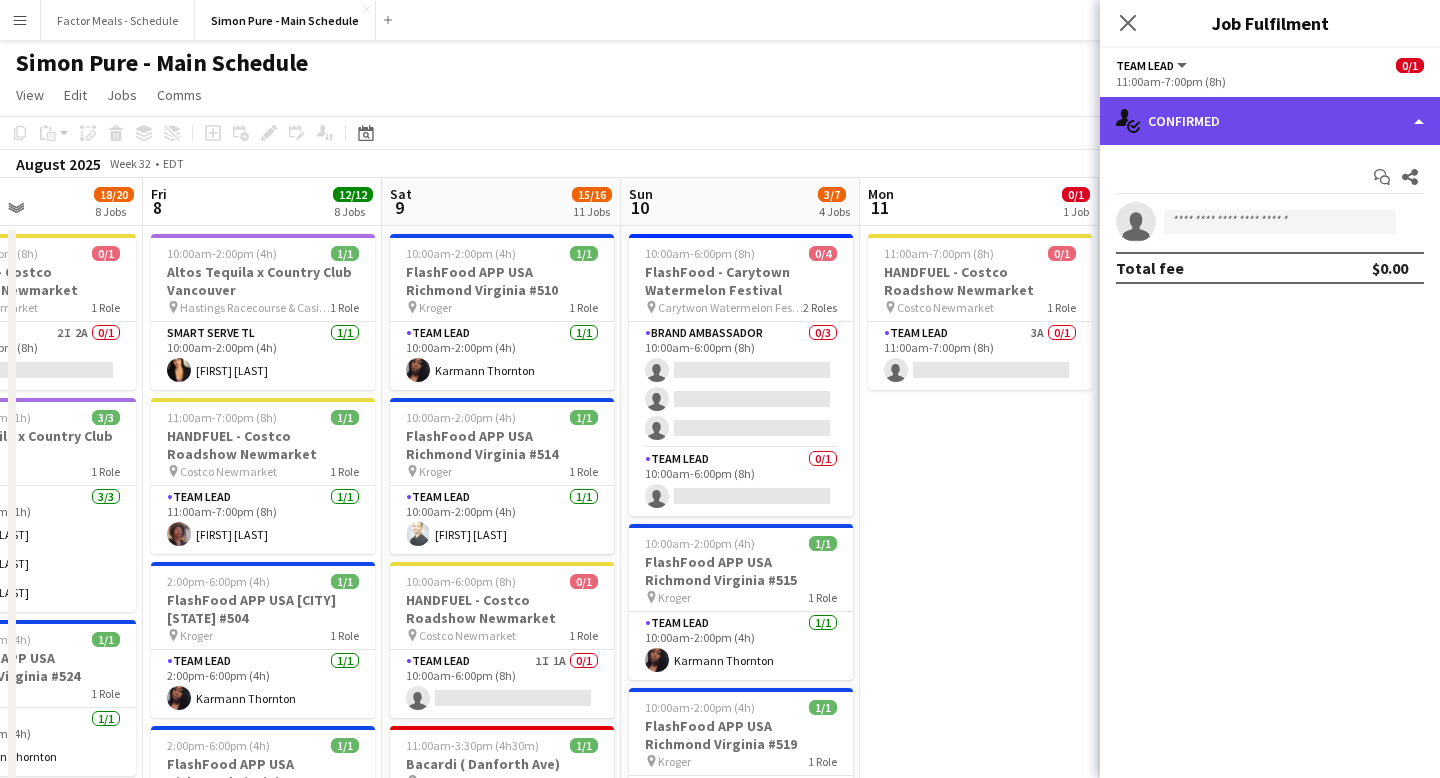 click on "single-neutral-actions-check-2
Confirmed" 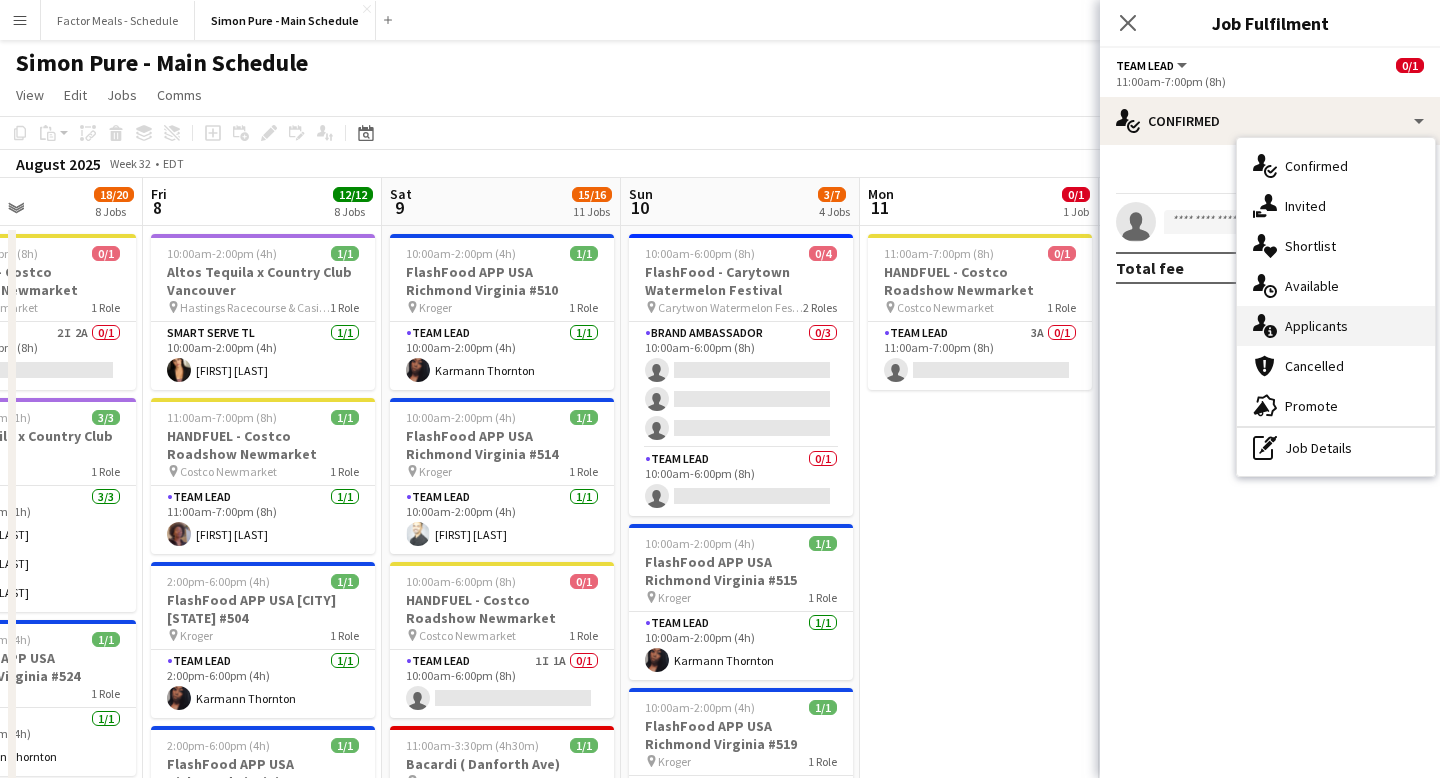 click on "single-neutral-actions-information
Applicants" at bounding box center [1336, 326] 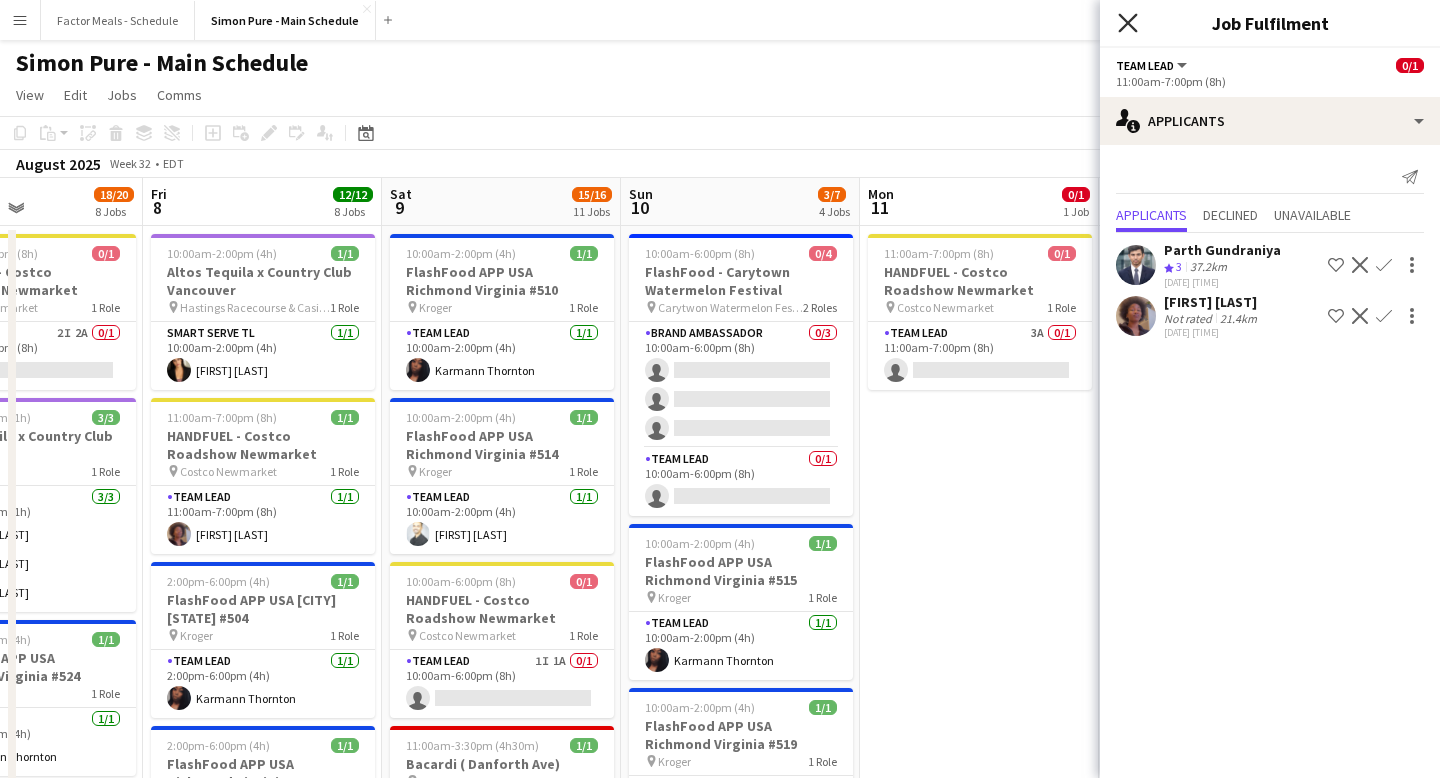 click on "Close pop-in" 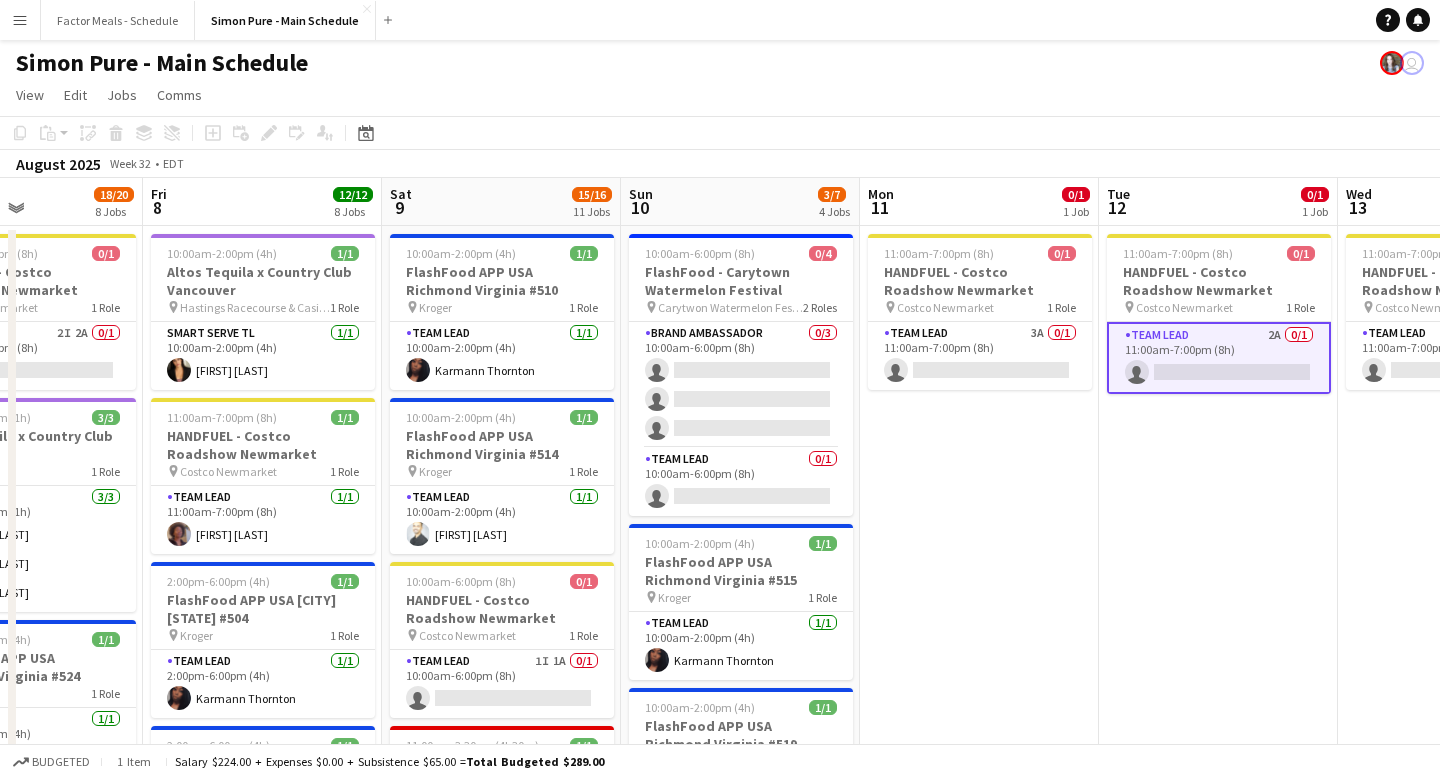 click on "11:00am-7:00pm (8h)    0/1   HANDFUEL - Costco Roadshow Newmarket
pin
Costco Newmarket   1 Role   Team Lead   3A   0/1   11:00am-7:00pm (8h)
single-neutral-actions" at bounding box center [979, 1840] 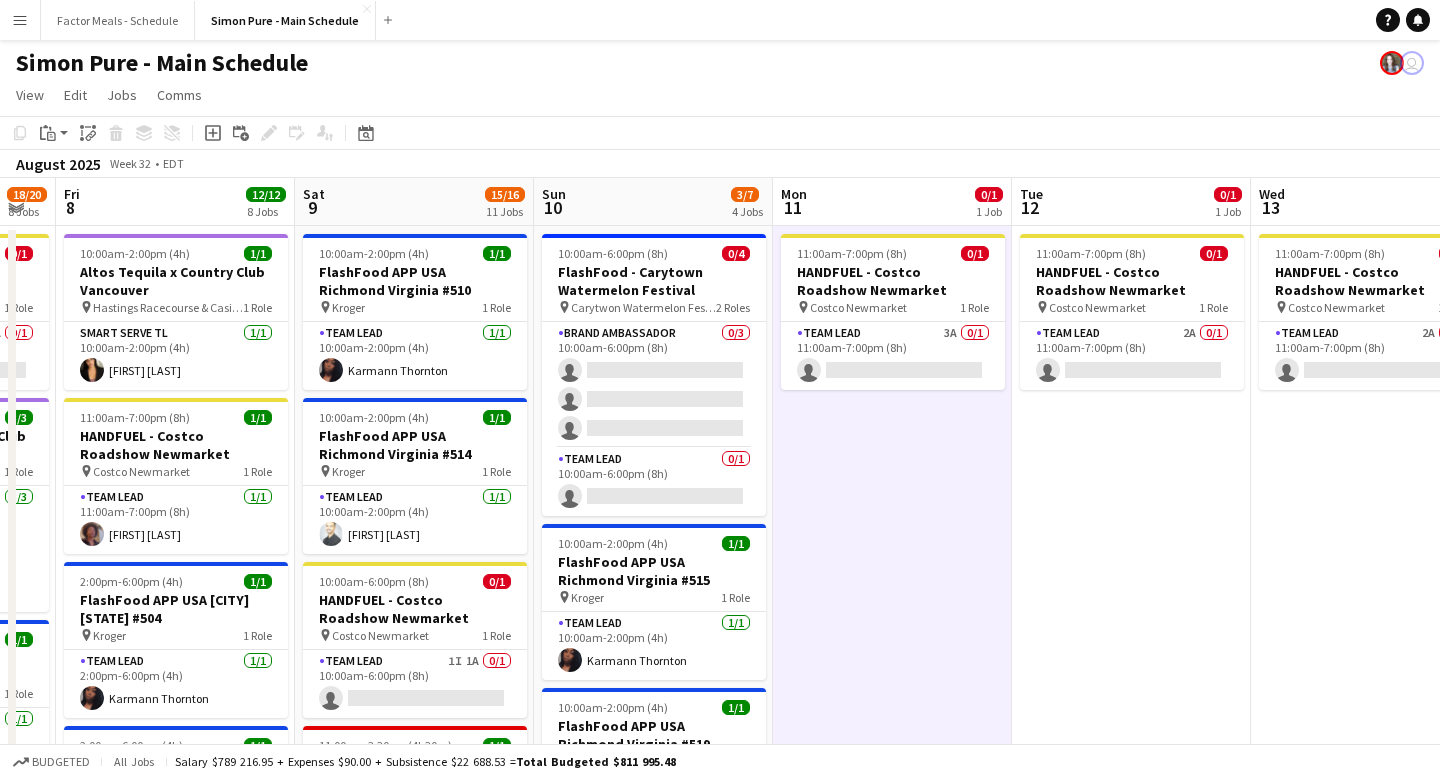 scroll, scrollTop: 0, scrollLeft: 759, axis: horizontal 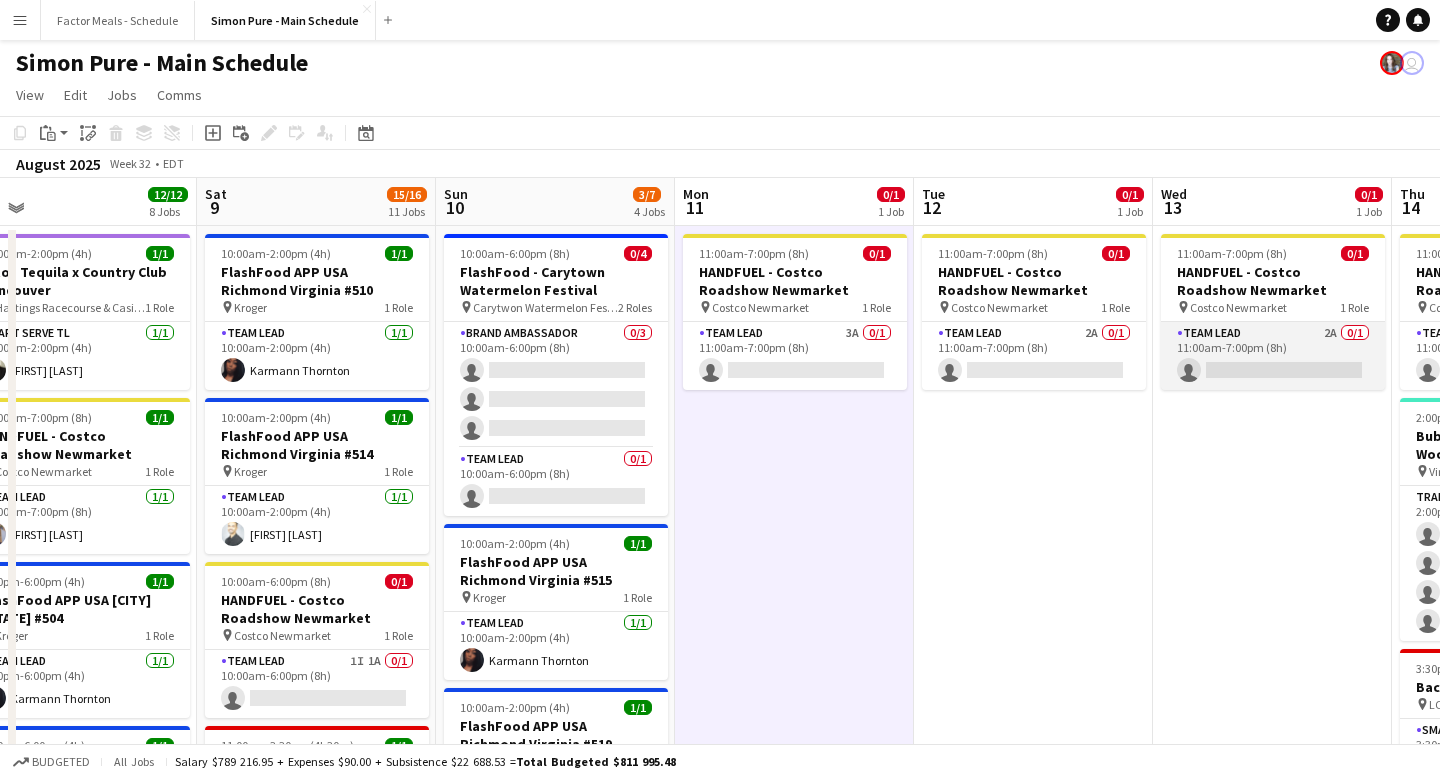 click on "Team Lead   2A   0/1   11:00am-7:00pm (8h)
single-neutral-actions" at bounding box center (1273, 356) 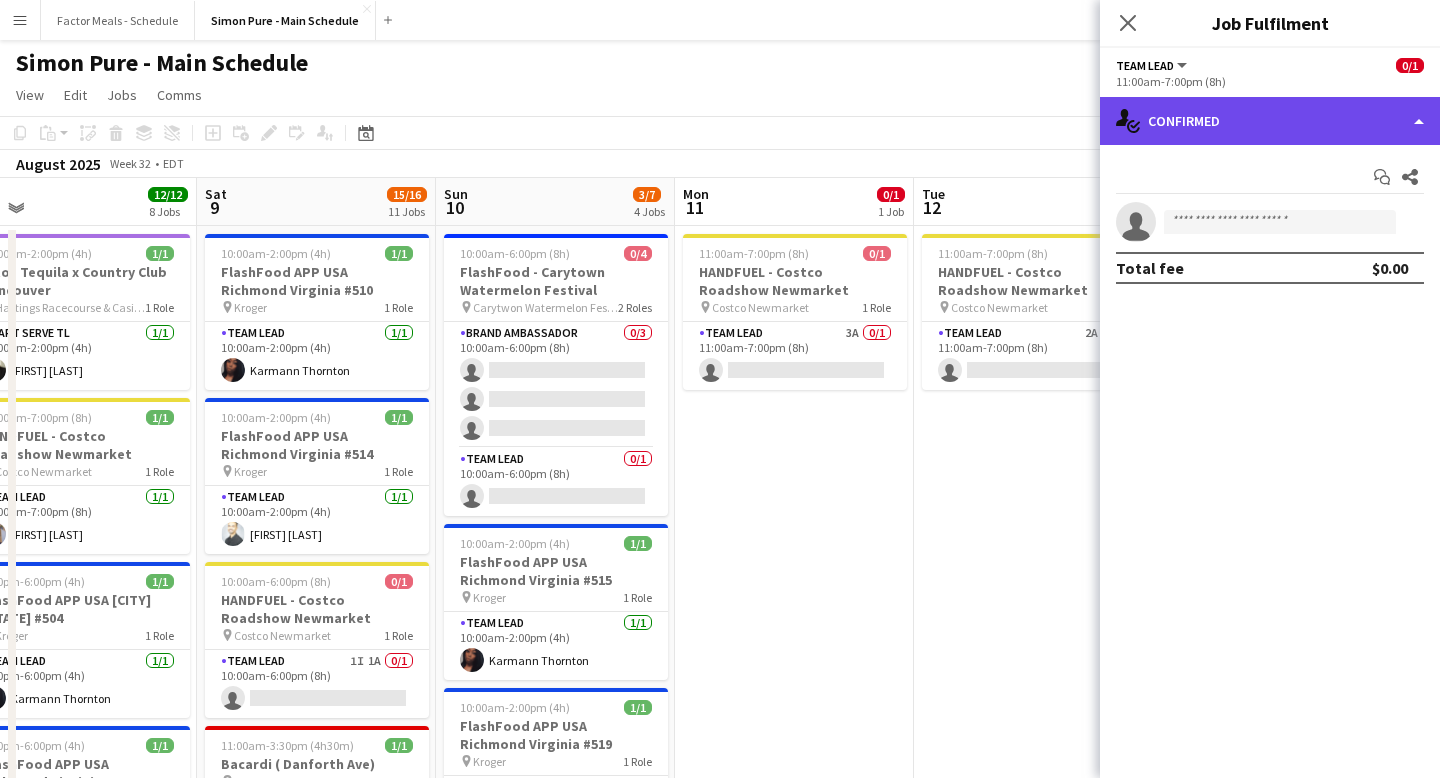 click on "single-neutral-actions-check-2
Confirmed" 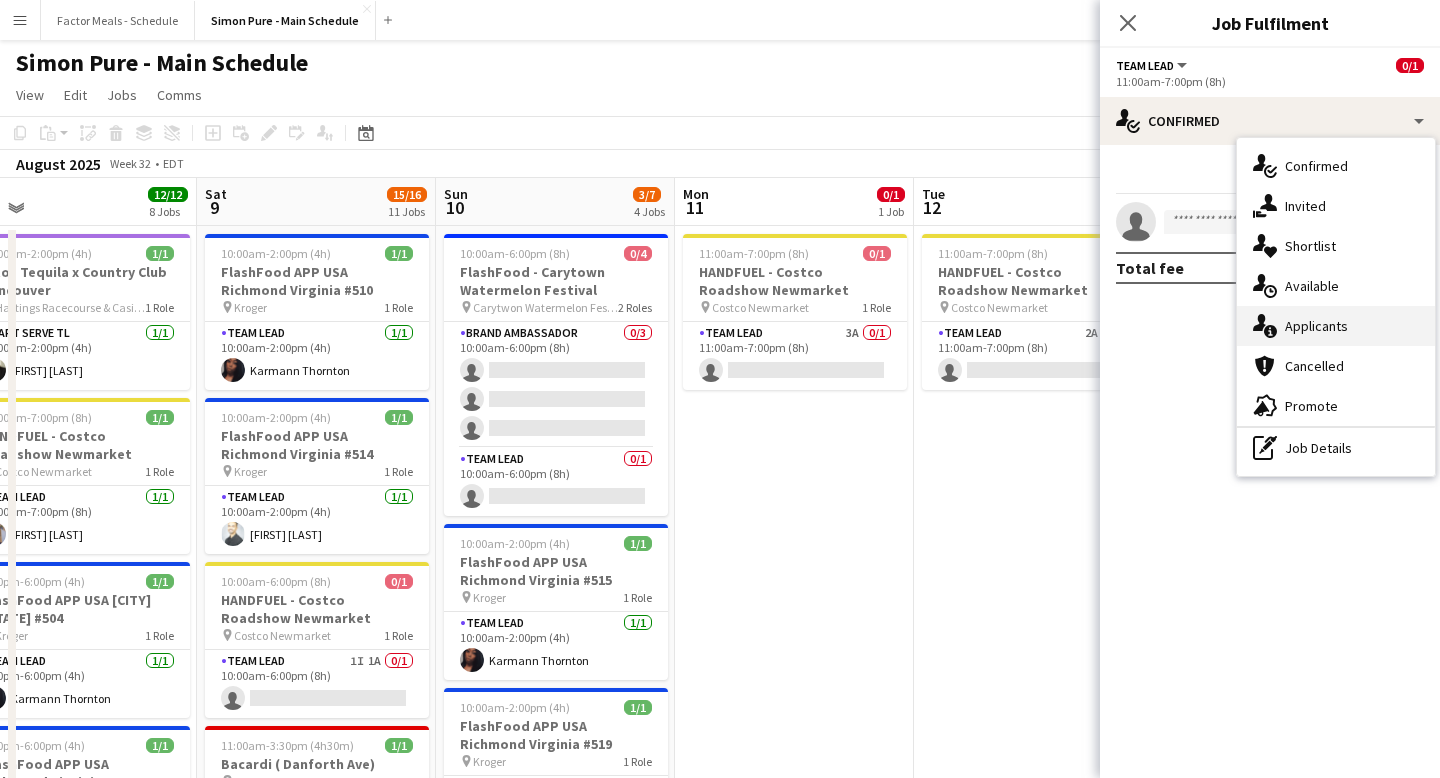 click on "single-neutral-actions-information
Applicants" at bounding box center (1336, 326) 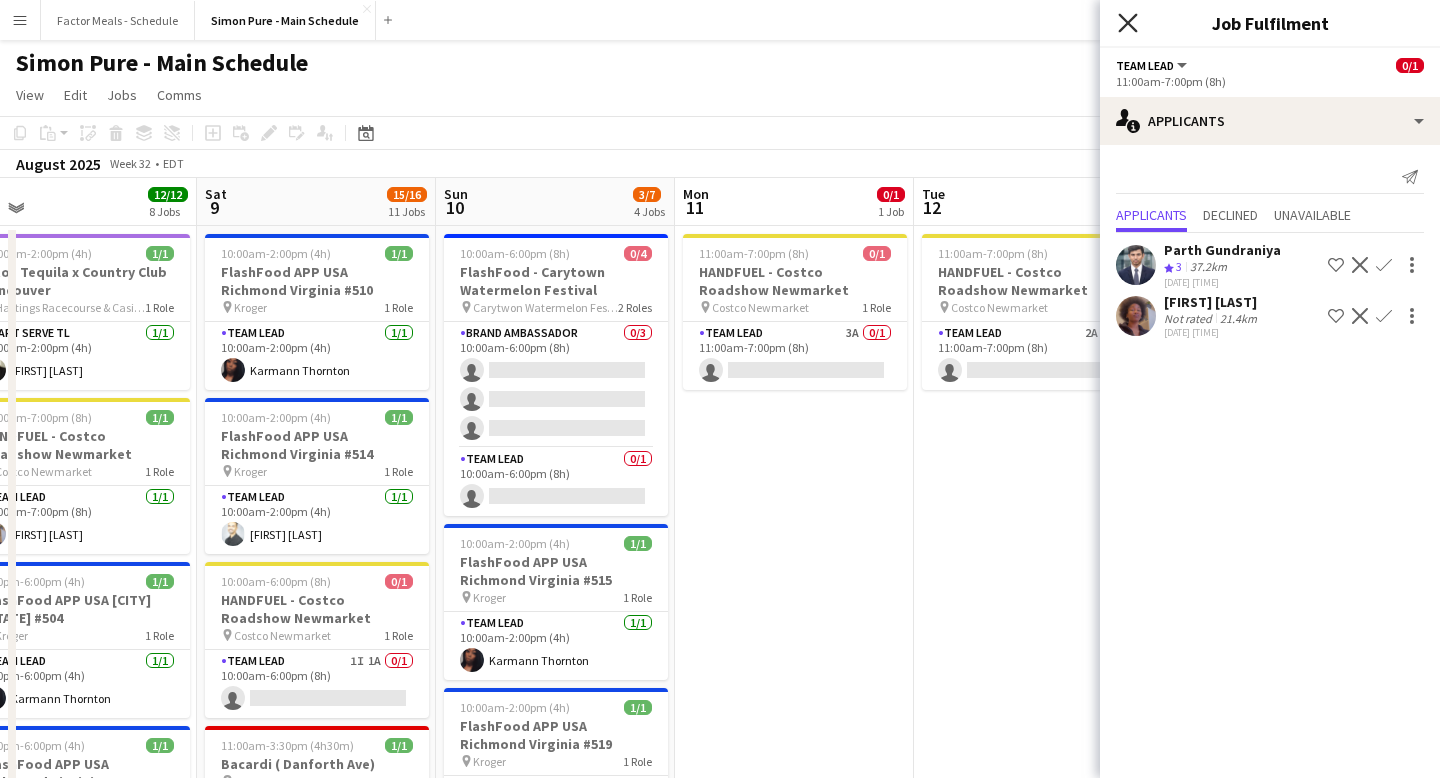 click 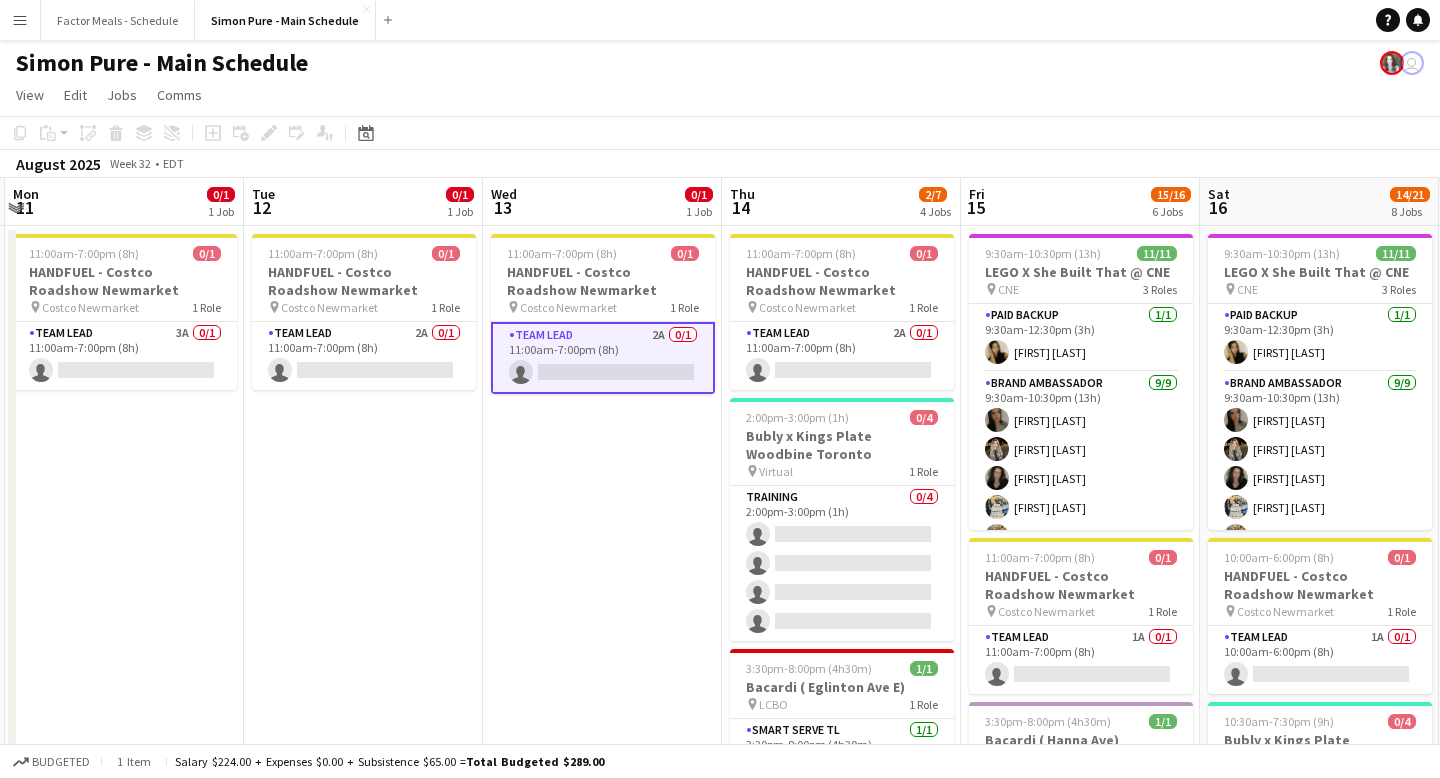 scroll, scrollTop: 0, scrollLeft: 555, axis: horizontal 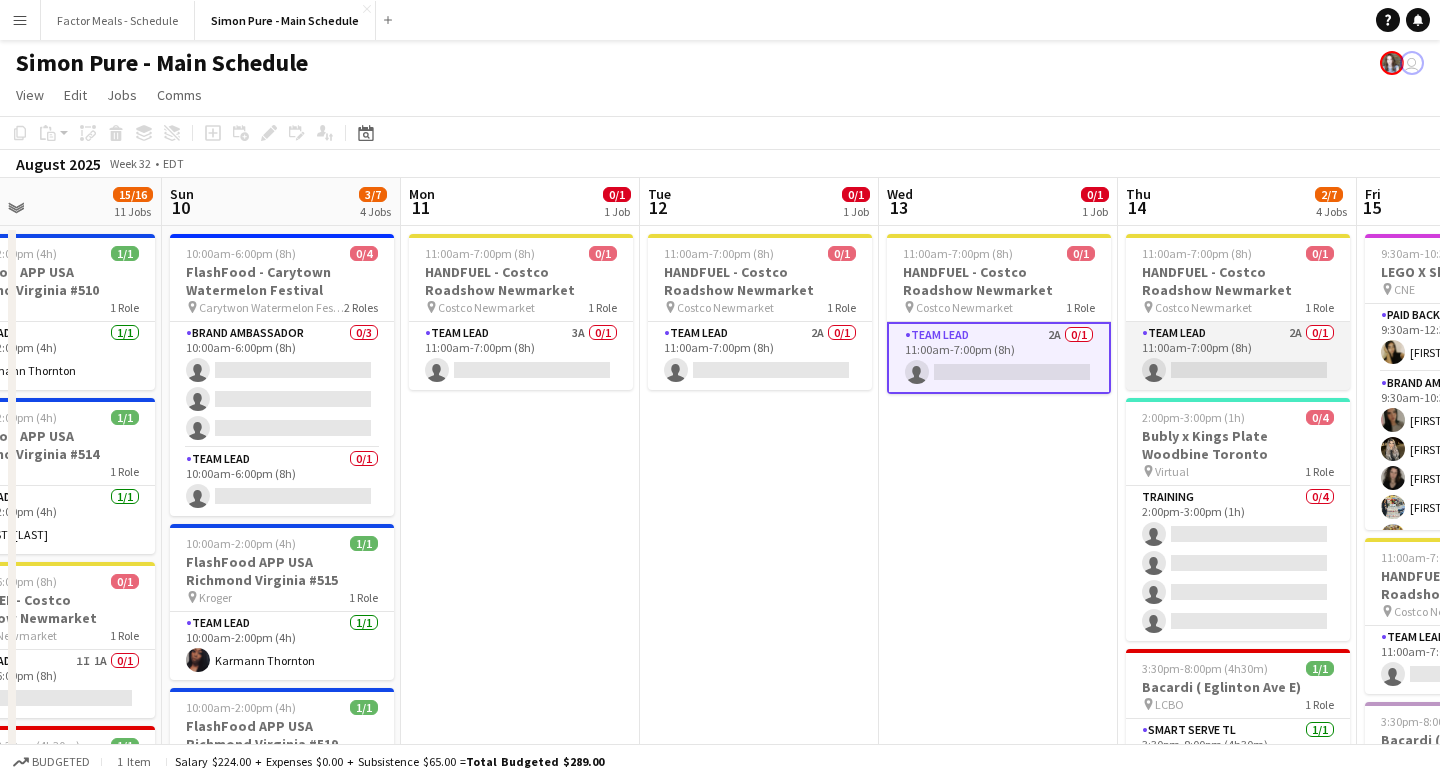 click on "Team Lead   2A   0/1   11:00am-7:00pm (8h)
single-neutral-actions" at bounding box center [1238, 356] 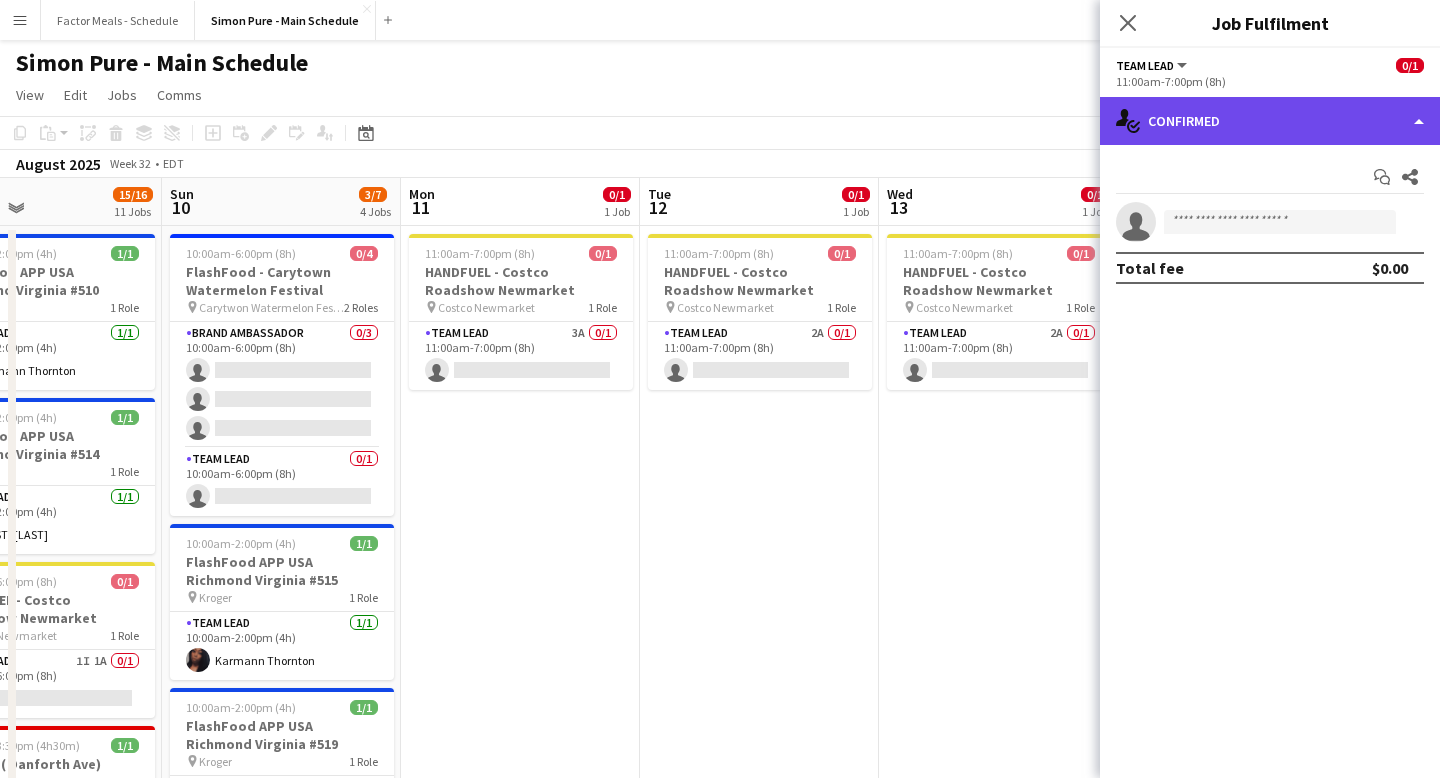 click on "single-neutral-actions-check-2
Confirmed" 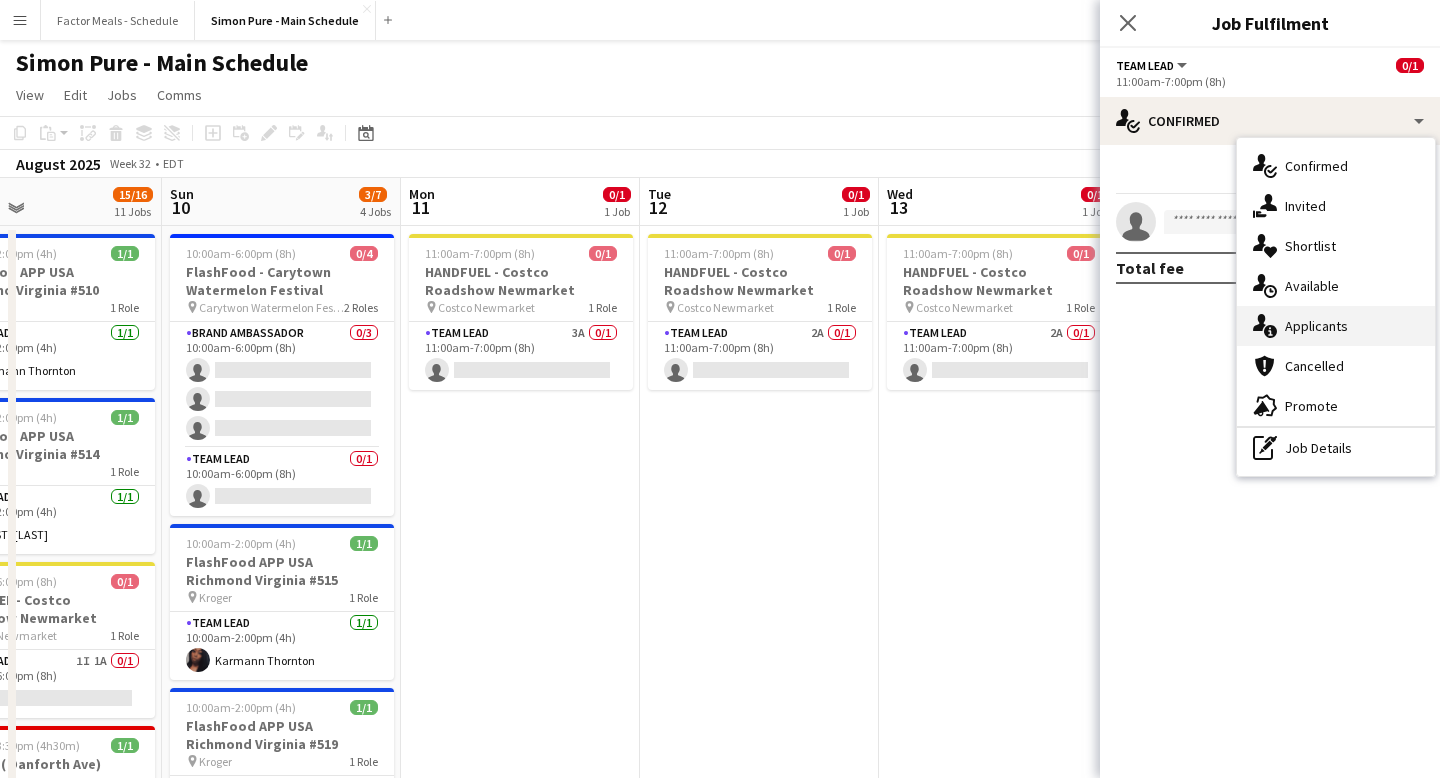 click on "single-neutral-actions-information
Applicants" at bounding box center [1336, 326] 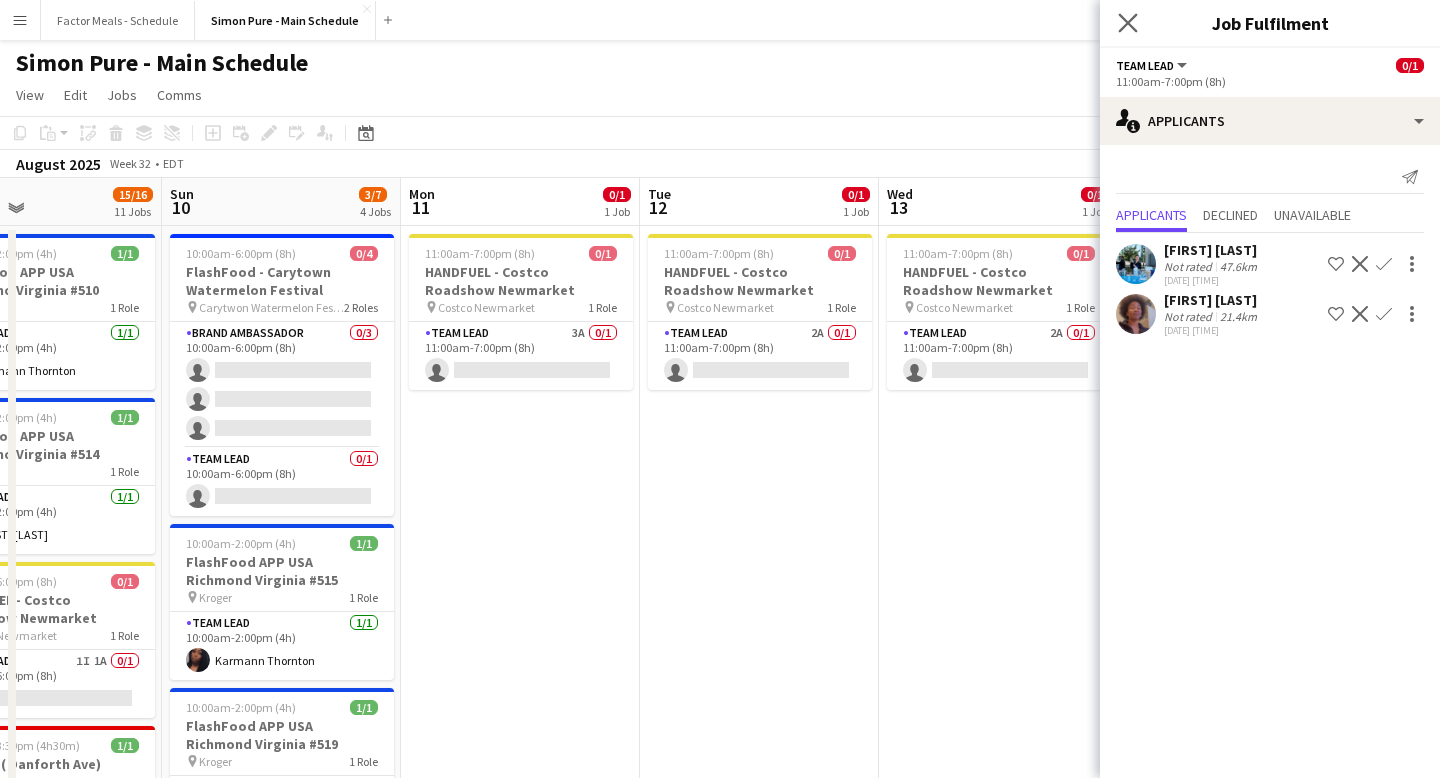 click on "Close pop-in" 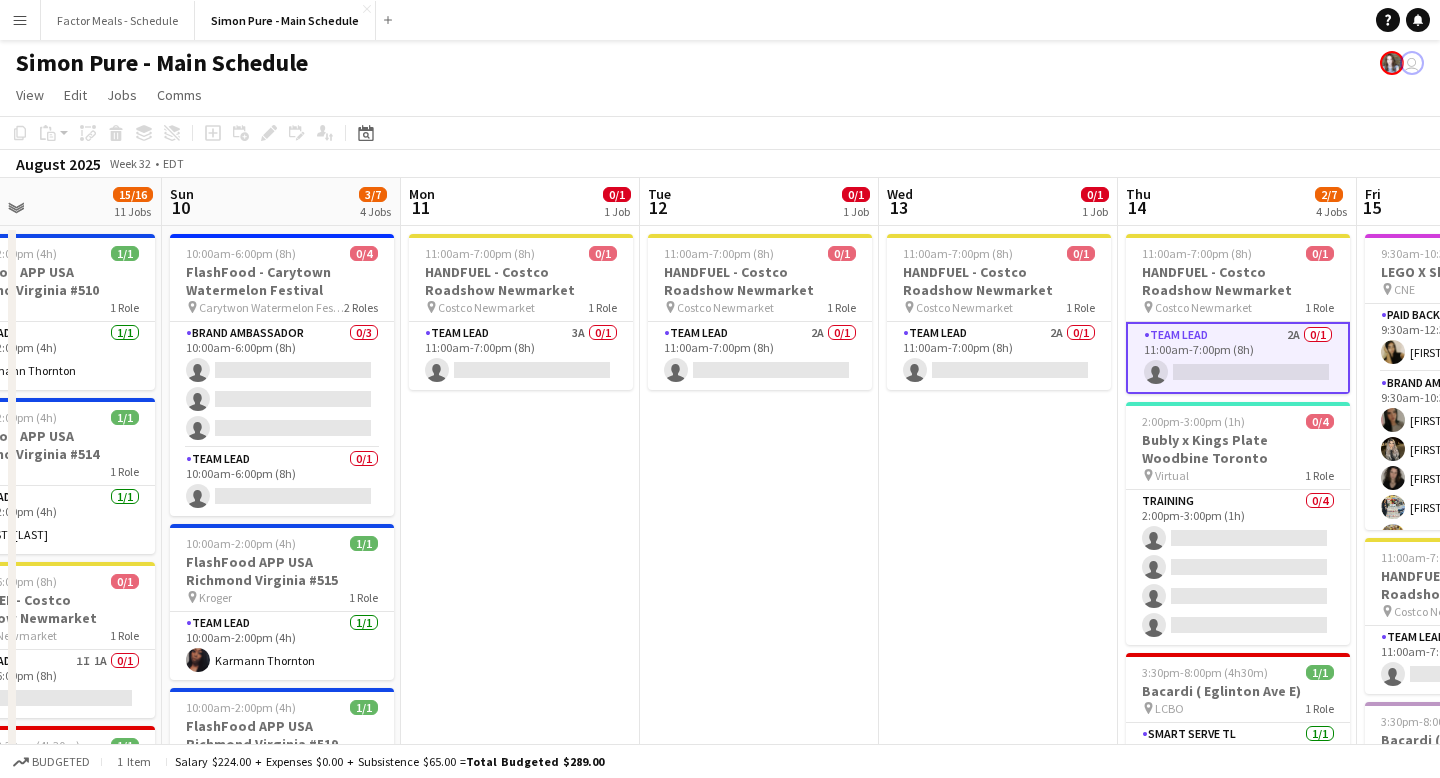 click on "11:00am-7:00pm (8h)    0/1   HANDFUEL - Costco Roadshow Newmarket
pin
Costco Newmarket   1 Role   Team Lead   2A   0/1   11:00am-7:00pm (8h)
single-neutral-actions" at bounding box center [998, 1840] 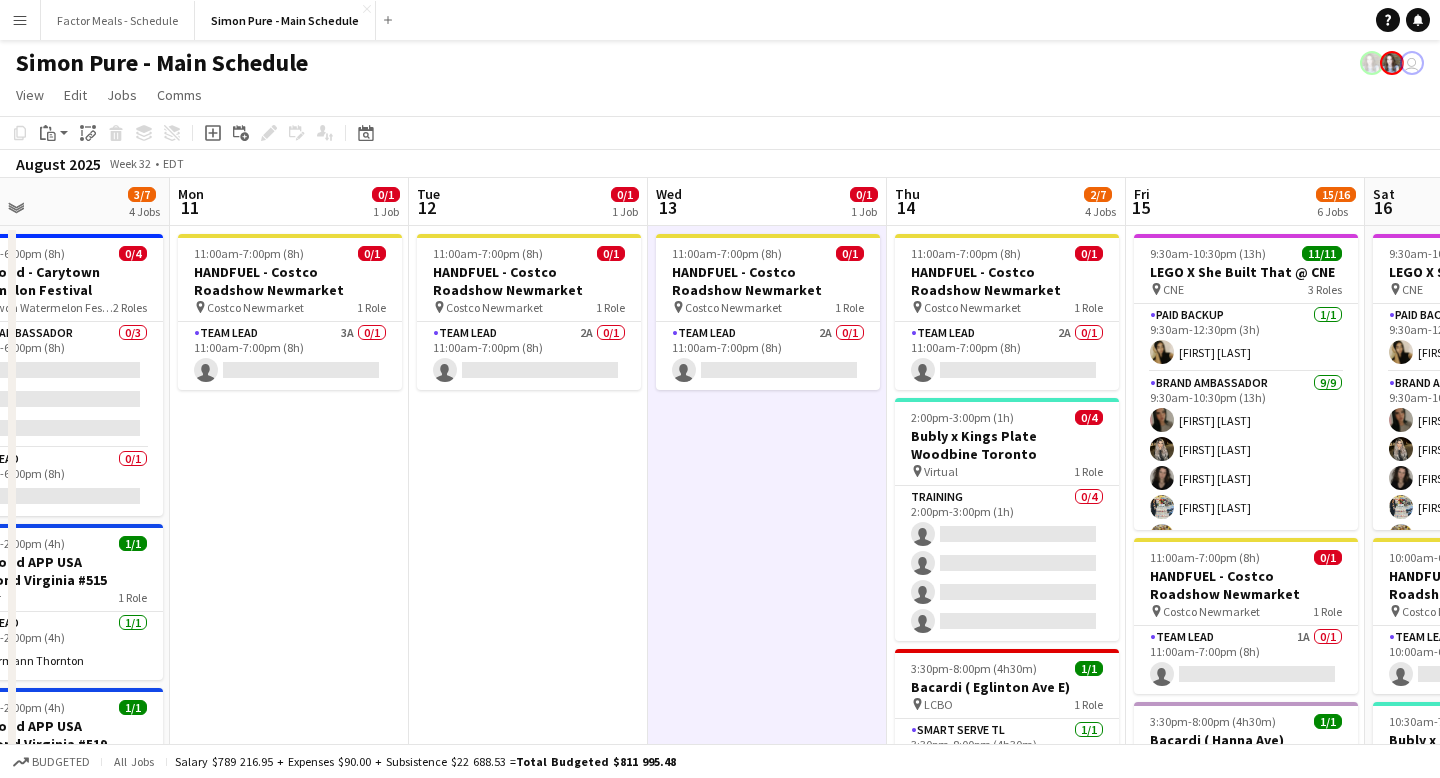 scroll, scrollTop: 0, scrollLeft: 807, axis: horizontal 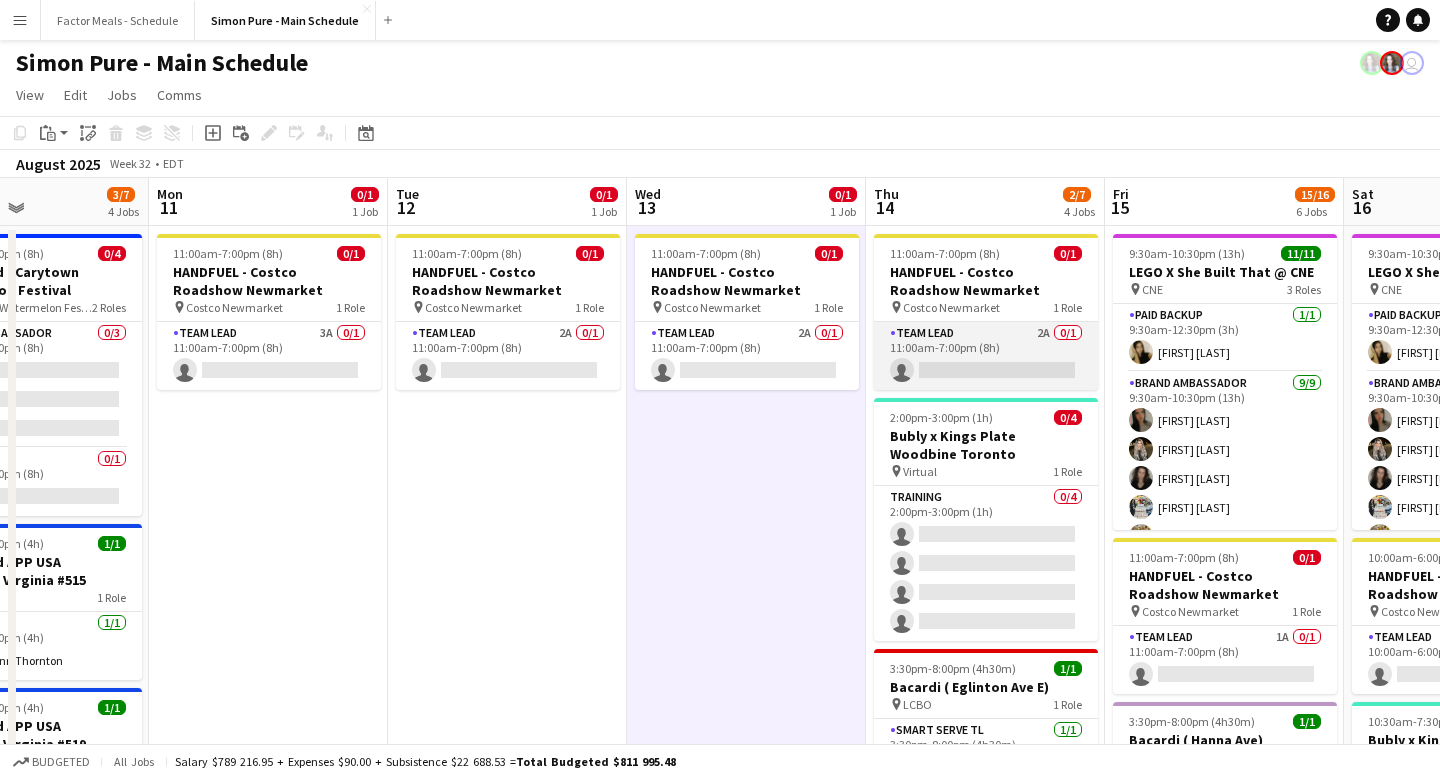 click on "Team Lead   2A   0/1   11:00am-7:00pm (8h)
single-neutral-actions" at bounding box center [986, 356] 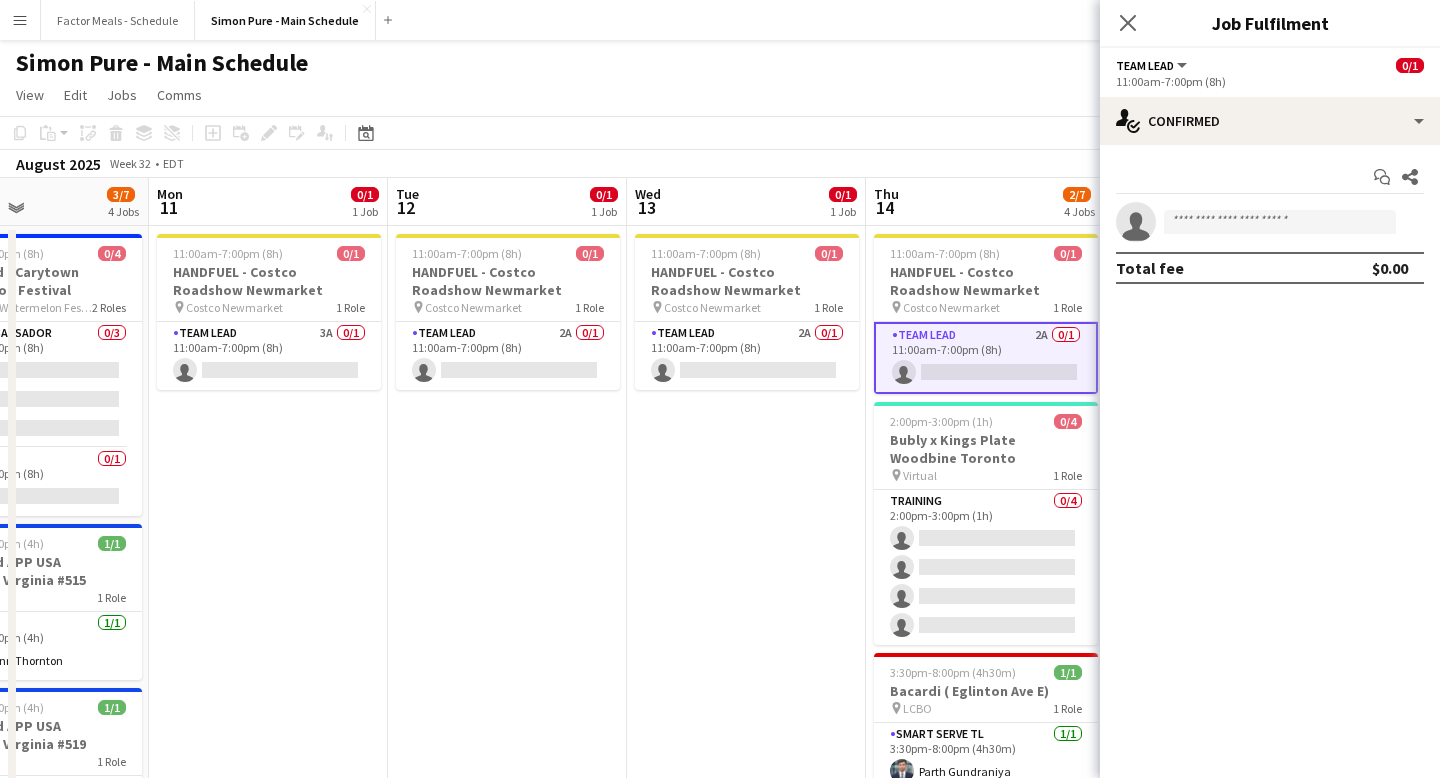 click on "Start chat
Share
single-neutral-actions
Total fee   $0.00" at bounding box center [1270, 222] 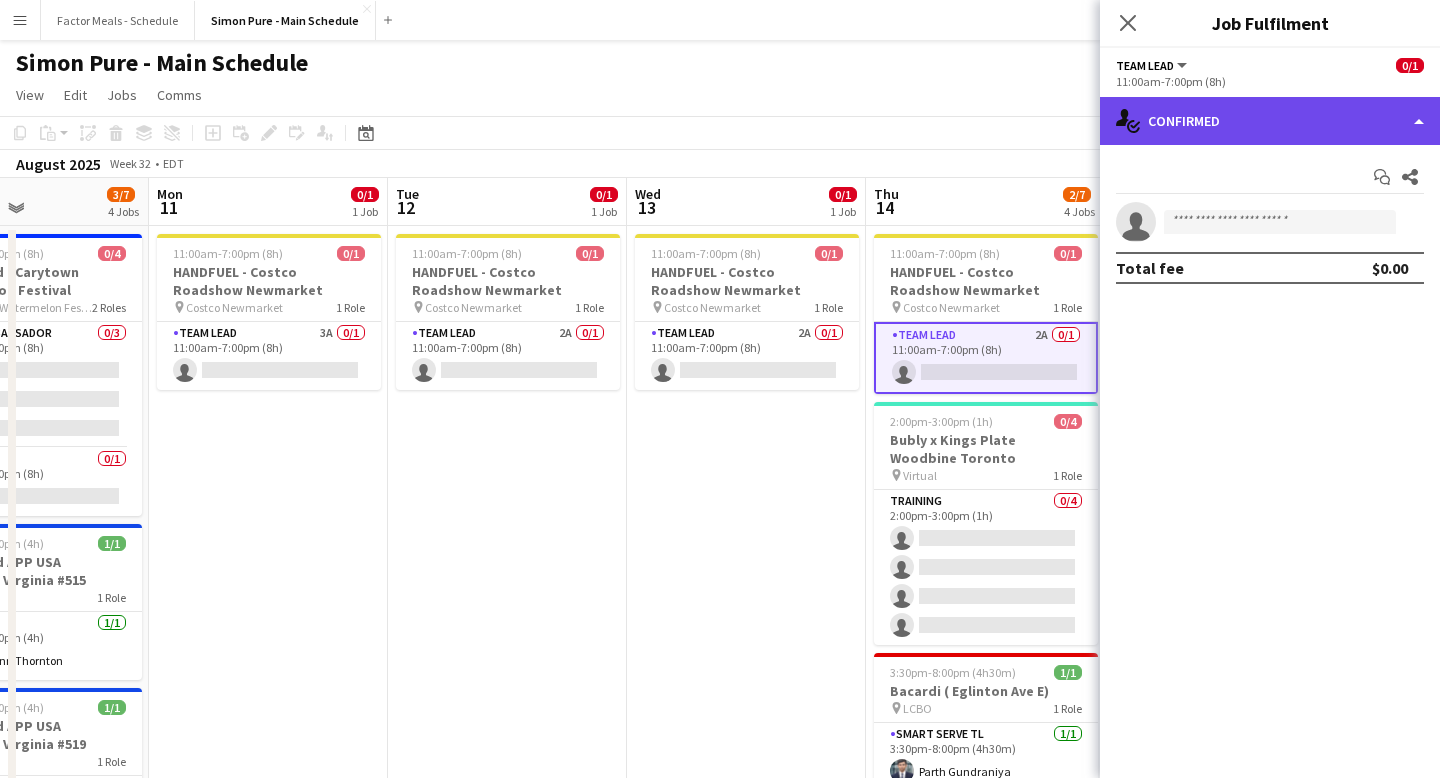 click on "single-neutral-actions-check-2
Confirmed" 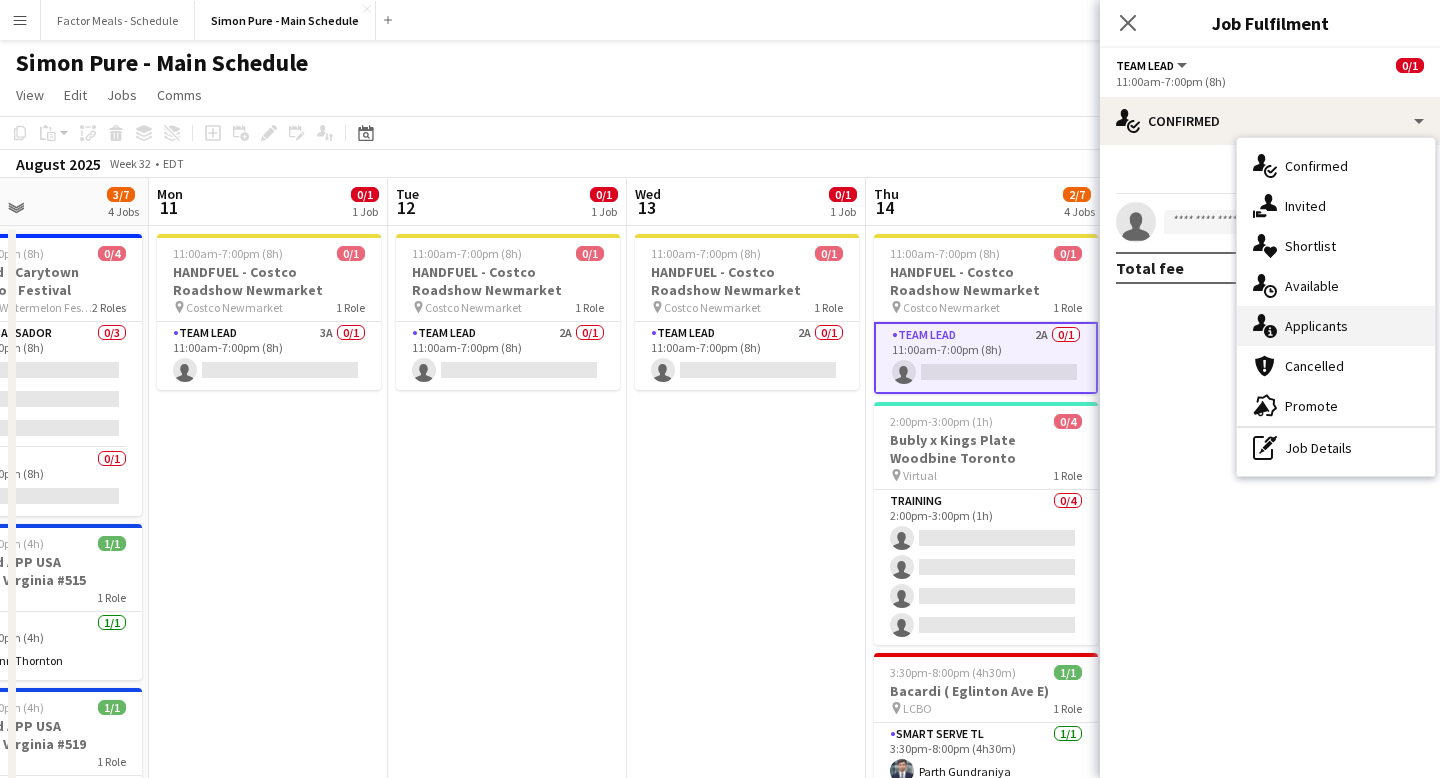 click on "single-neutral-actions-information" 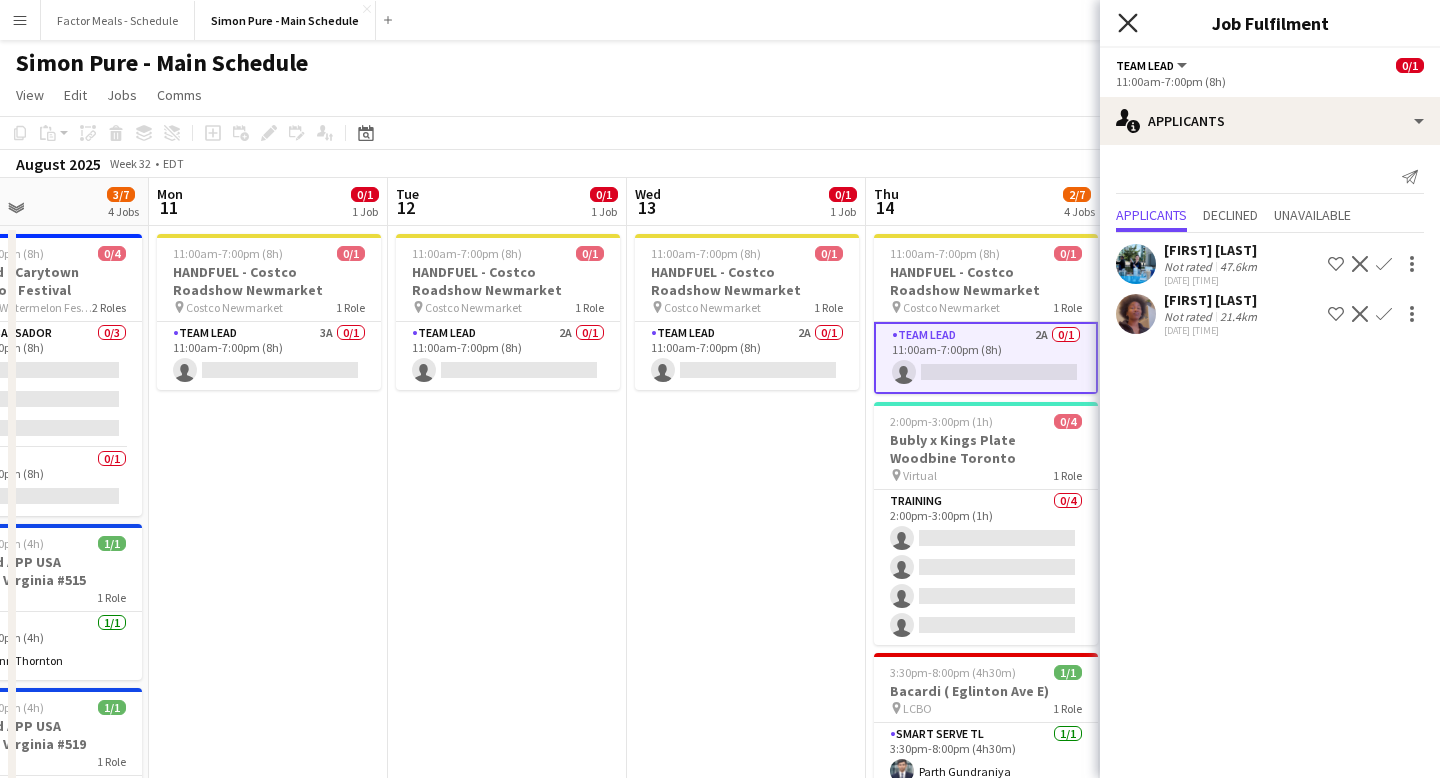 click 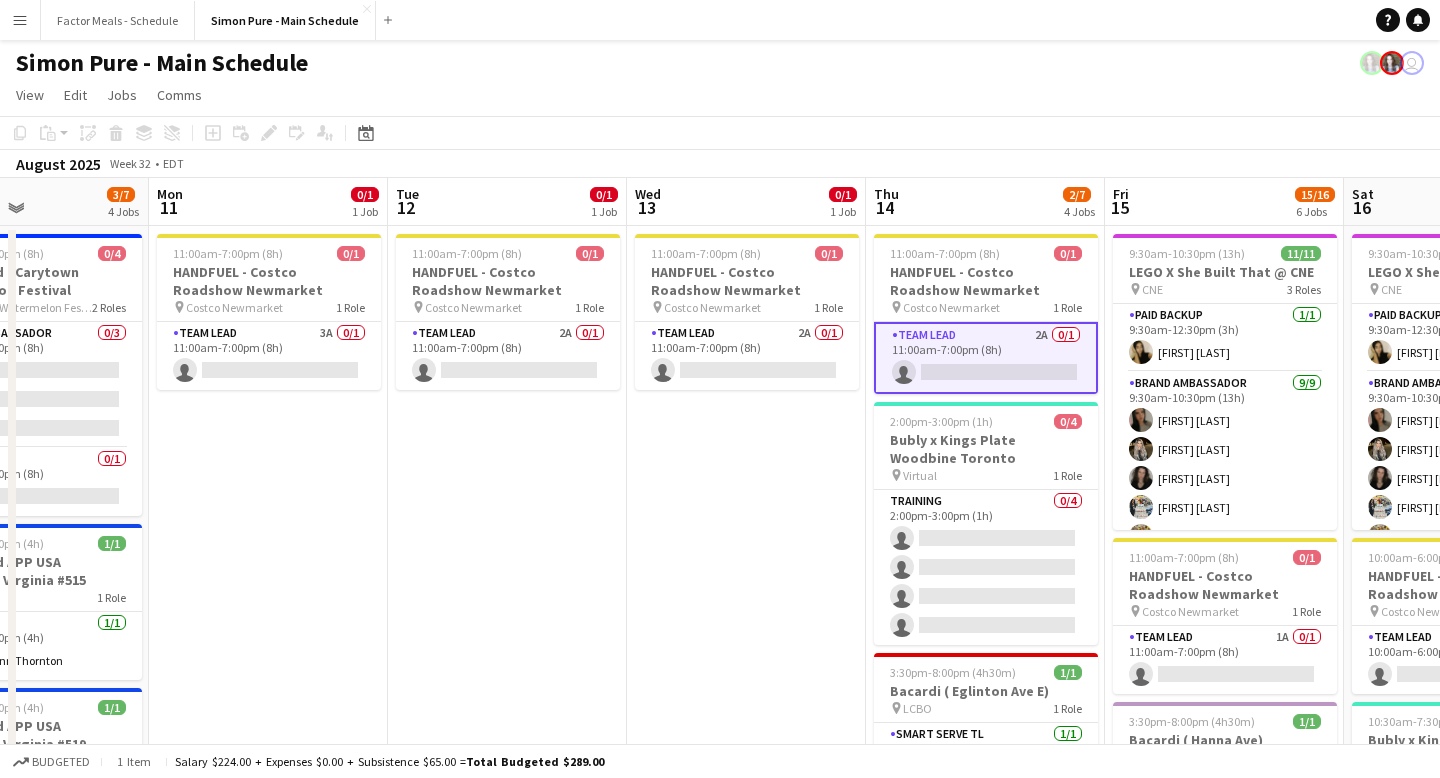 click on "11:00am-7:00pm (8h)    0/1   HANDFUEL - Costco Roadshow Newmarket
pin
Costco Newmarket   1 Role   Team Lead   2A   0/1   11:00am-7:00pm (8h)
single-neutral-actions" at bounding box center (507, 1840) 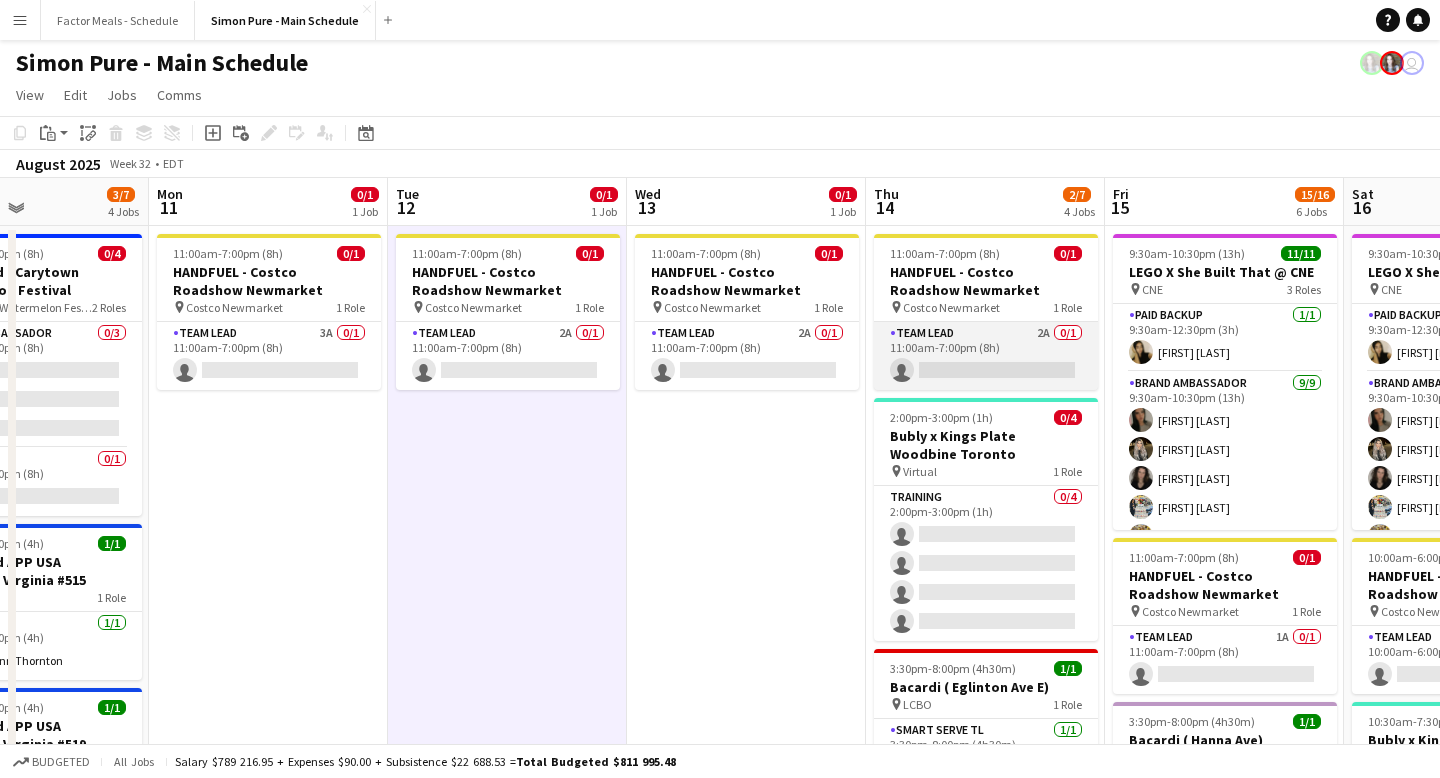 scroll, scrollTop: 0, scrollLeft: 927, axis: horizontal 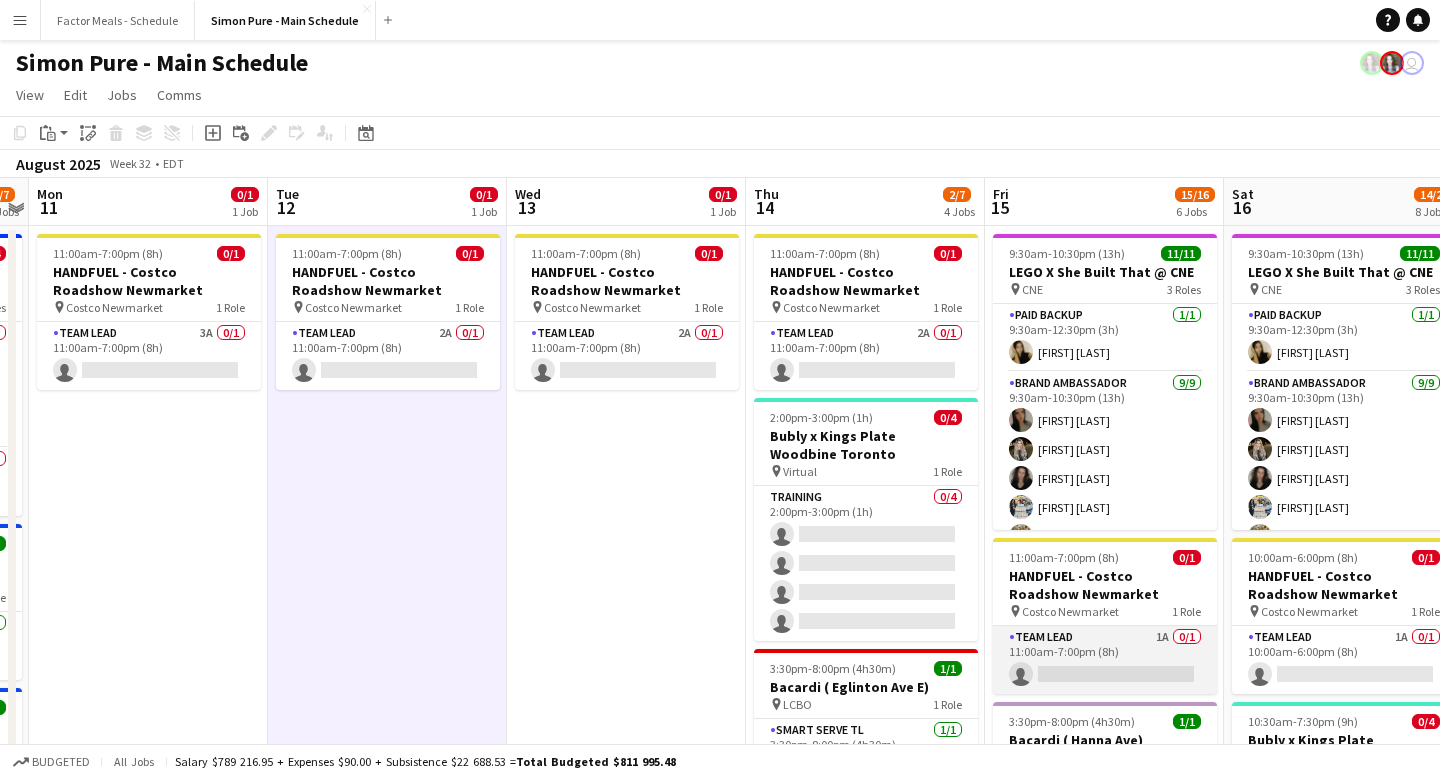 click on "Team Lead   1A   0/1   11:00am-7:00pm (8h)
single-neutral-actions" at bounding box center (1105, 660) 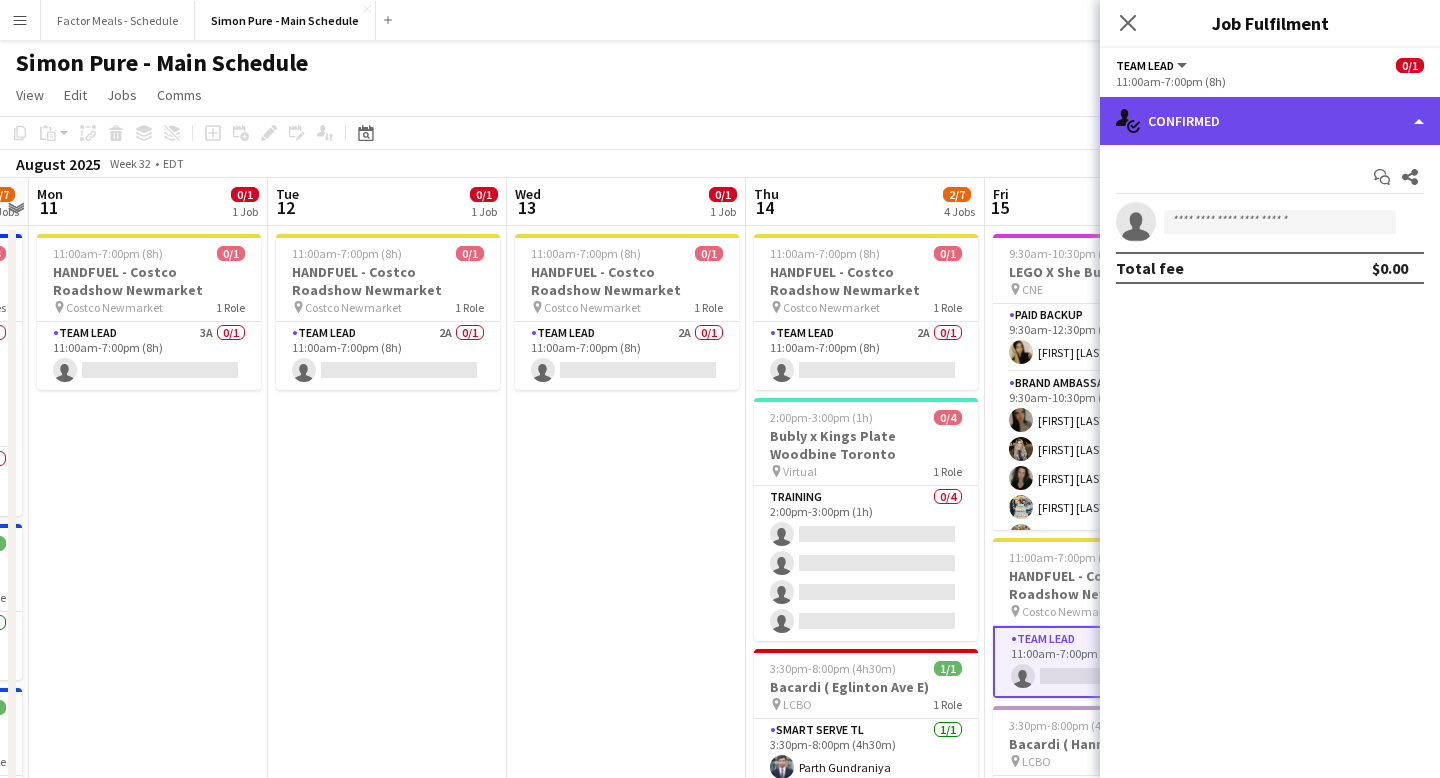 click on "single-neutral-actions-check-2
Confirmed" 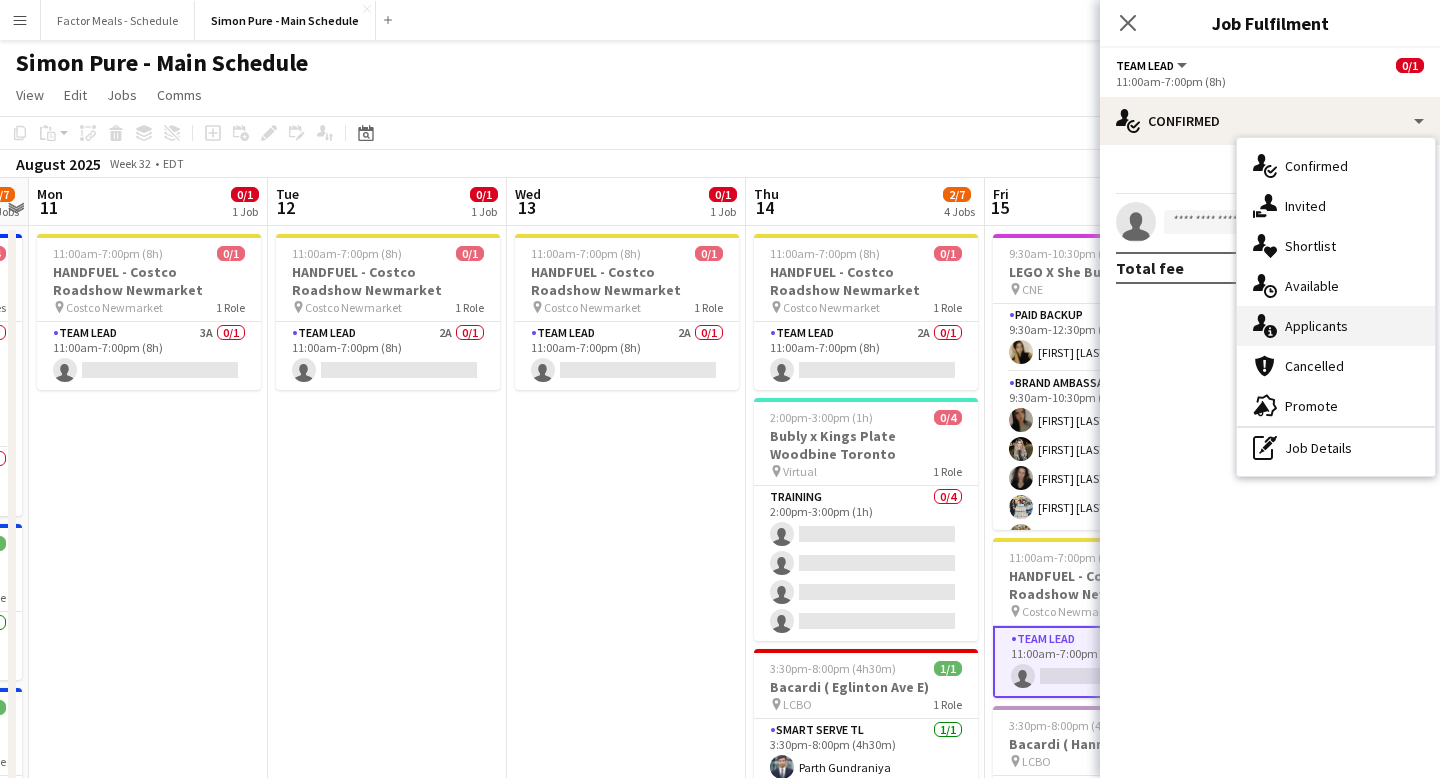 click on "single-neutral-actions-information
Applicants" at bounding box center (1336, 326) 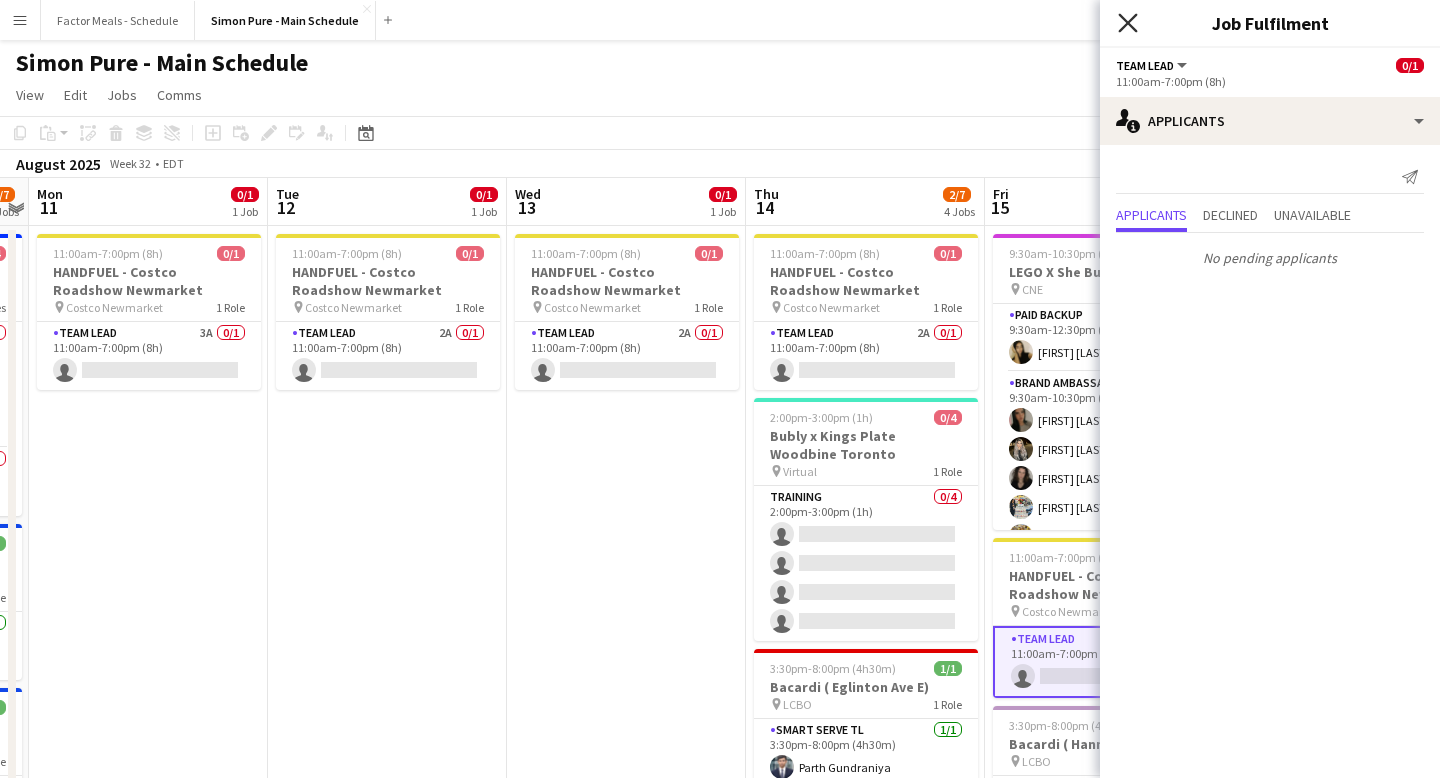 click on "Close pop-in" 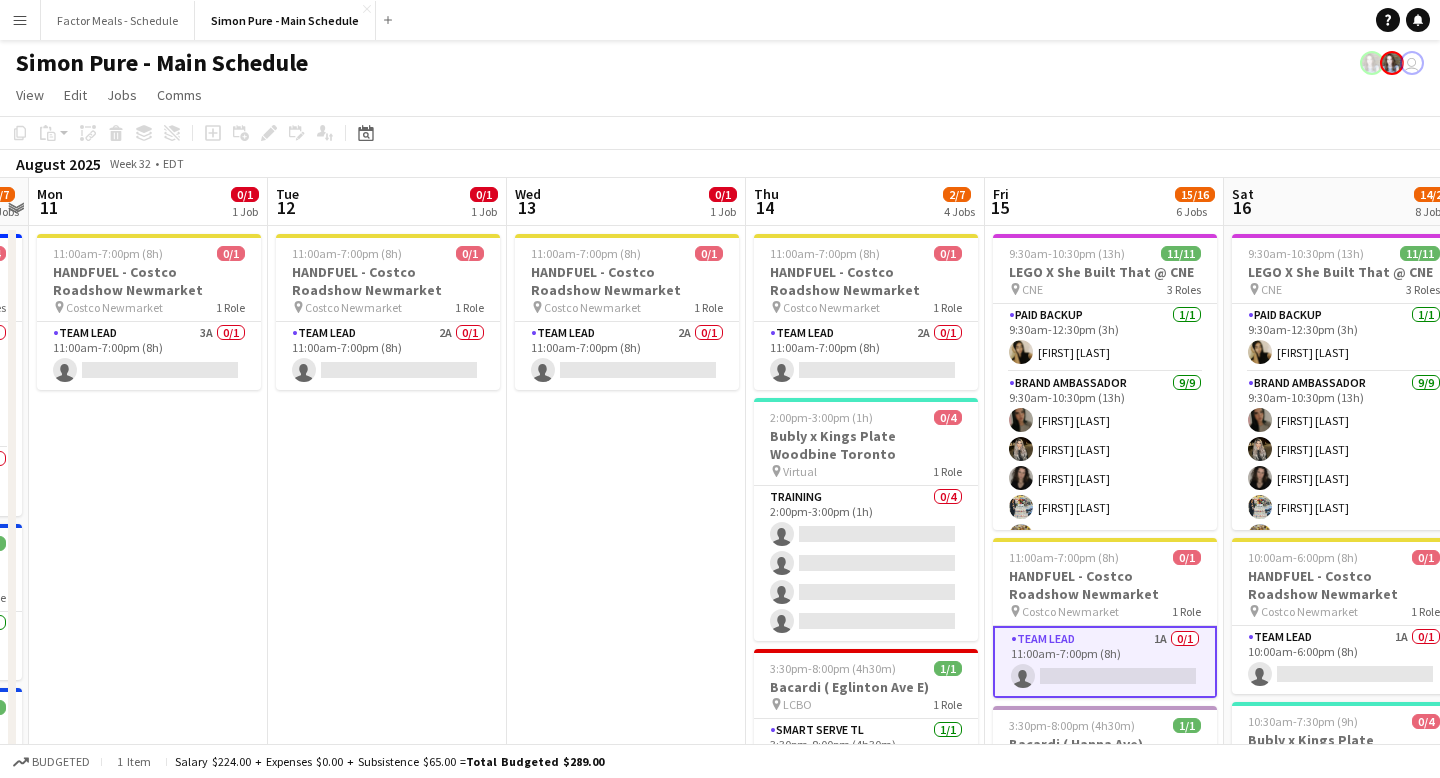 click on "11:00am-7:00pm (8h)    0/1   HANDFUEL - Costco Roadshow Newmarket
pin
Costco Newmarket   1 Role   Team Lead   2A   0/1   11:00am-7:00pm (8h)
single-neutral-actions" at bounding box center [626, 1840] 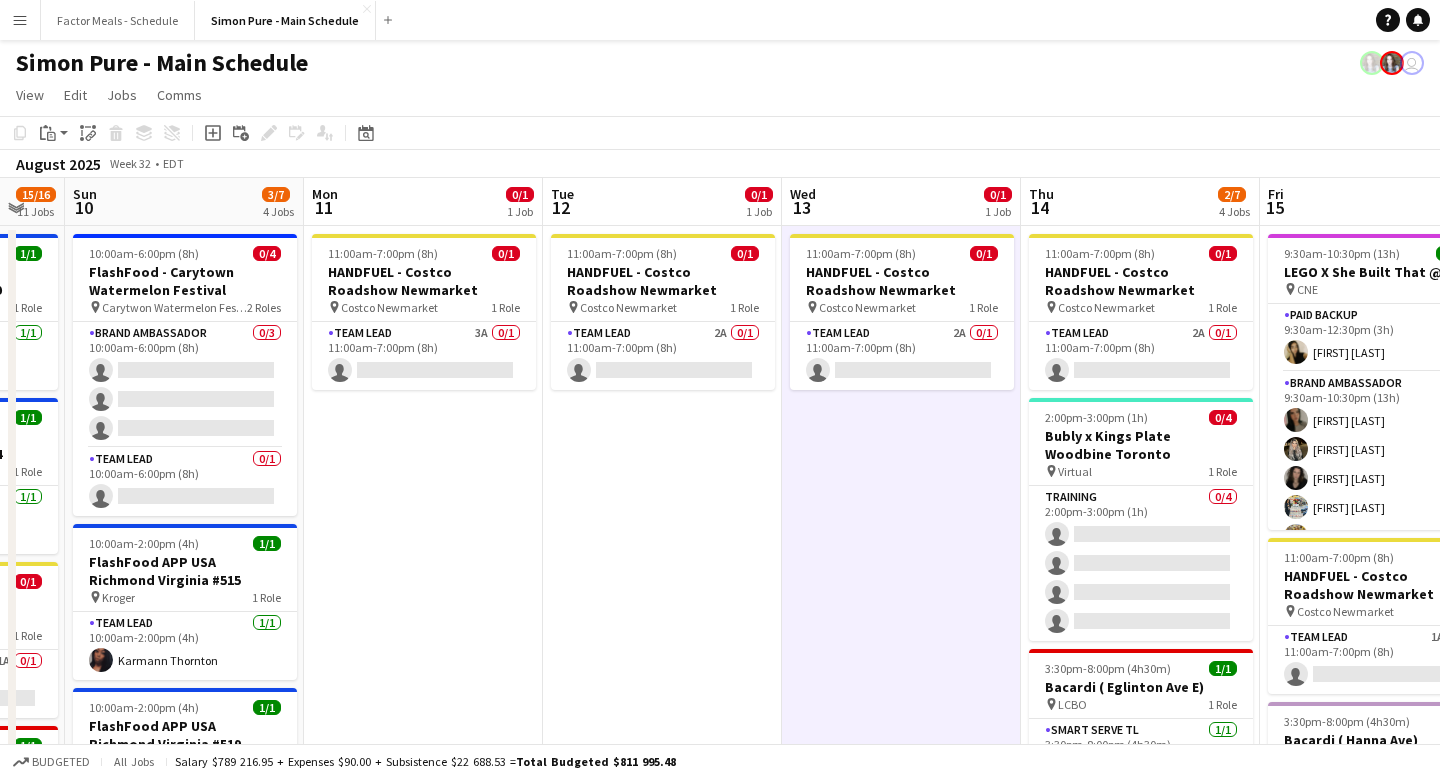 scroll, scrollTop: 0, scrollLeft: 549, axis: horizontal 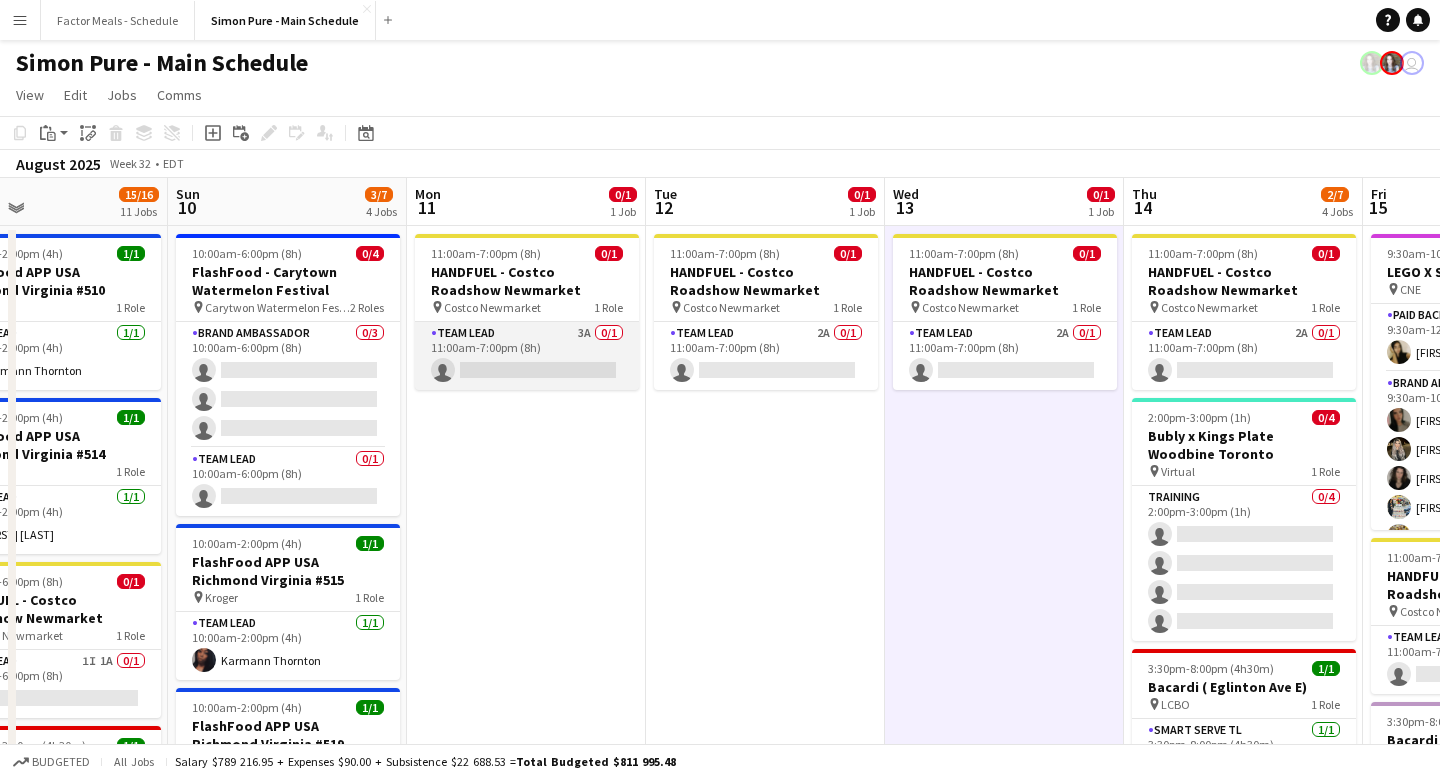 click on "Team Lead   3A   0/1   11:00am-7:00pm (8h)
single-neutral-actions" at bounding box center (527, 356) 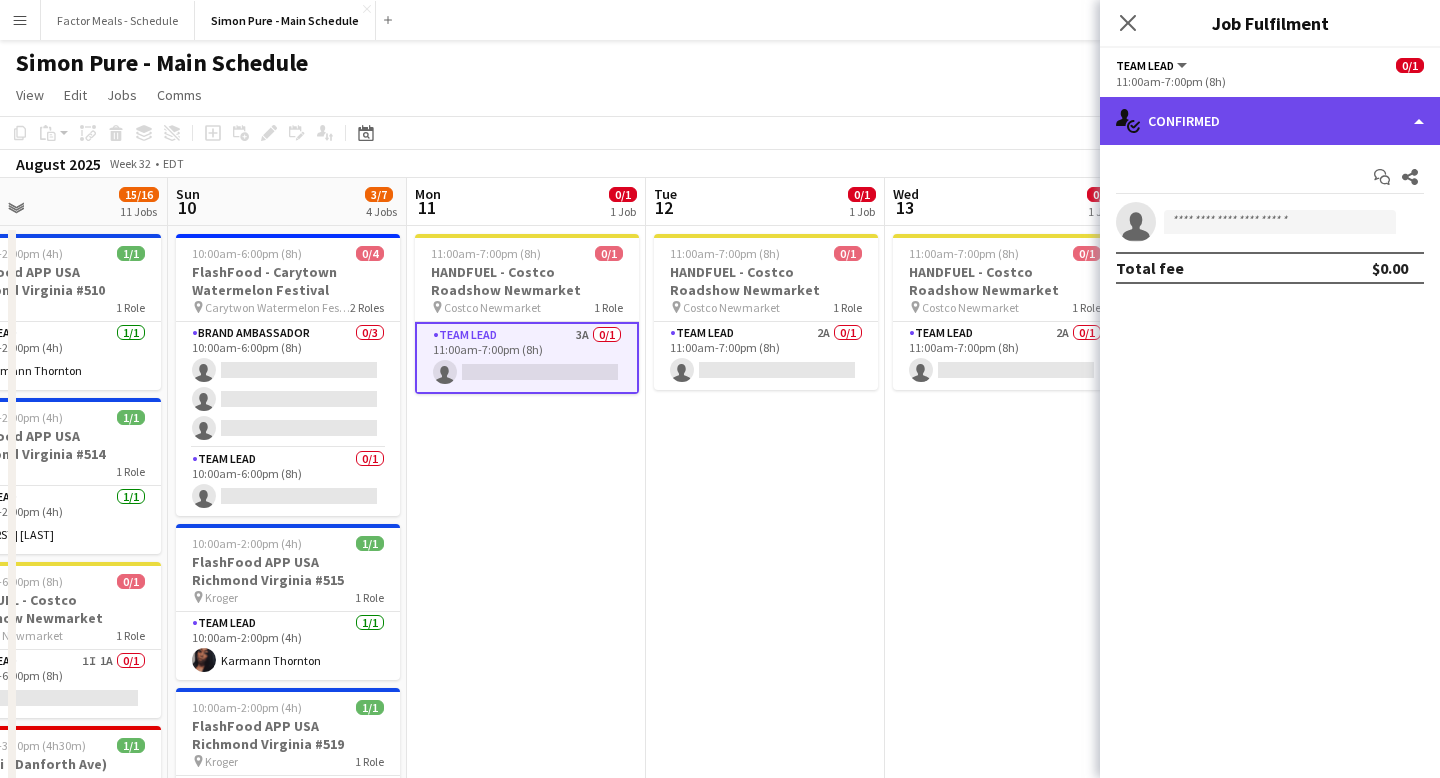 click on "single-neutral-actions-check-2
Confirmed" 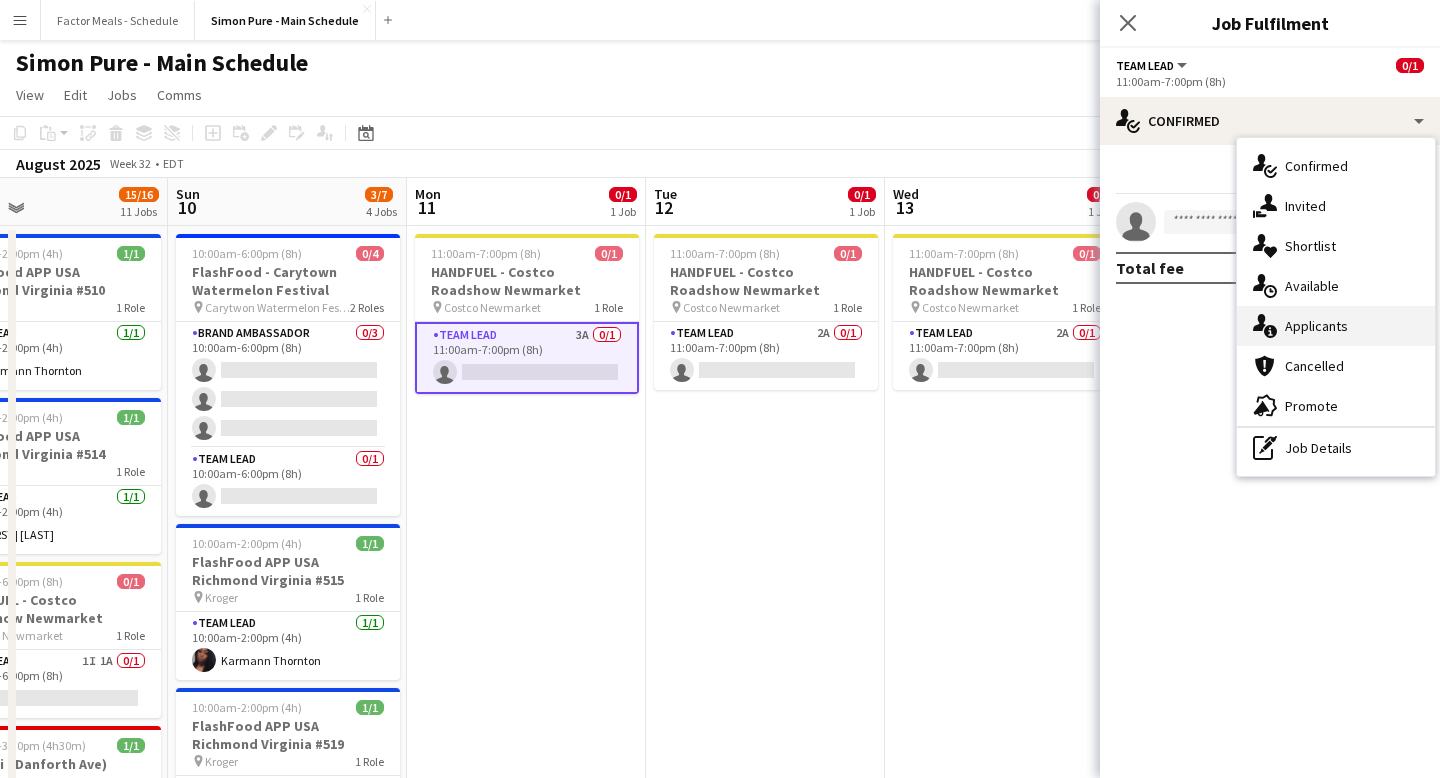 click on "single-neutral-actions-information
Applicants" at bounding box center (1336, 326) 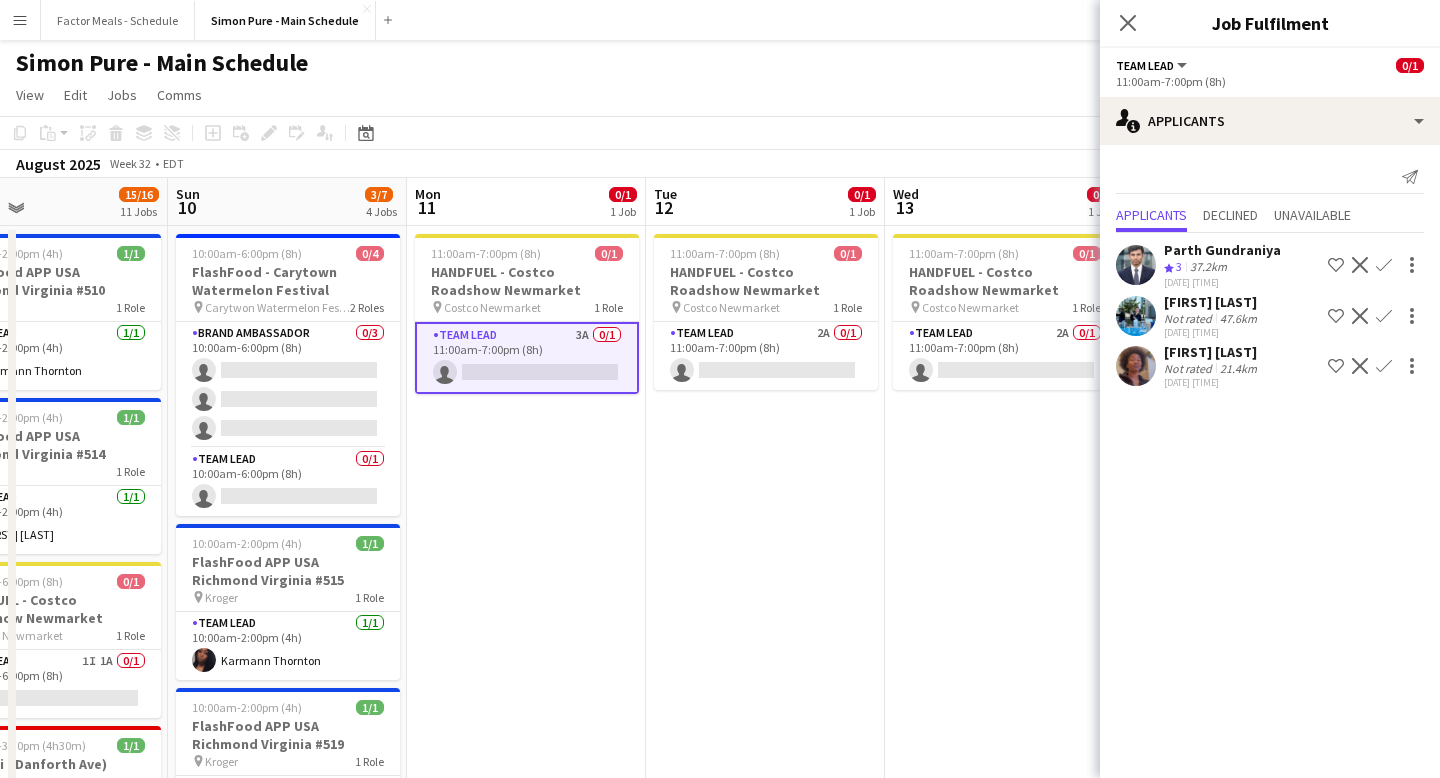 click on "Confirm" 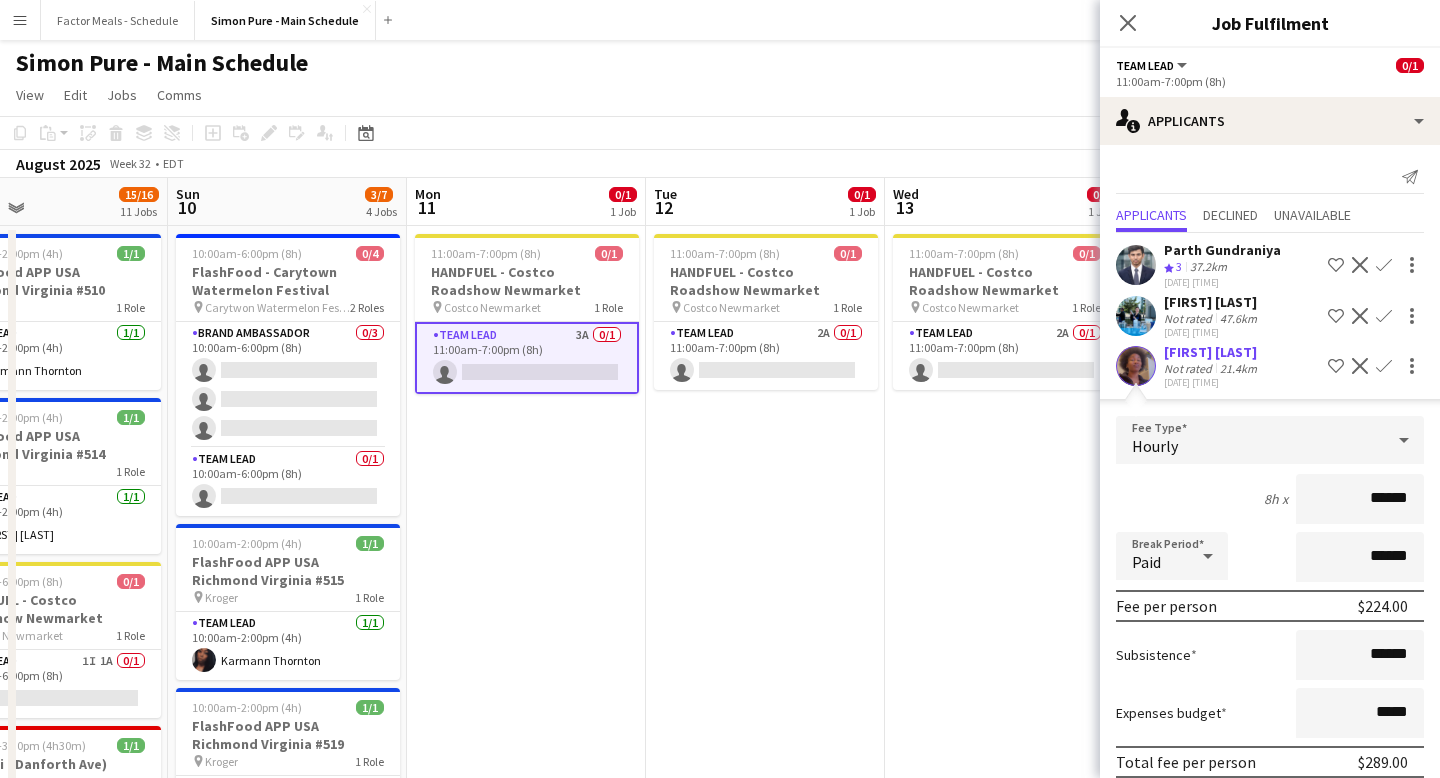 scroll, scrollTop: 84, scrollLeft: 0, axis: vertical 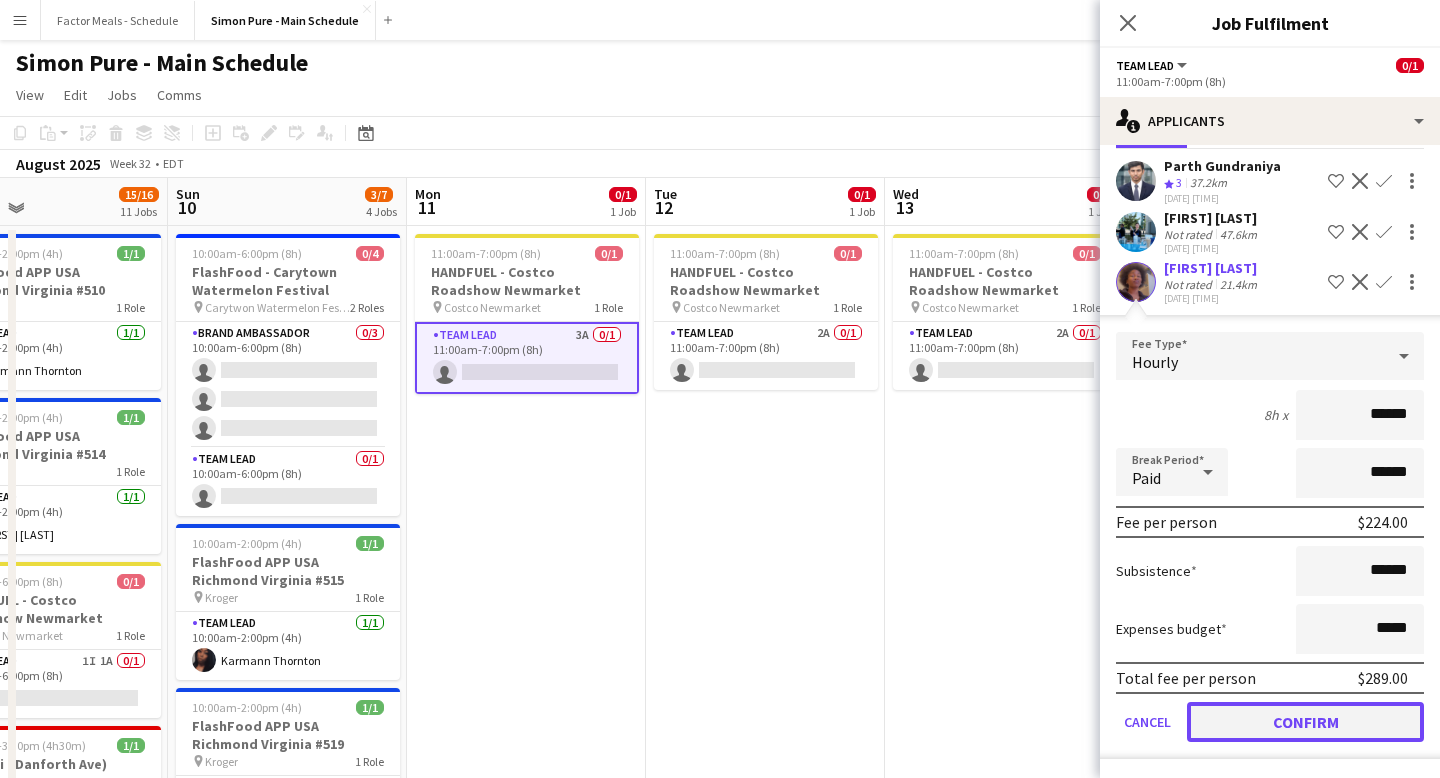 click on "Confirm" 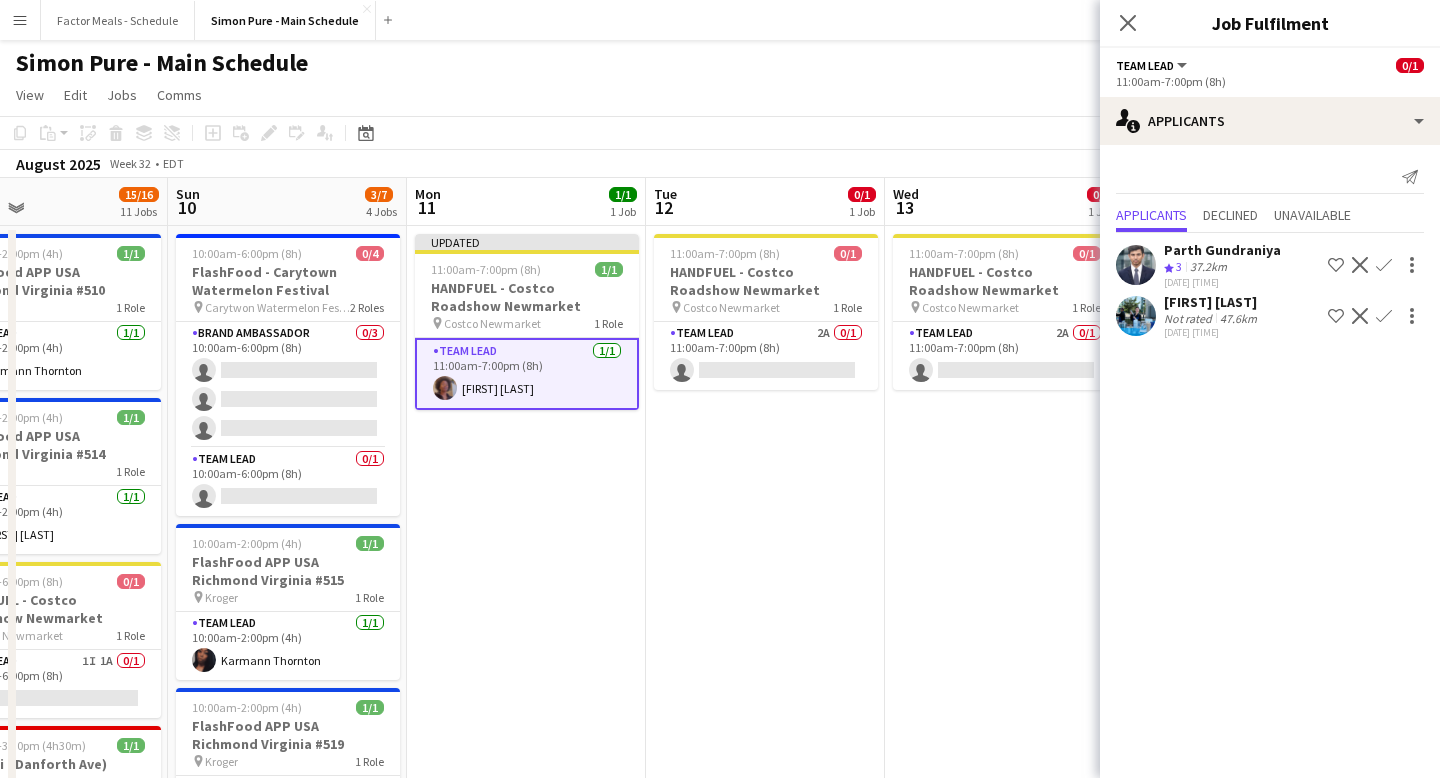 scroll, scrollTop: 0, scrollLeft: 0, axis: both 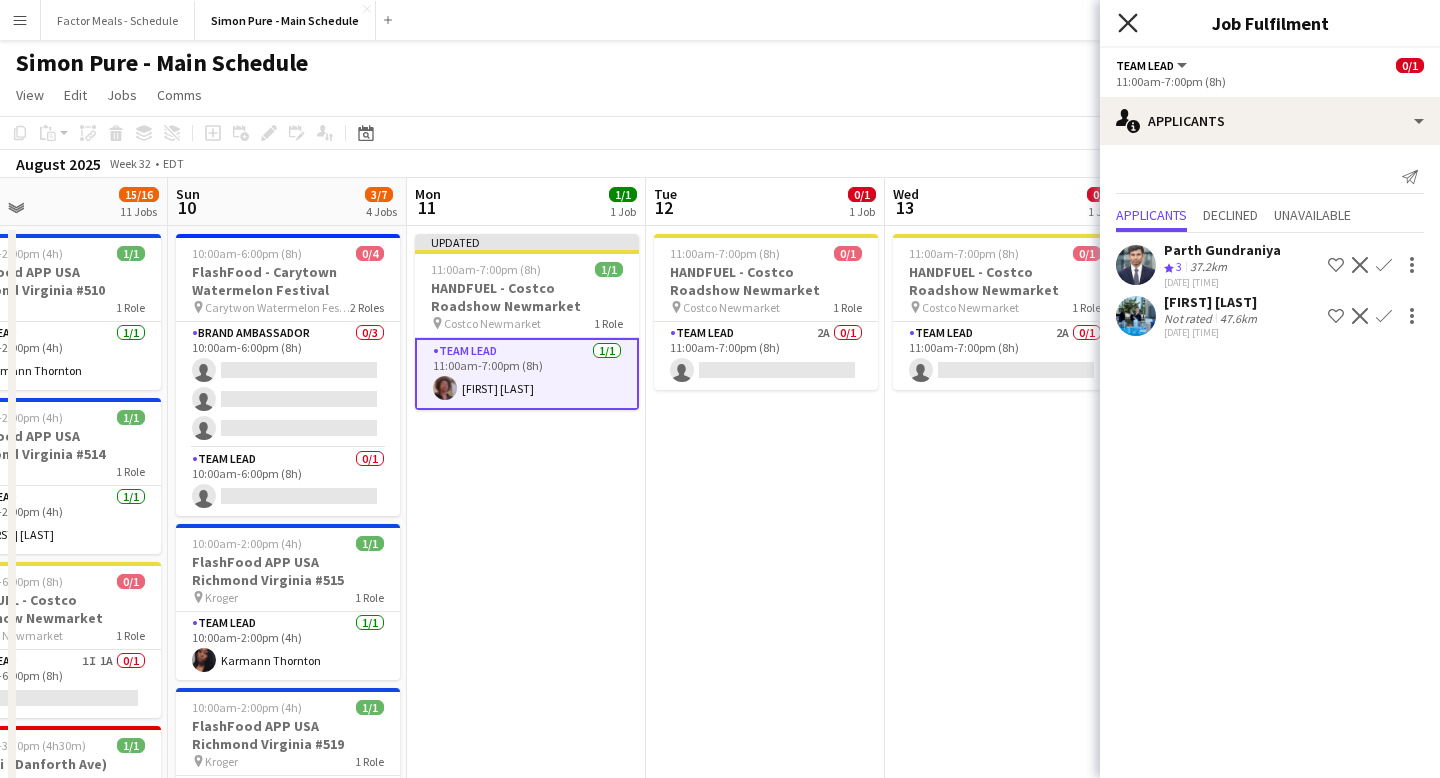 click on "Close pop-in" 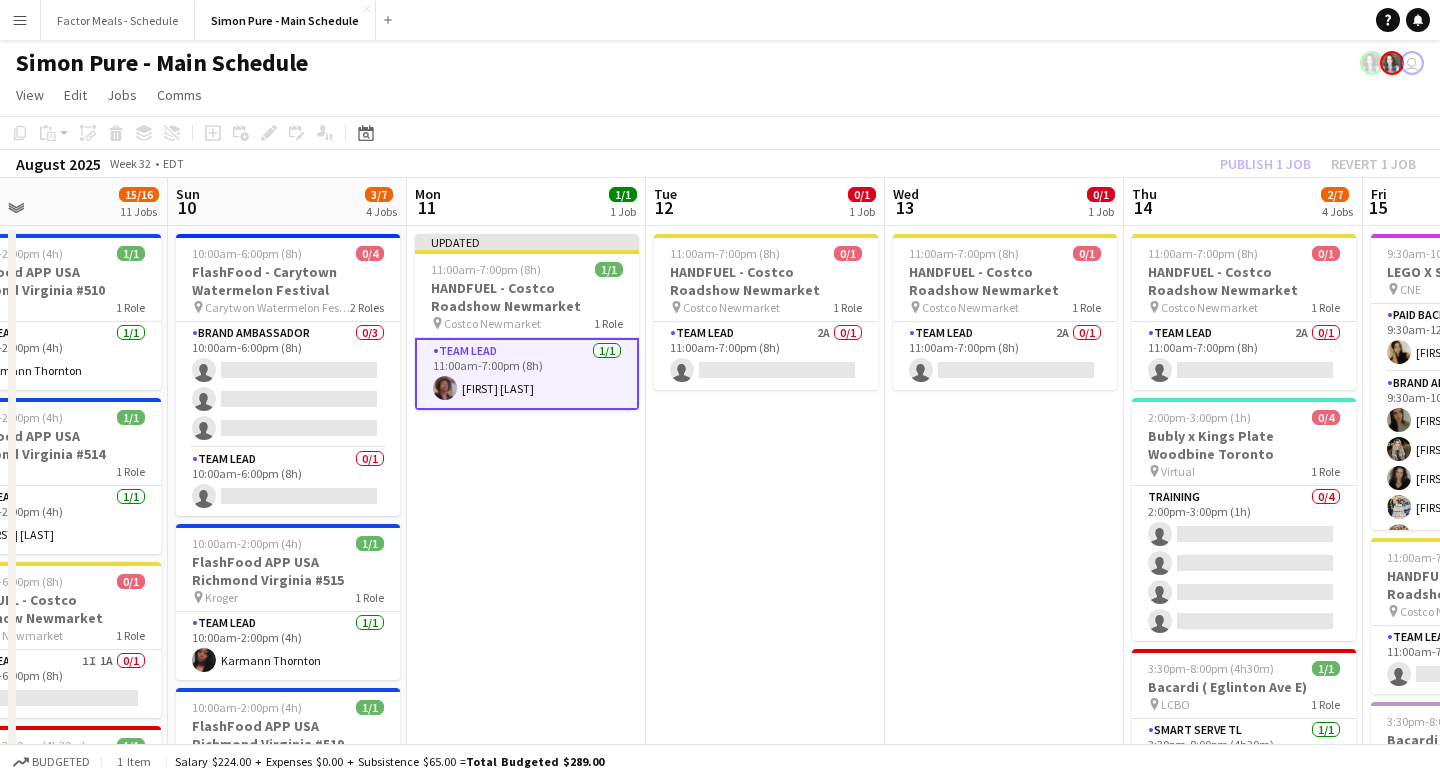 click on "11:00am-7:00pm (8h)    0/1   HANDFUEL - Costco Roadshow Newmarket
pin
Costco Newmarket   1 Role   Team Lead   2A   0/1   11:00am-7:00pm (8h)
single-neutral-actions" at bounding box center (765, 1840) 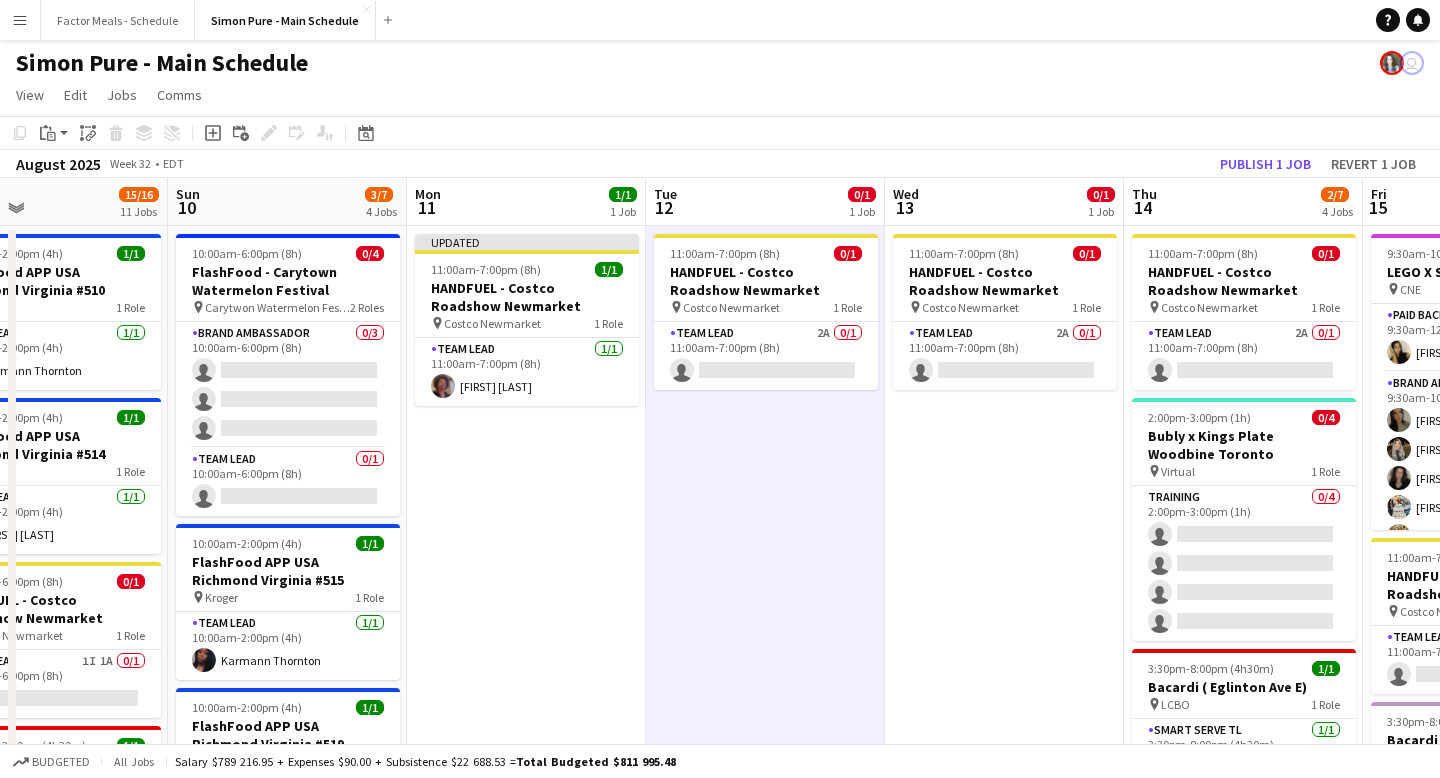 click on "Updated   11:00am-7:00pm (8h)    1/1   HANDFUEL - Costco Roadshow [CITY]
pin
Costco[CITY]   1 Role   Team Lead   1/1   11:00am-7:00pm (8h)
[FIRST] [LAST]" at bounding box center (526, 1840) 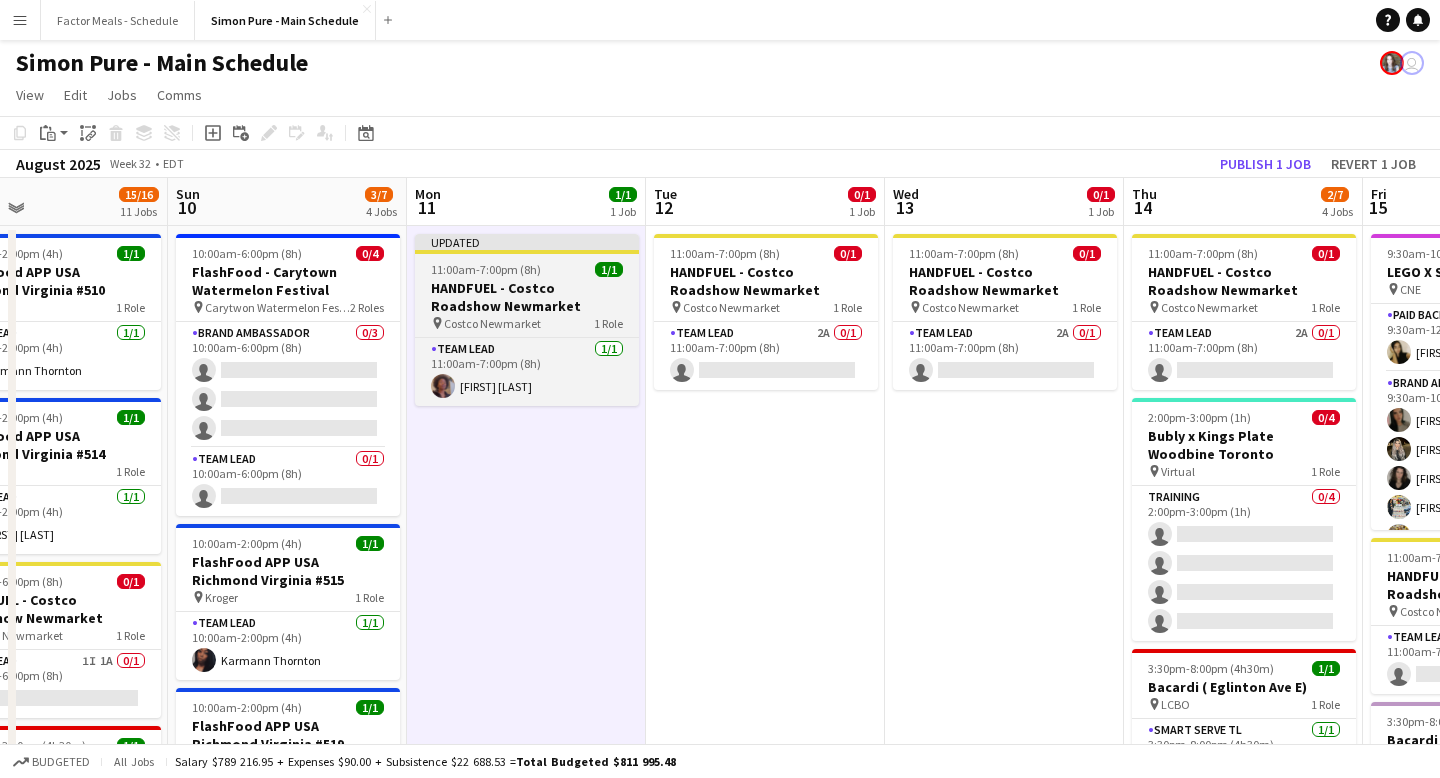click on "Updated" at bounding box center [527, 242] 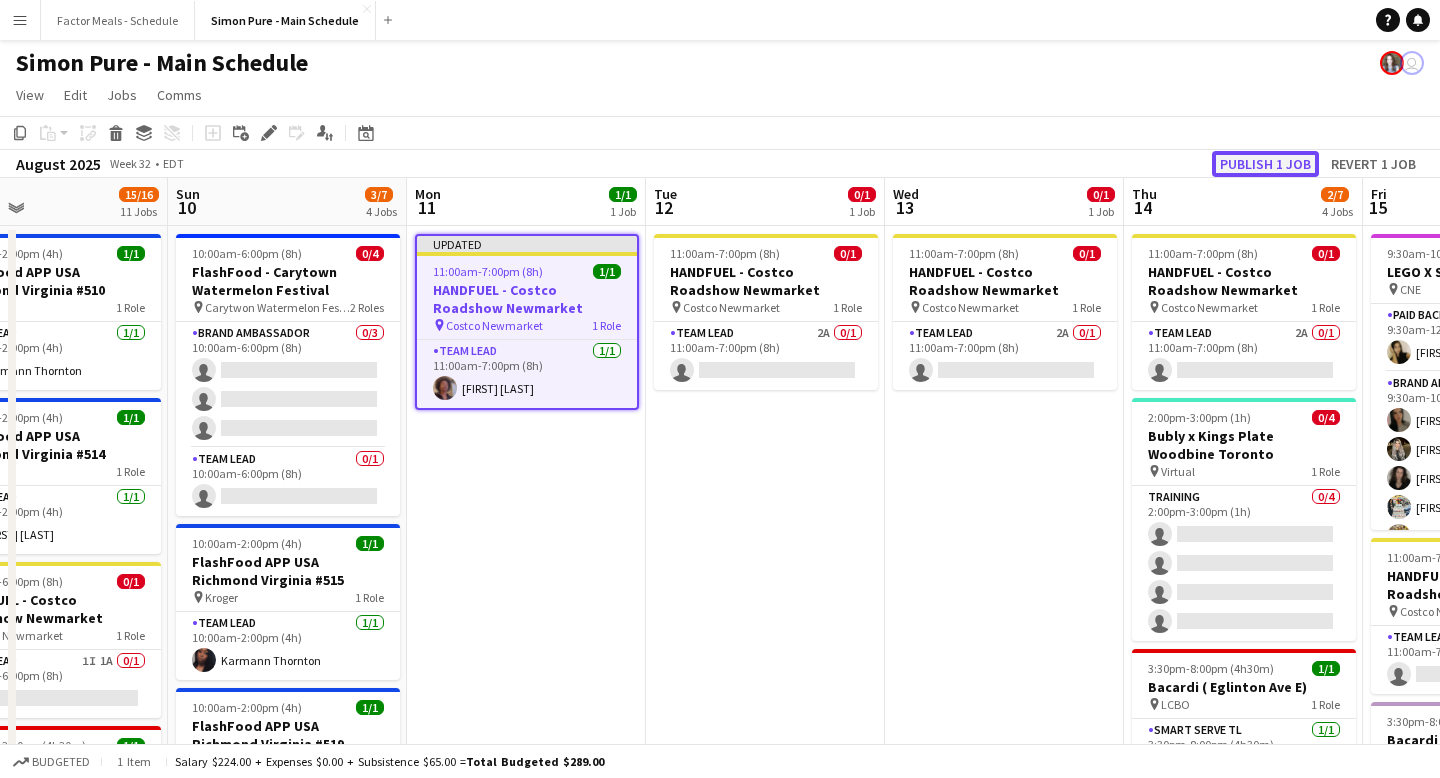 click on "Publish 1 job" 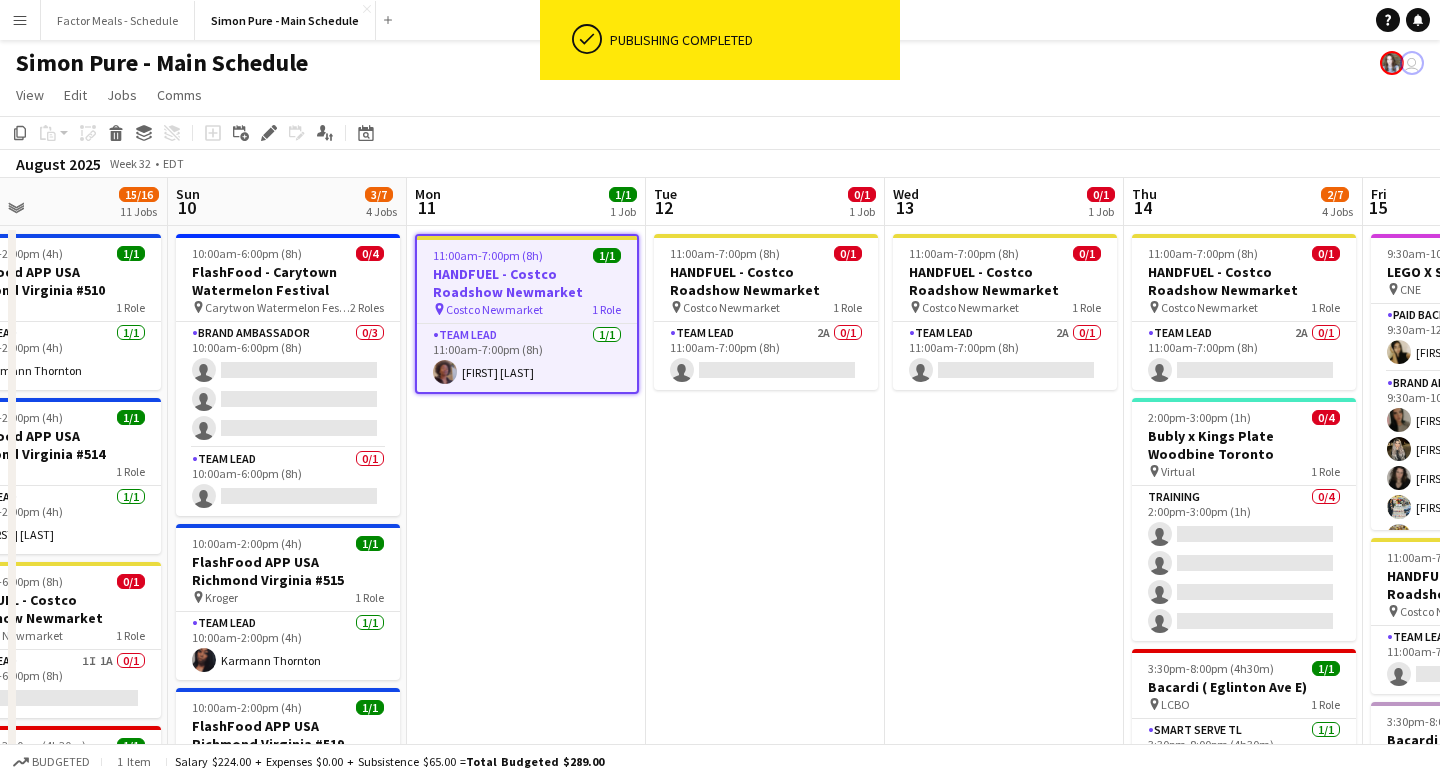 click on "11:00am-7:00pm (8h)    0/1   HANDFUEL - Costco Roadshow Newmarket
pin
Costco Newmarket   1 Role   Team Lead   2A   0/1   11:00am-7:00pm (8h)
single-neutral-actions" at bounding box center (765, 1840) 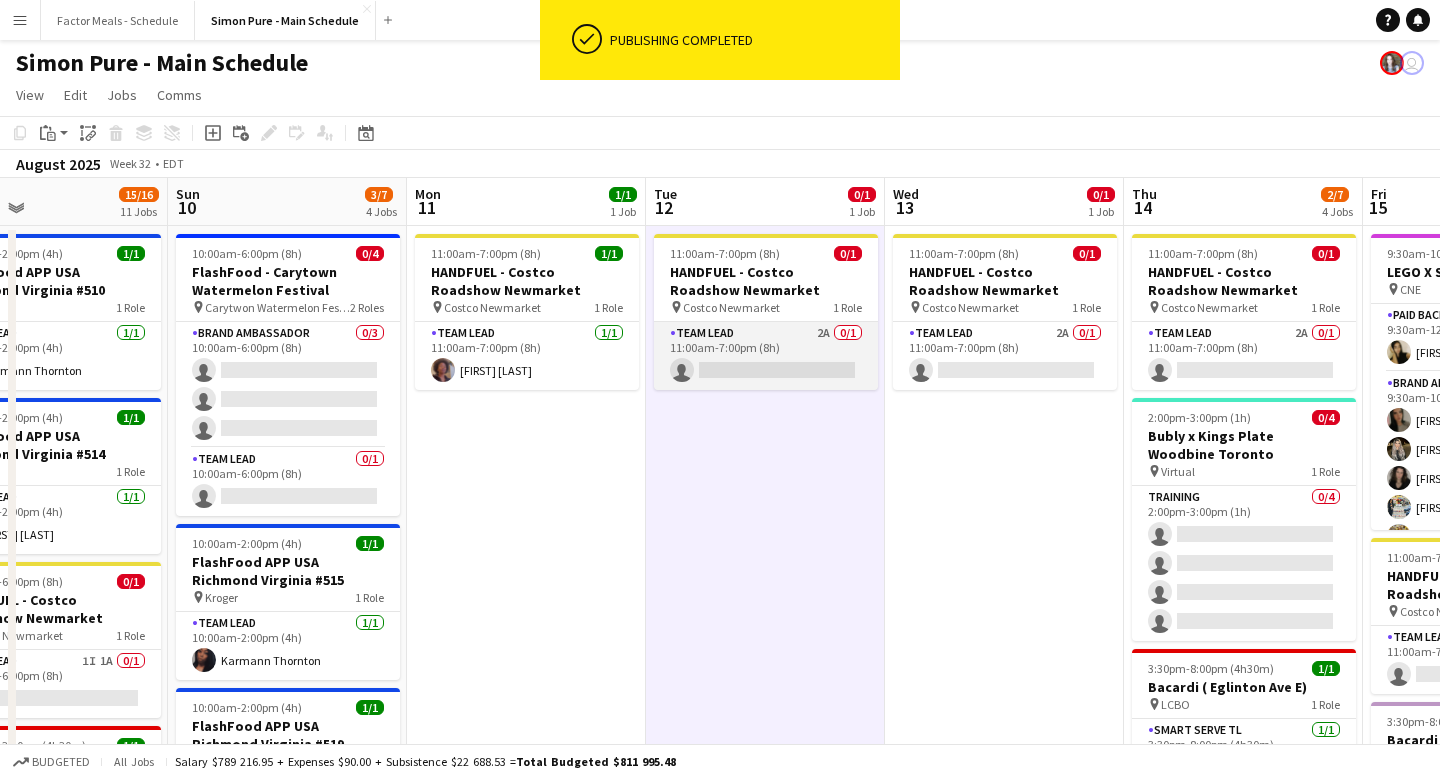 click on "Team Lead   2A   0/1   11:00am-7:00pm (8h)
single-neutral-actions" at bounding box center [766, 356] 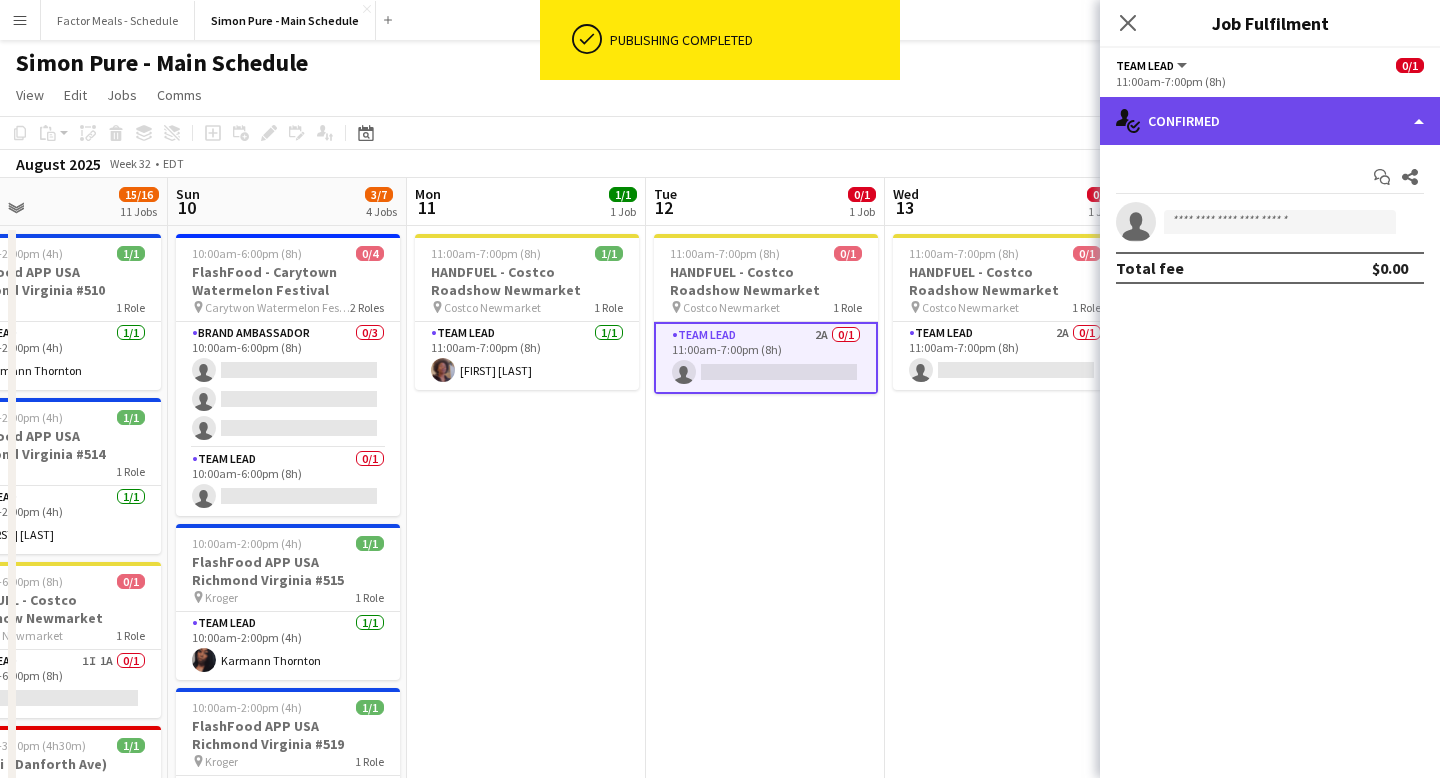 click on "single-neutral-actions-check-2
Confirmed" 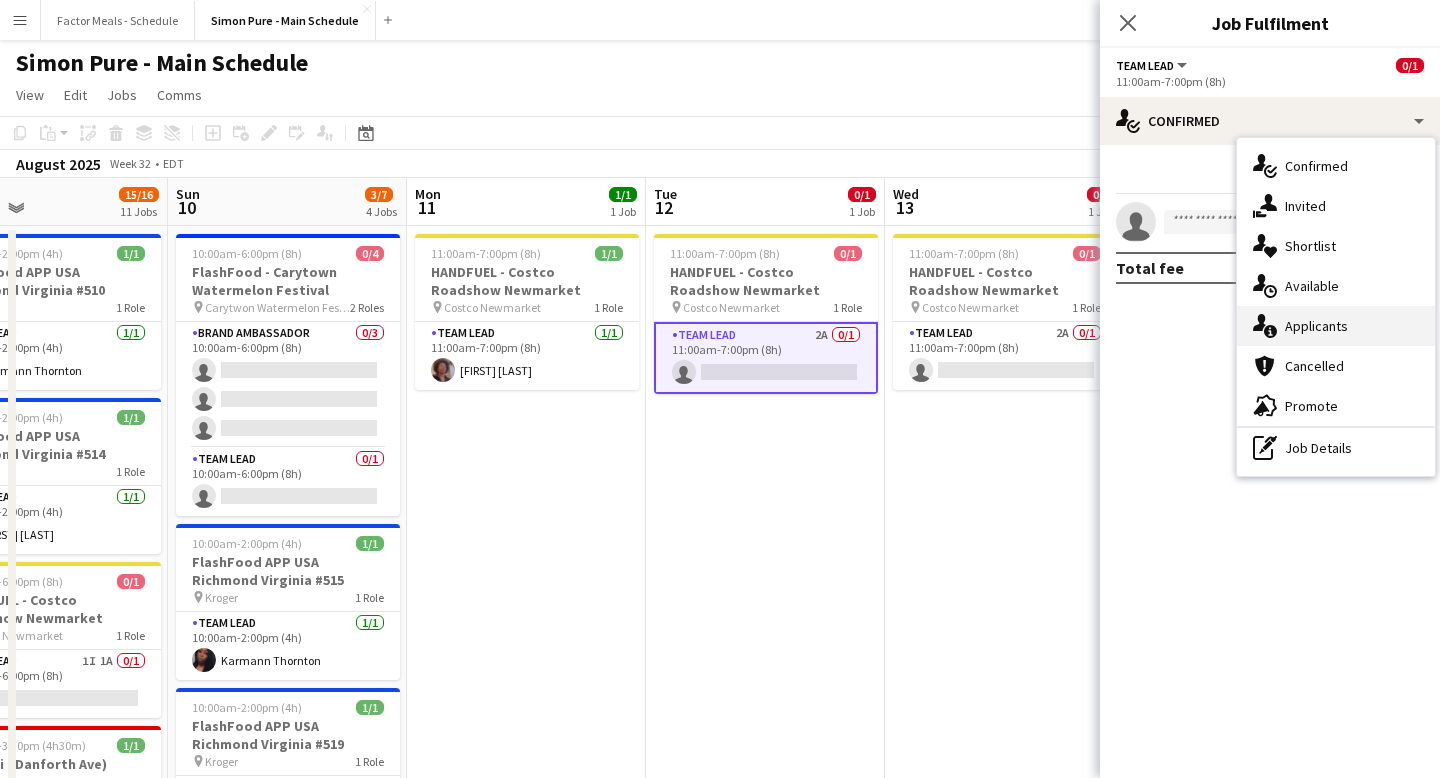 click on "single-neutral-actions-information
Applicants" at bounding box center [1336, 326] 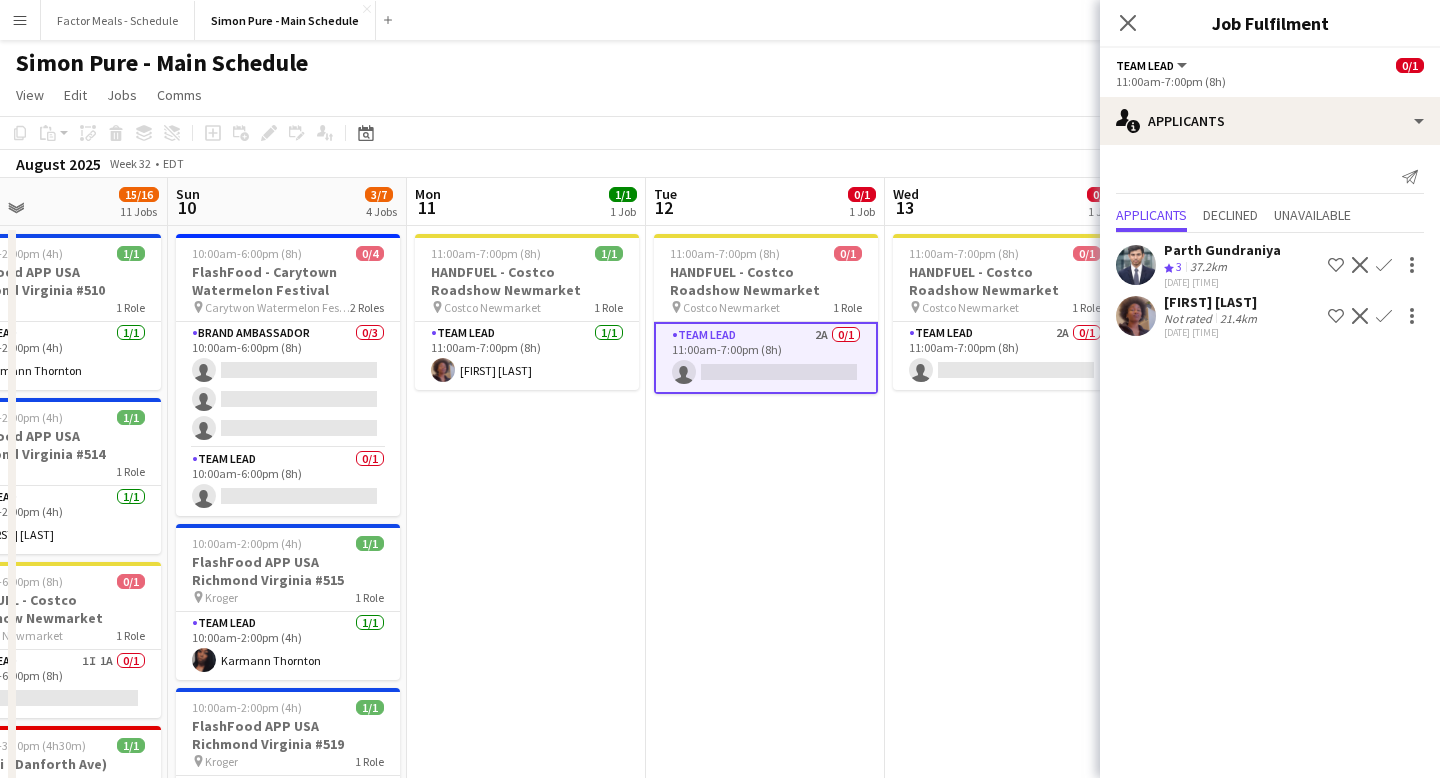 click on "Confirm" 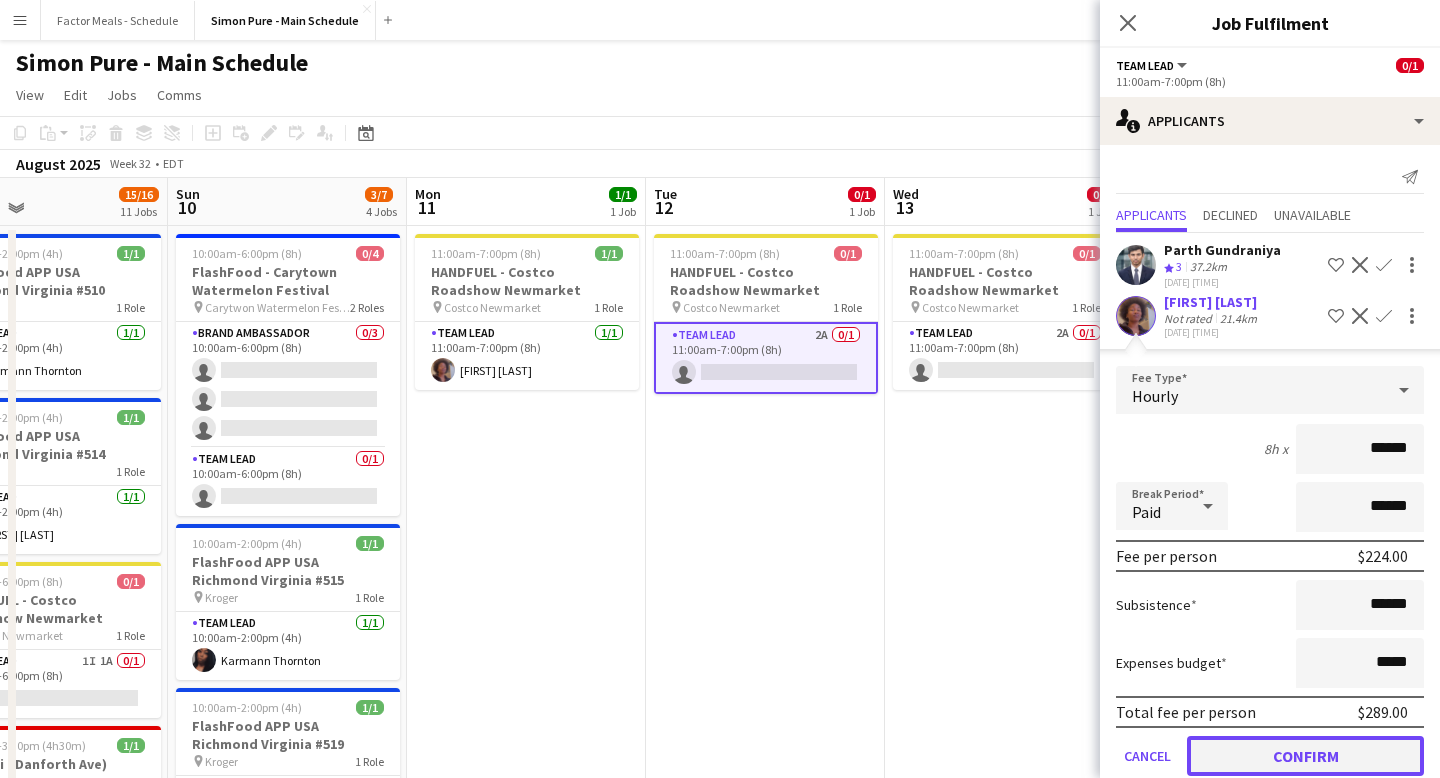 click on "Confirm" 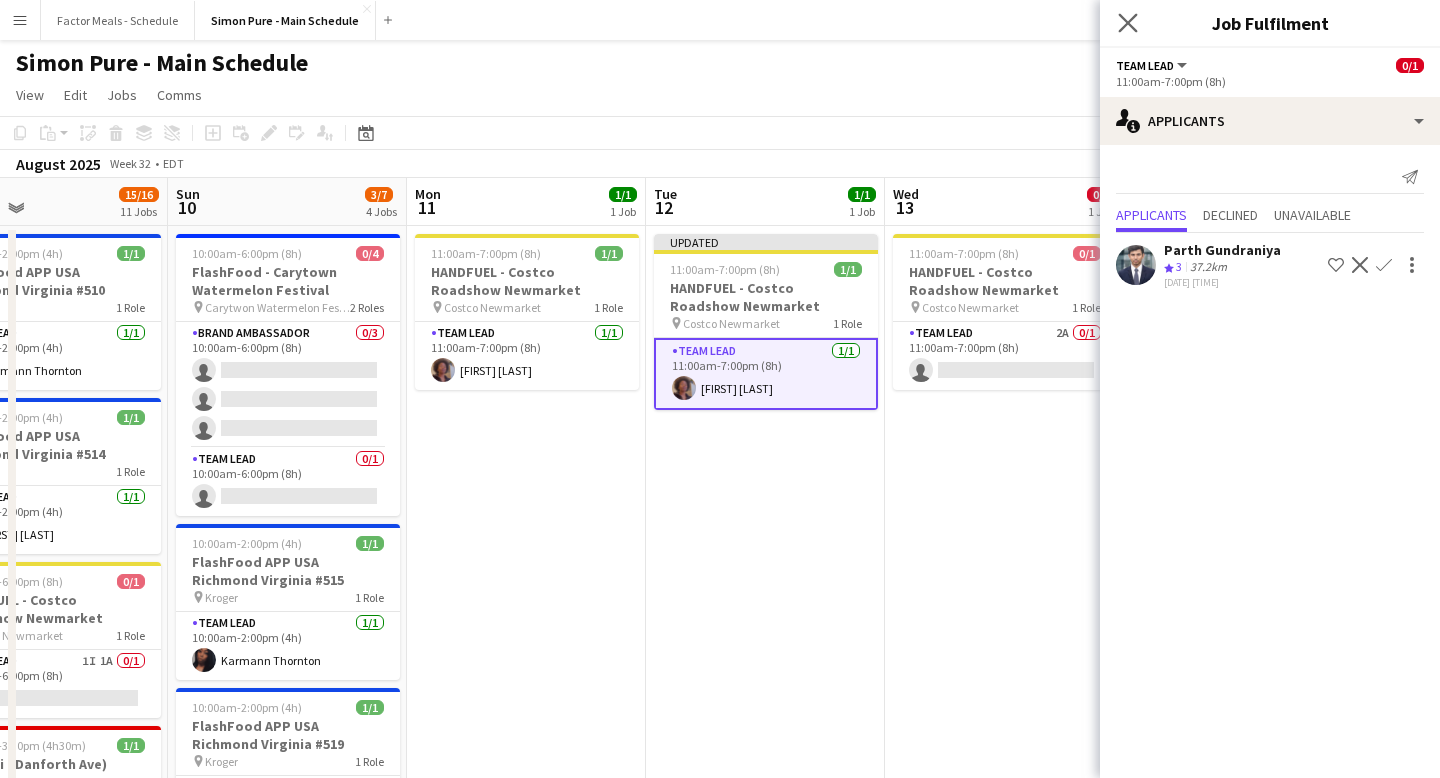 click on "Close pop-in" 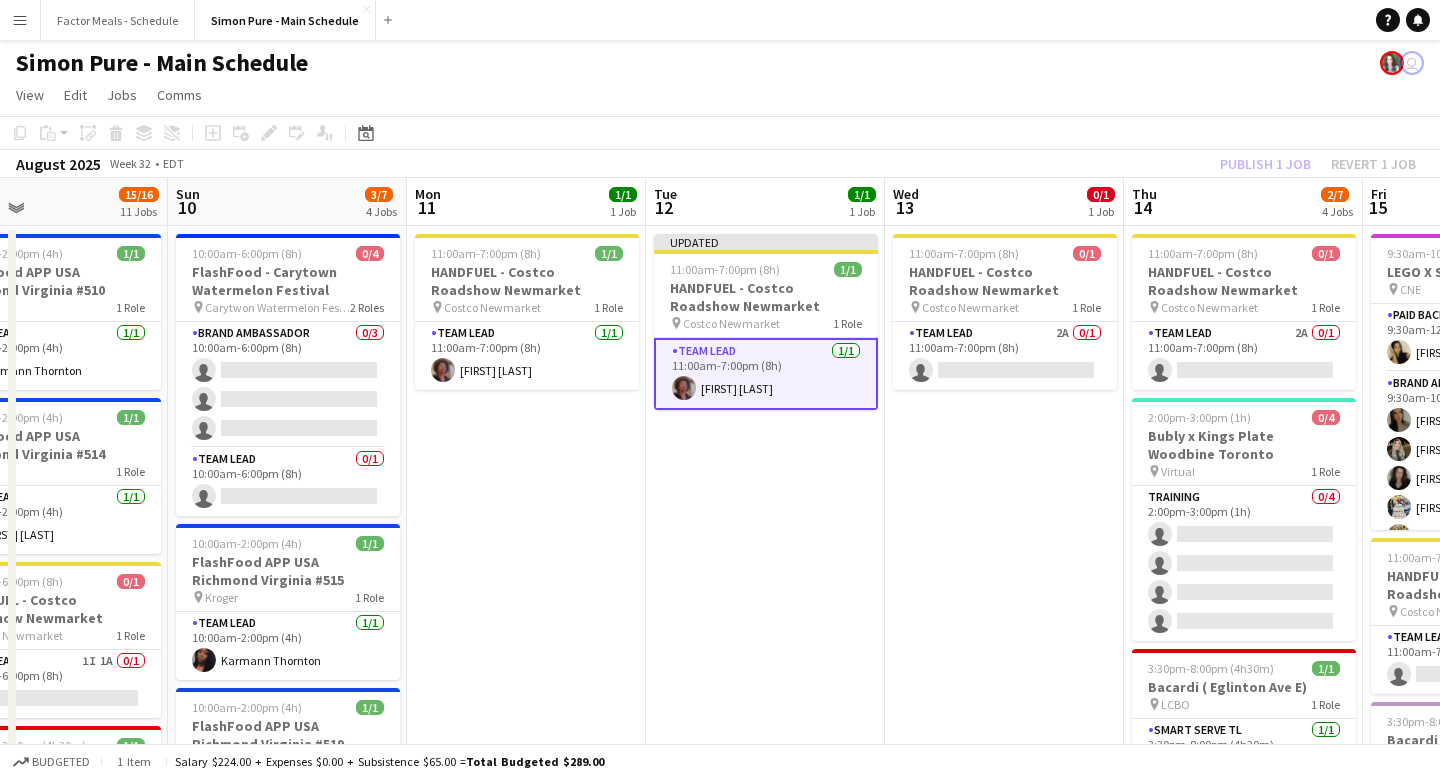 click on "Updated   11:00am-7:00pm (8h)    1/1   HANDFUEL - Costco Roadshow [CITY]
pin
Costco[CITY]   1 Role   Team Lead   1/1   11:00am-7:00pm (8h)
[FIRST] [LAST]" at bounding box center [765, 1840] 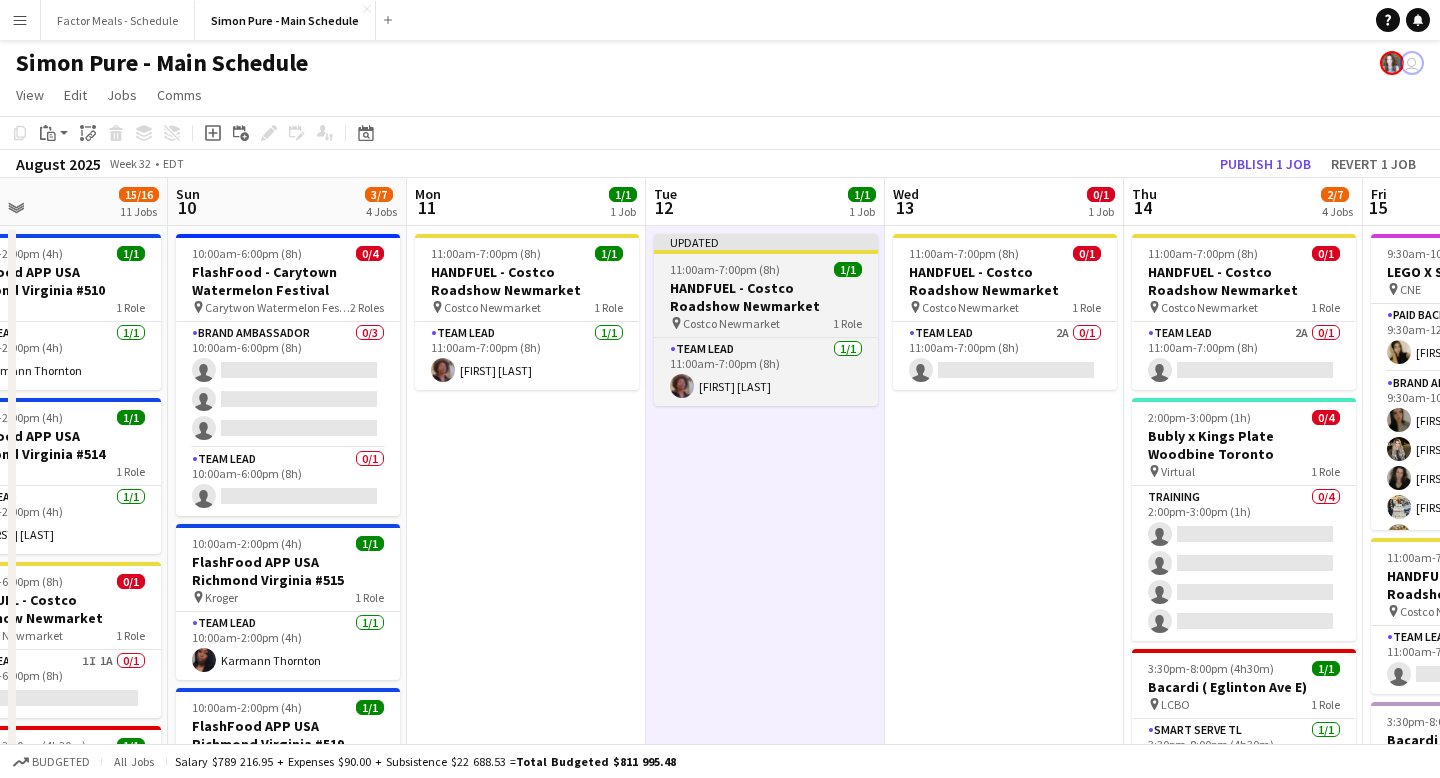 click on "HANDFUEL - Costco Roadshow Newmarket" at bounding box center [766, 297] 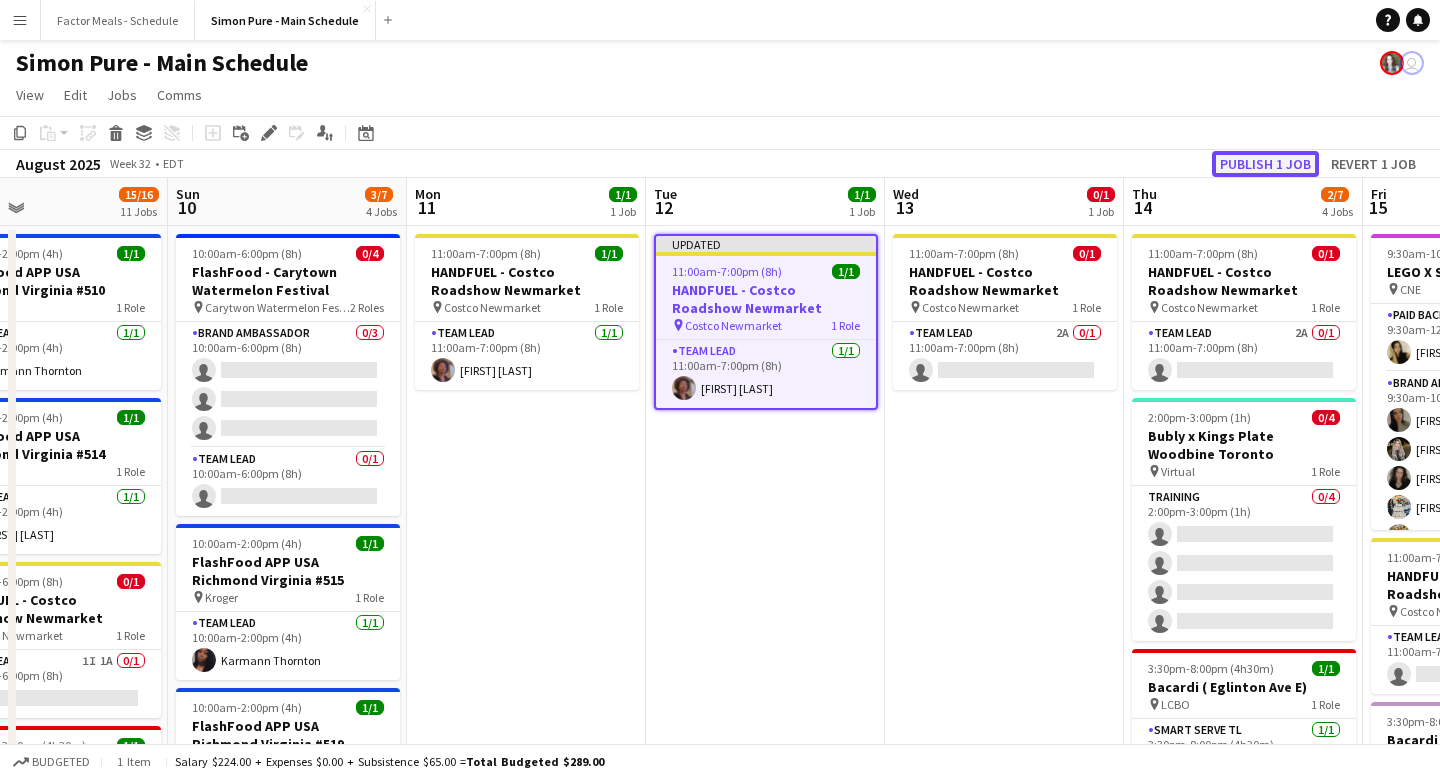 click on "Publish 1 job" 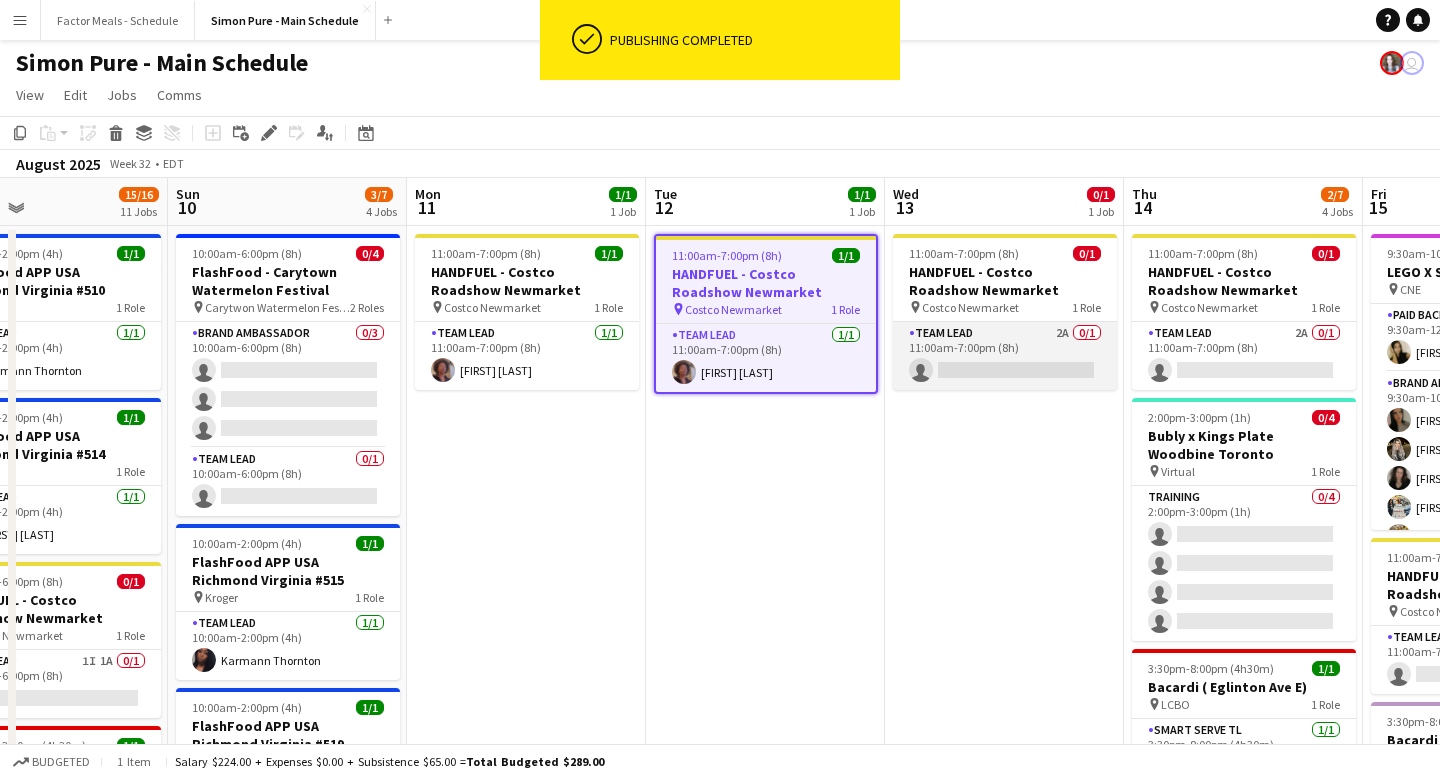 click on "Team Lead   2A   0/1   11:00am-7:00pm (8h)
single-neutral-actions" at bounding box center (1005, 356) 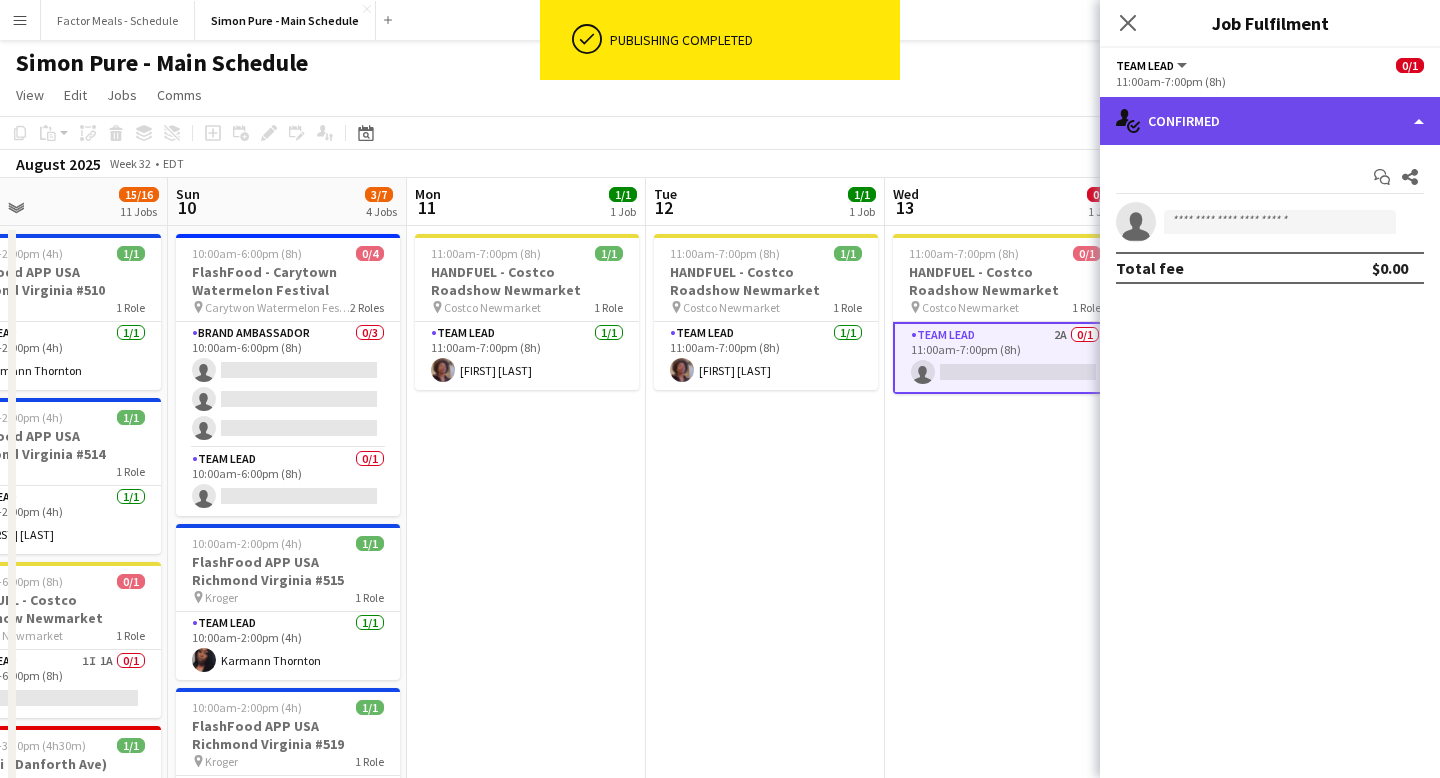 click on "single-neutral-actions-check-2
Confirmed" 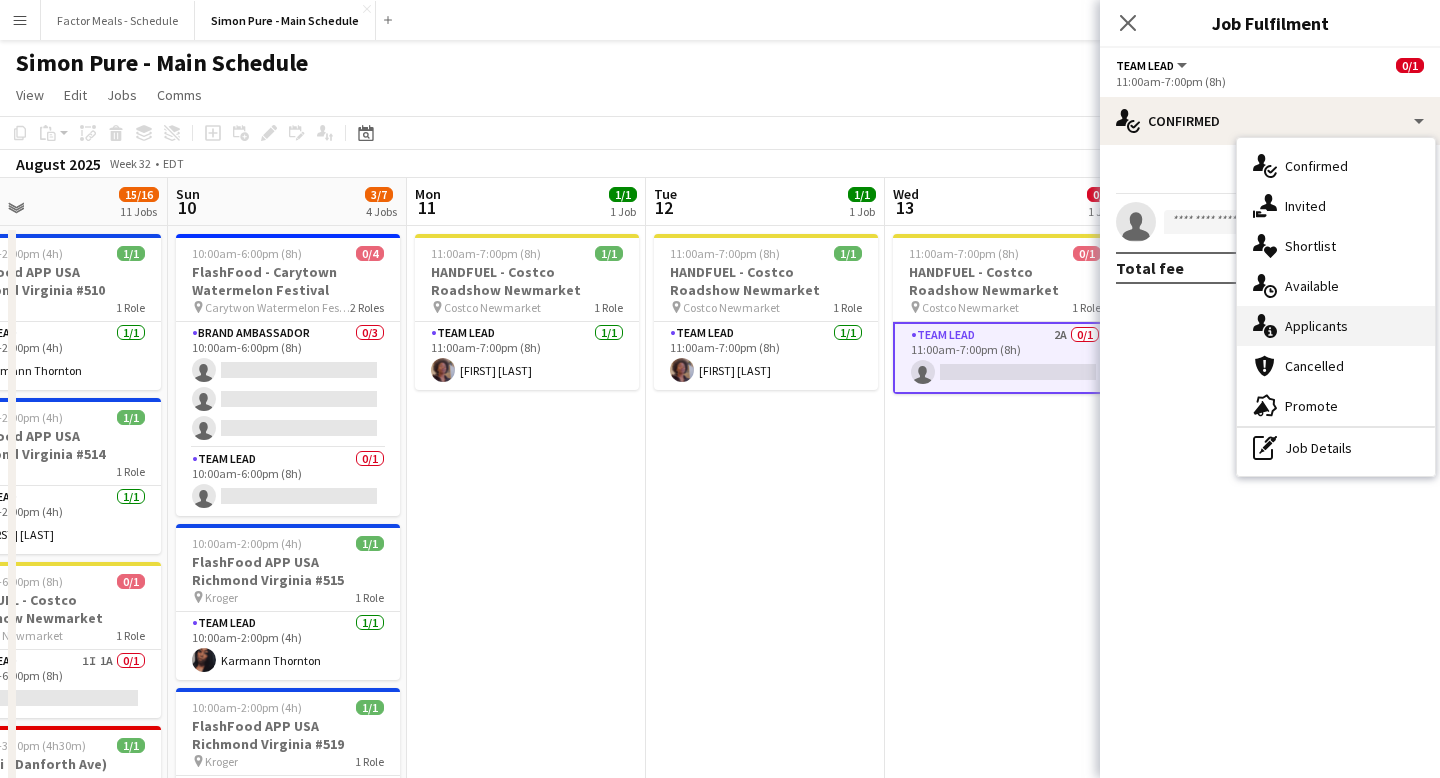 click on "single-neutral-actions-information
Applicants" at bounding box center [1336, 326] 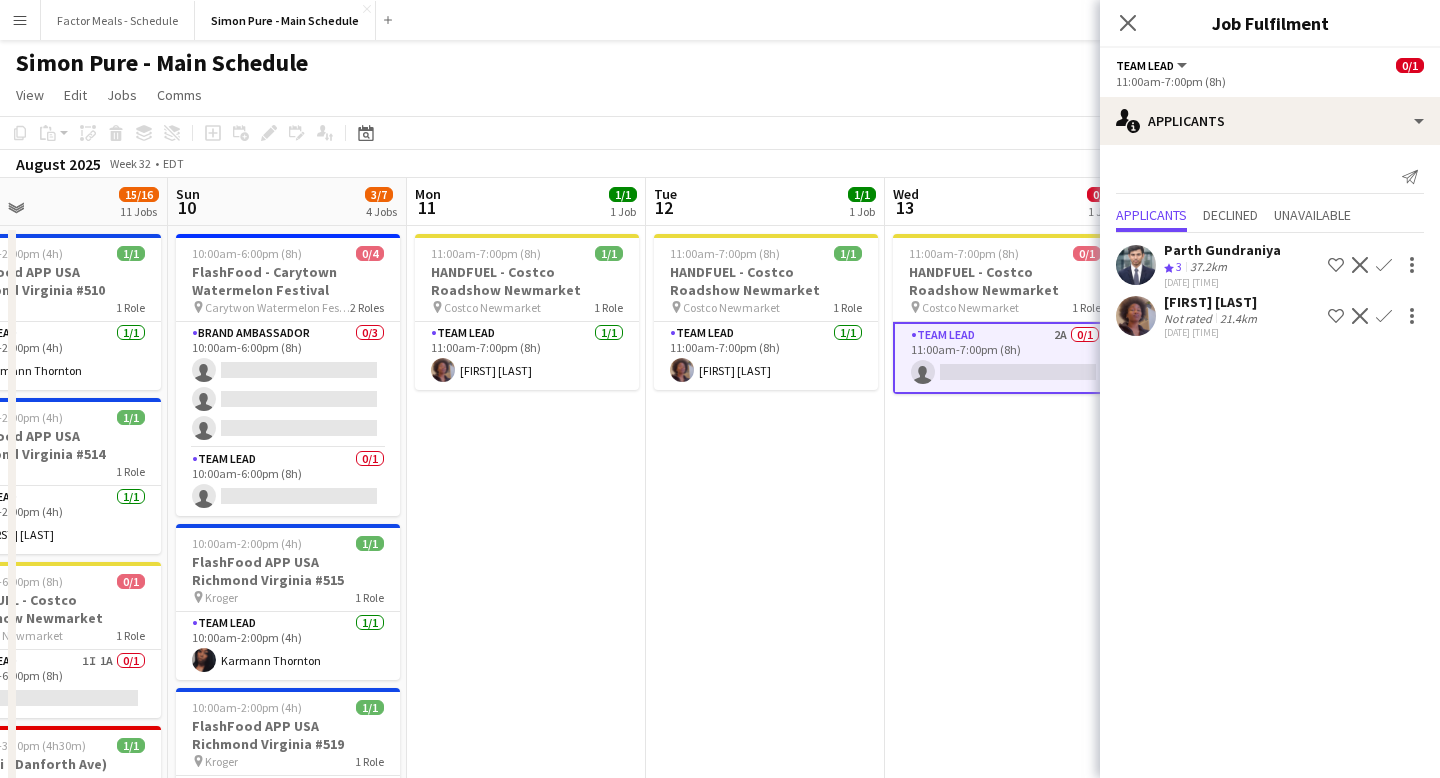 click on "Confirm" 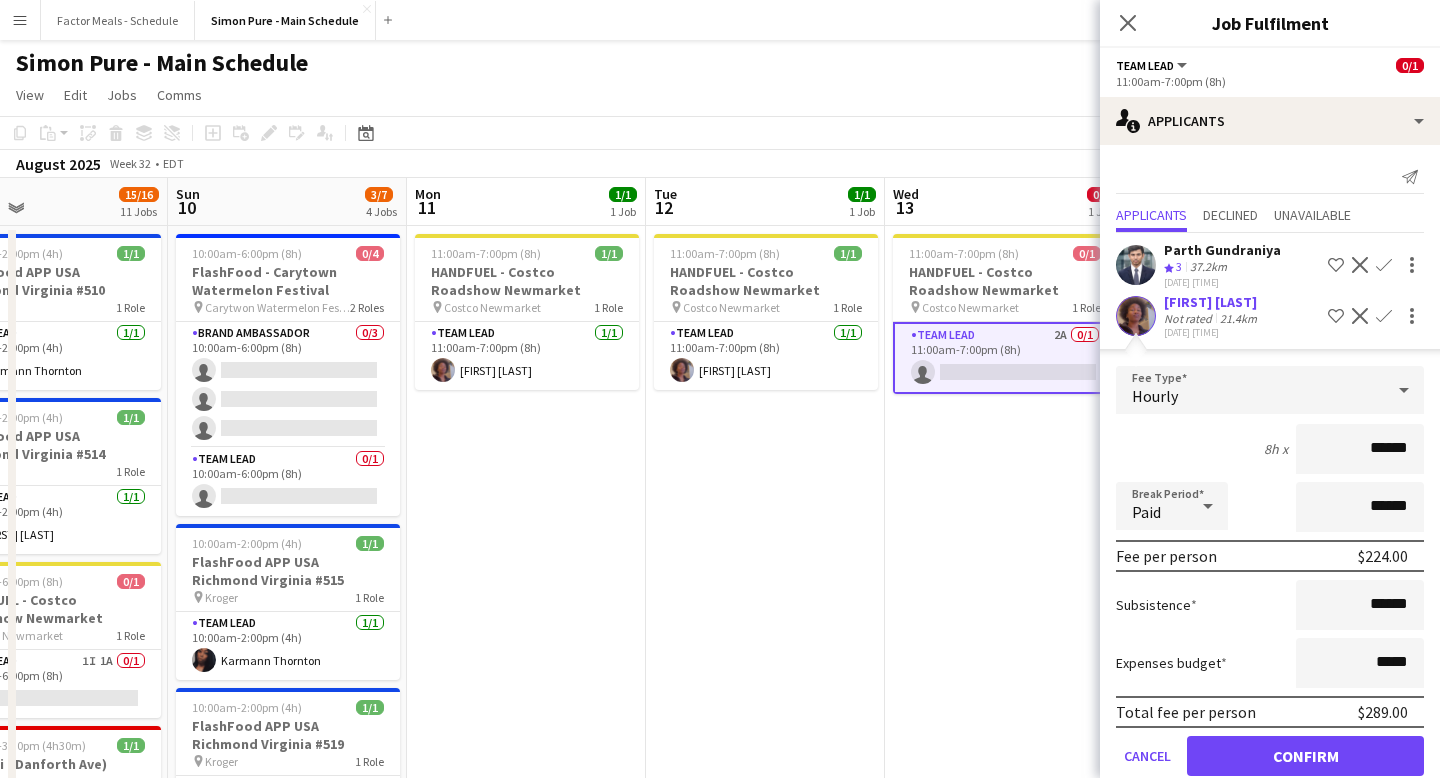 scroll, scrollTop: 7, scrollLeft: 0, axis: vertical 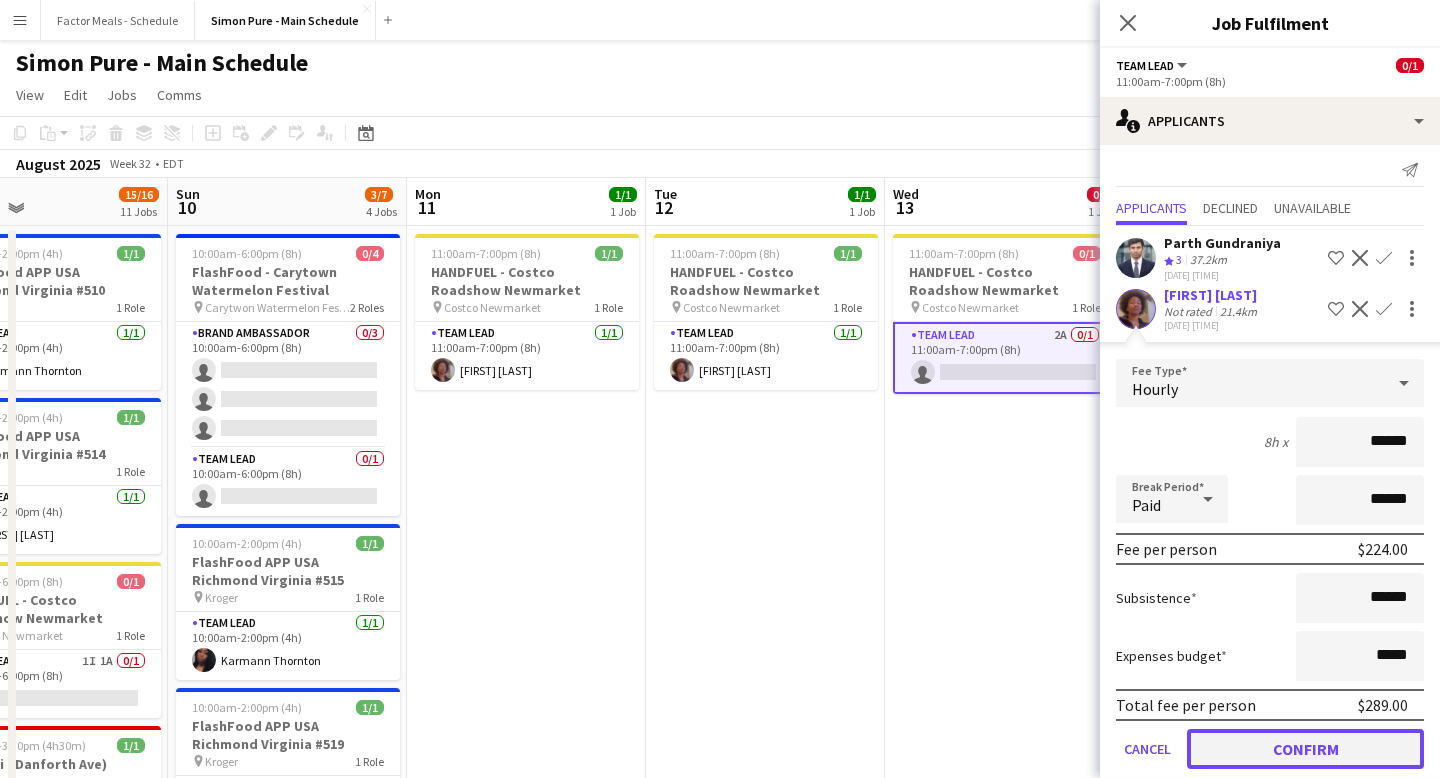 click on "Confirm" 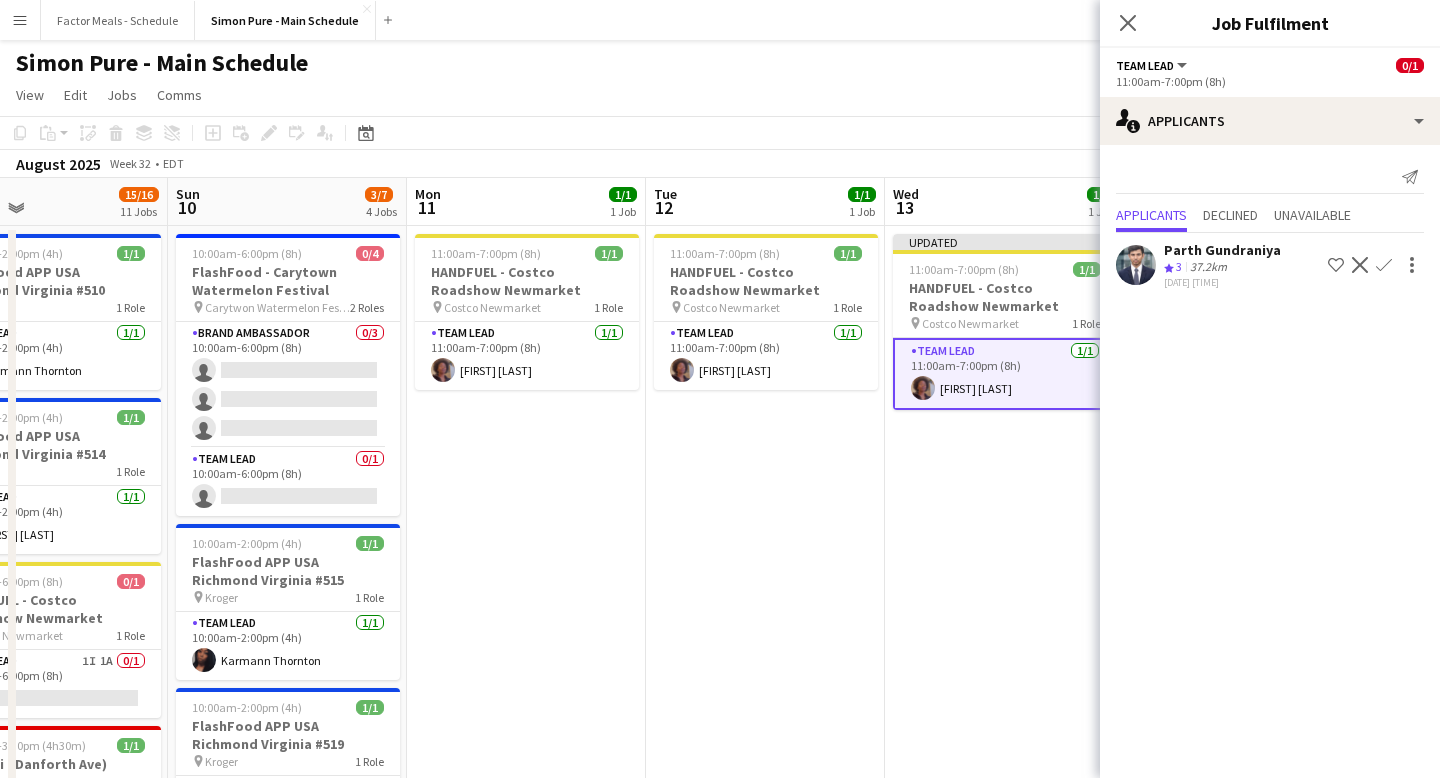 scroll, scrollTop: 0, scrollLeft: 0, axis: both 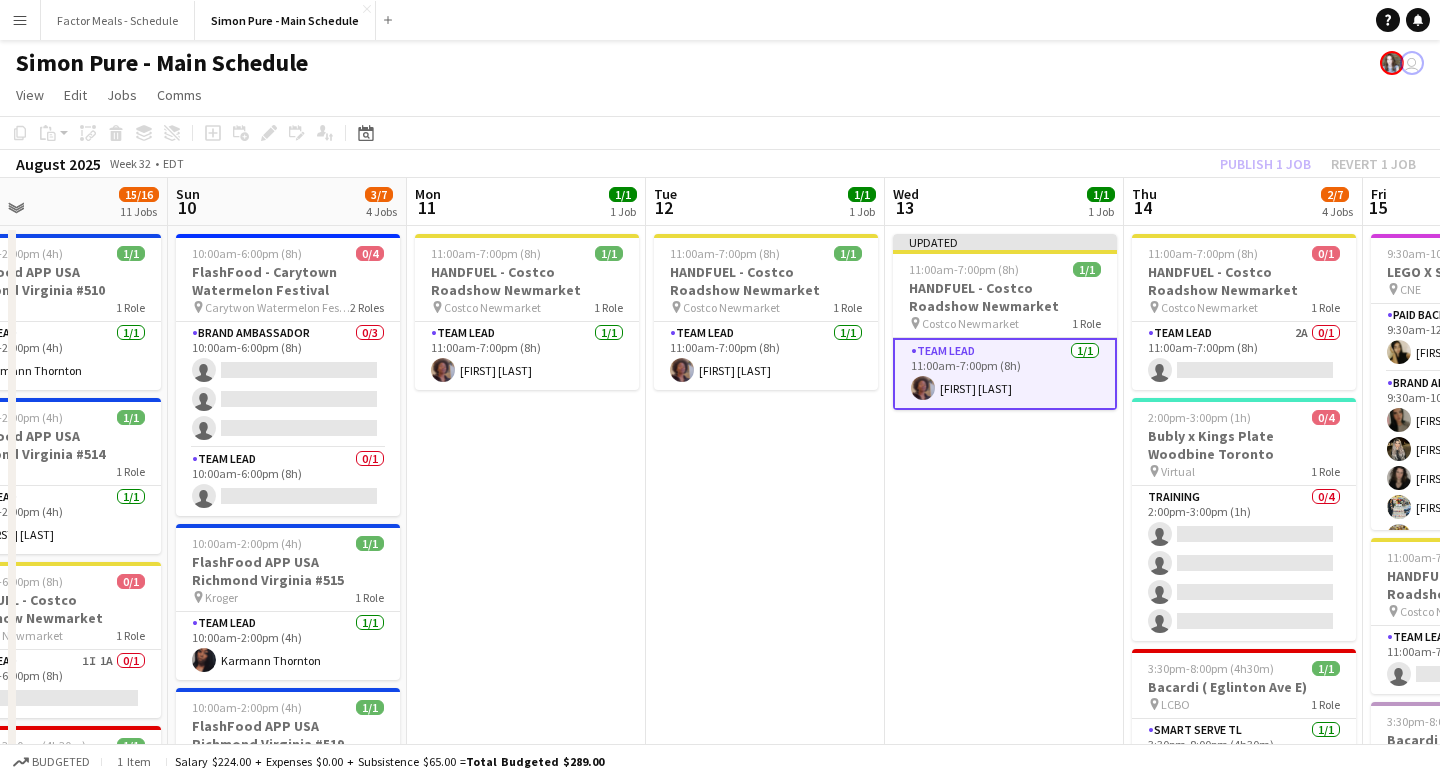 click on "Updated   11:00am-7:00pm (8h)    1/1   HANDFUEL - Costco Roadshow [CITY]
pin
Costco[CITY]   1 Role   Team Lead   1/1   11:00am-7:00pm (8h)
[FIRST] [LAST]" at bounding box center [1004, 1840] 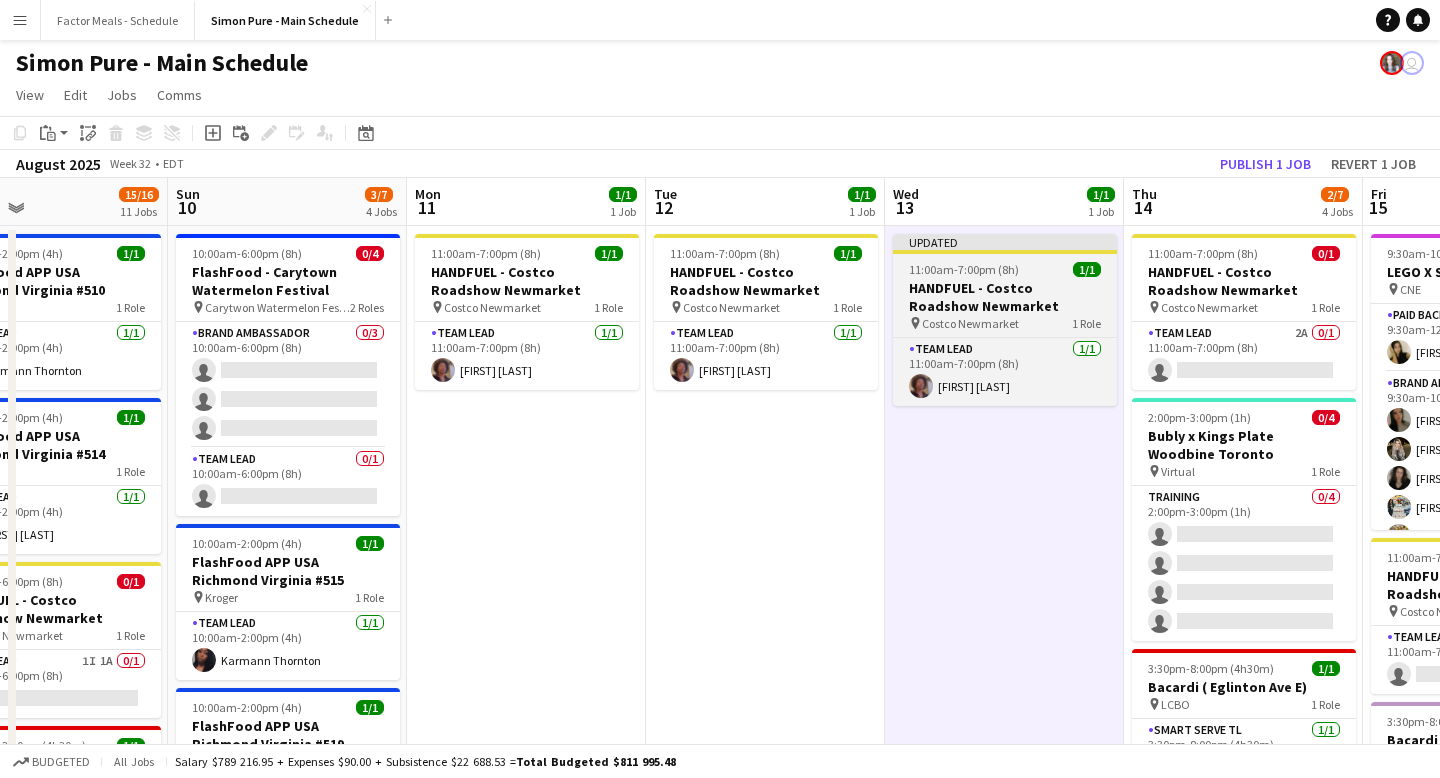 click on "Updated" at bounding box center [1005, 242] 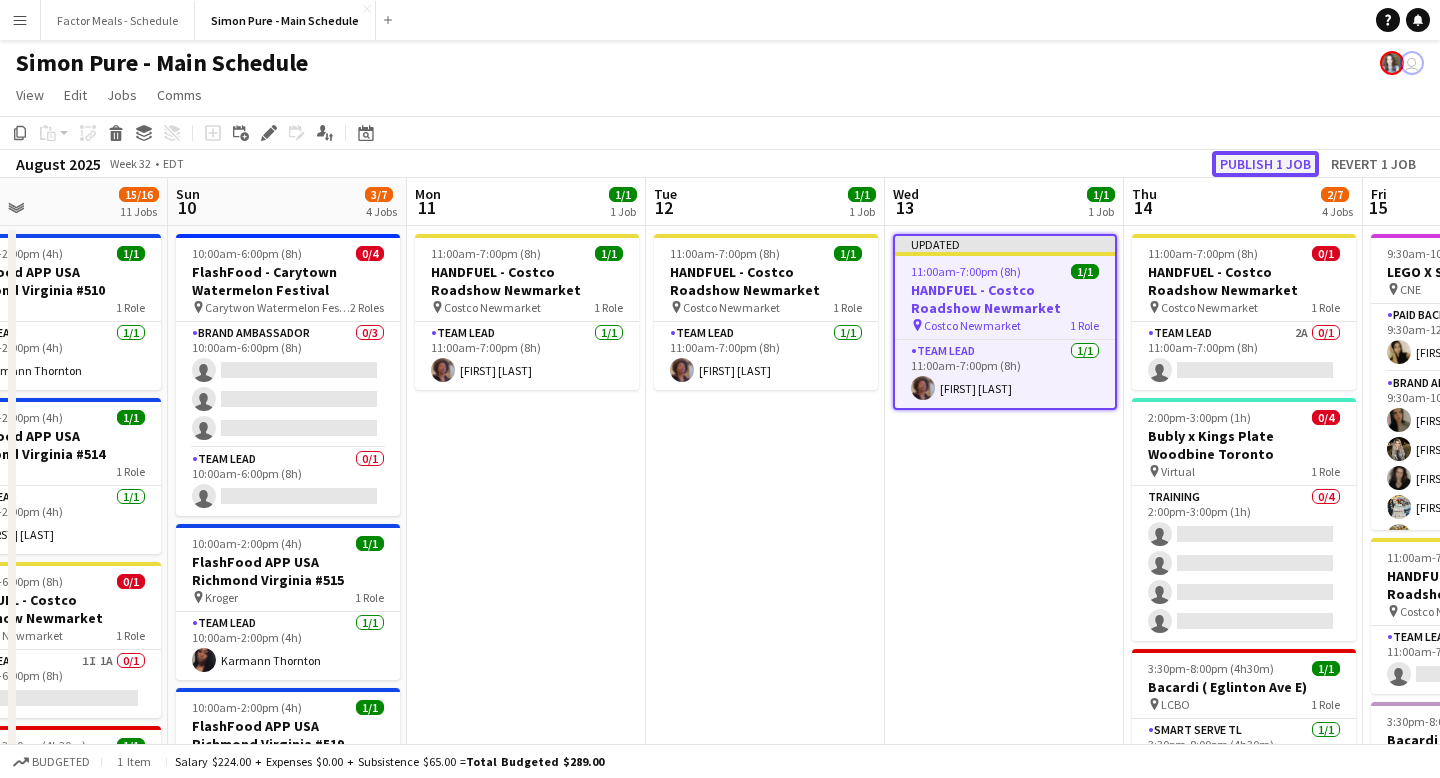 click on "Publish 1 job" 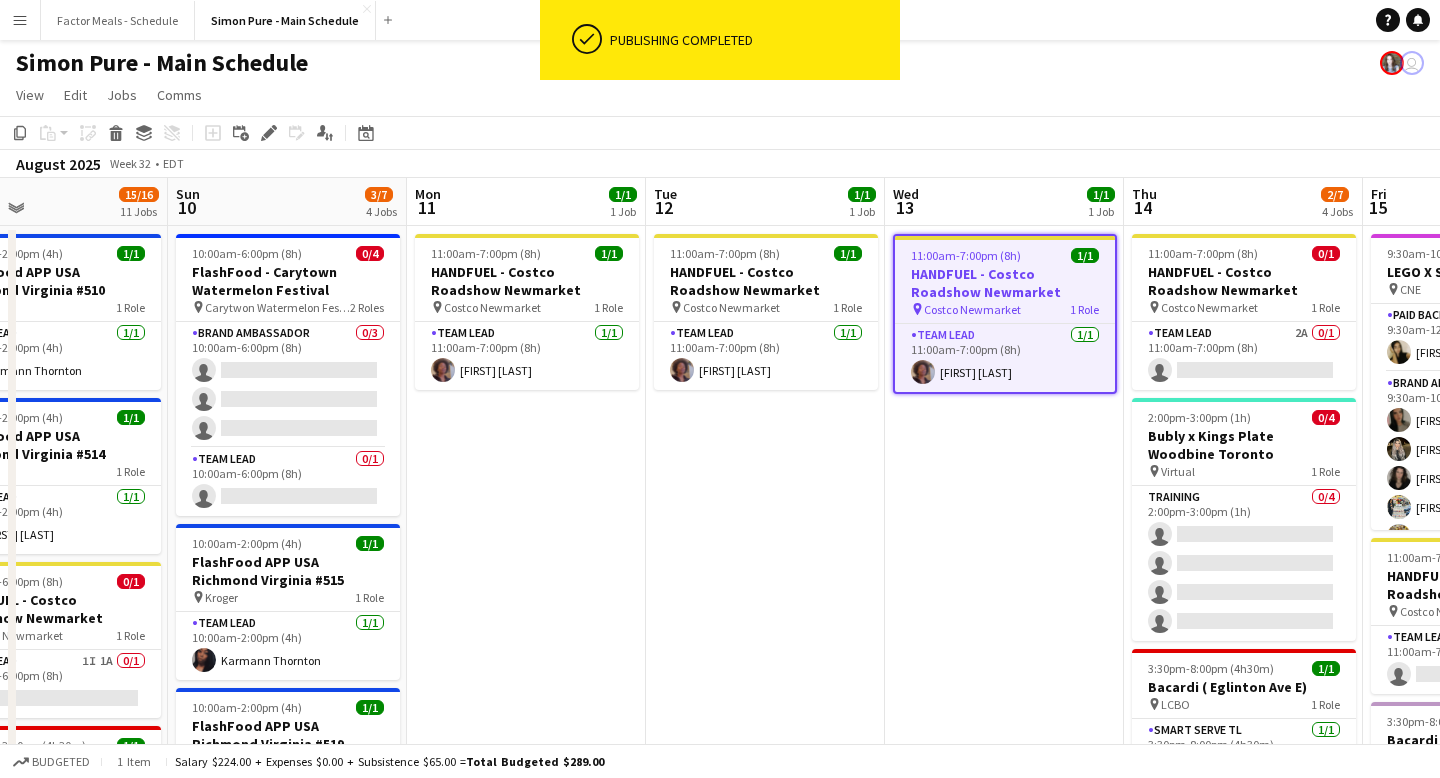 click on "11:00am-7:00pm (8h)    1/1   HANDFUEL - Costco Roadshow [CITY]
pin
Costco[CITY]   1 Role   Team Lead   1/1   11:00am-7:00pm (8h)
[FIRST] [LAST]" at bounding box center [1004, 1840] 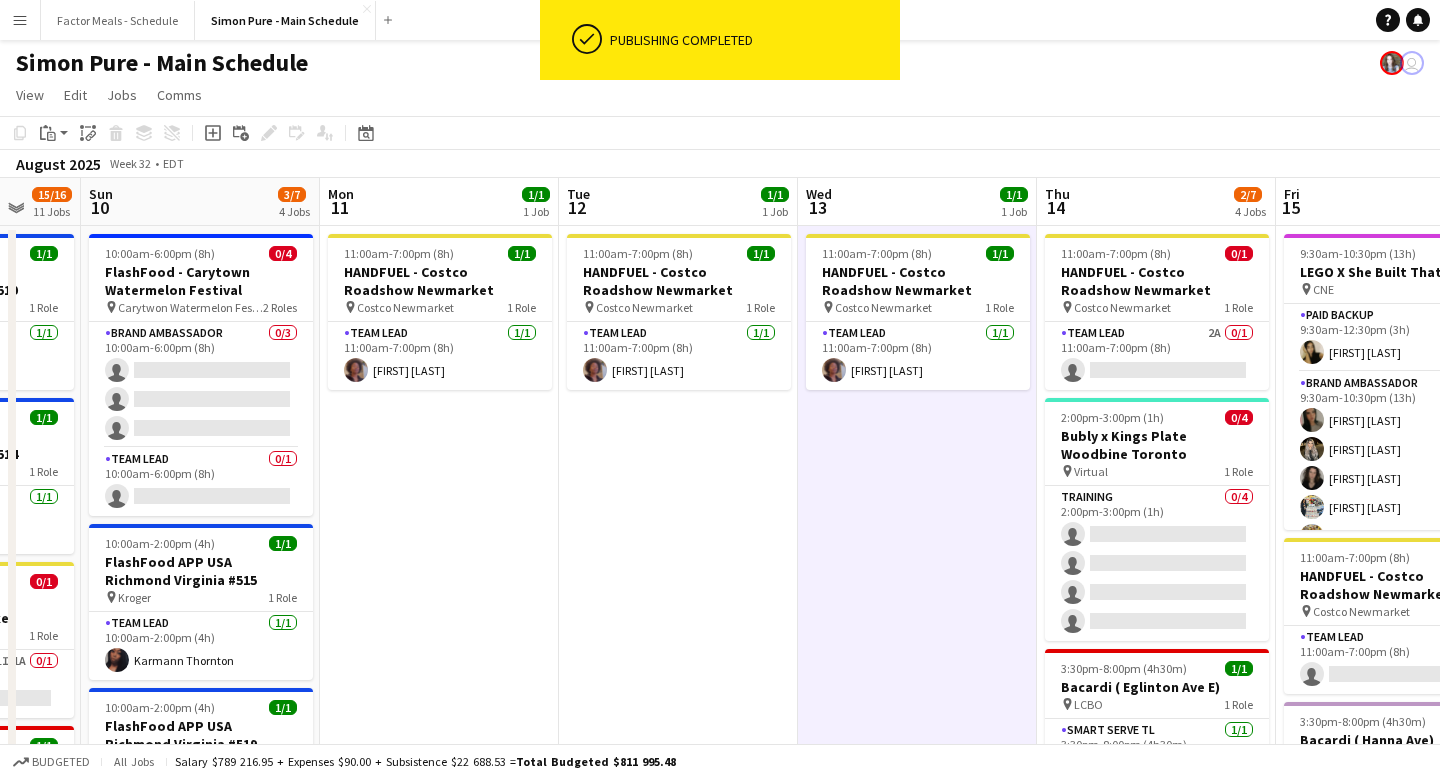 scroll, scrollTop: 0, scrollLeft: 660, axis: horizontal 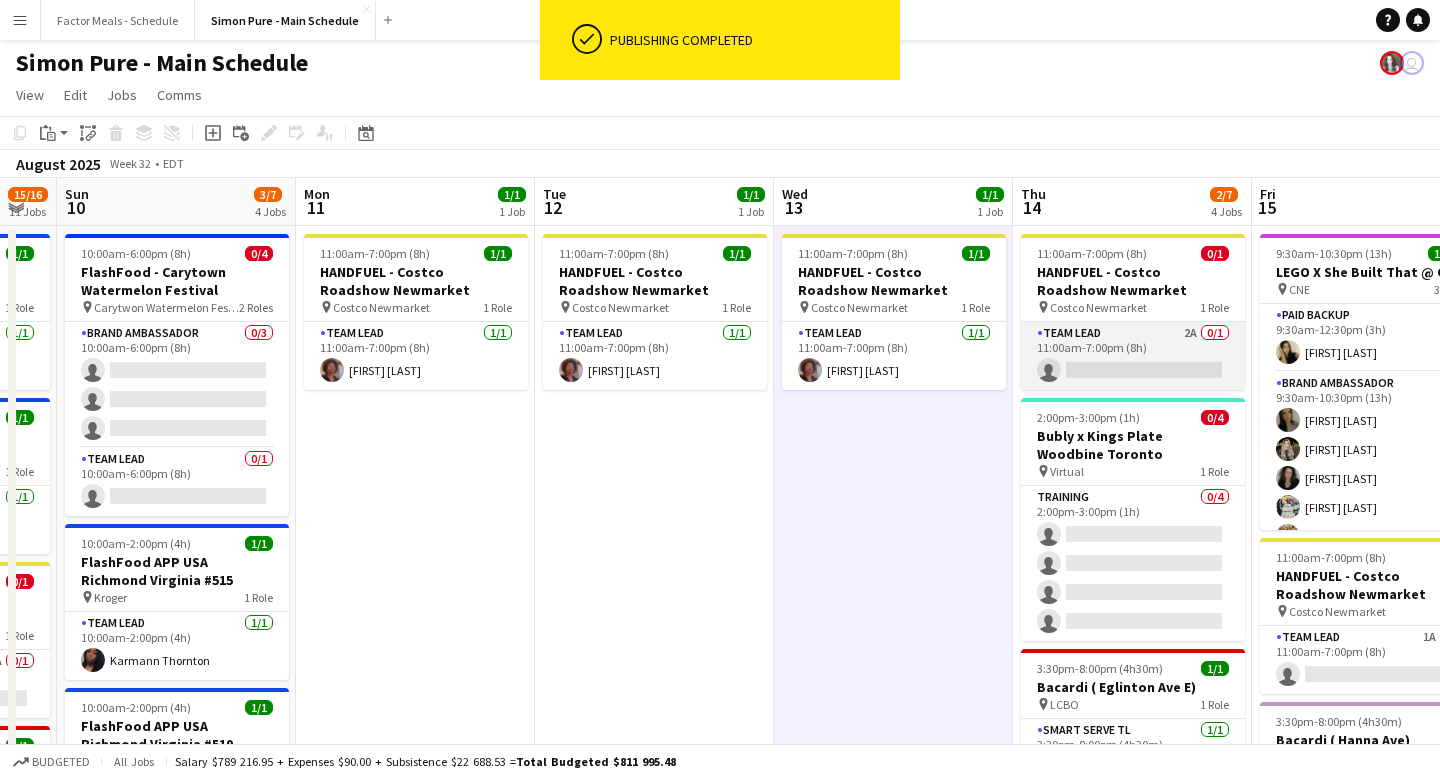 click on "Team Lead   2A   0/1   11:00am-7:00pm (8h)
single-neutral-actions" at bounding box center (1133, 356) 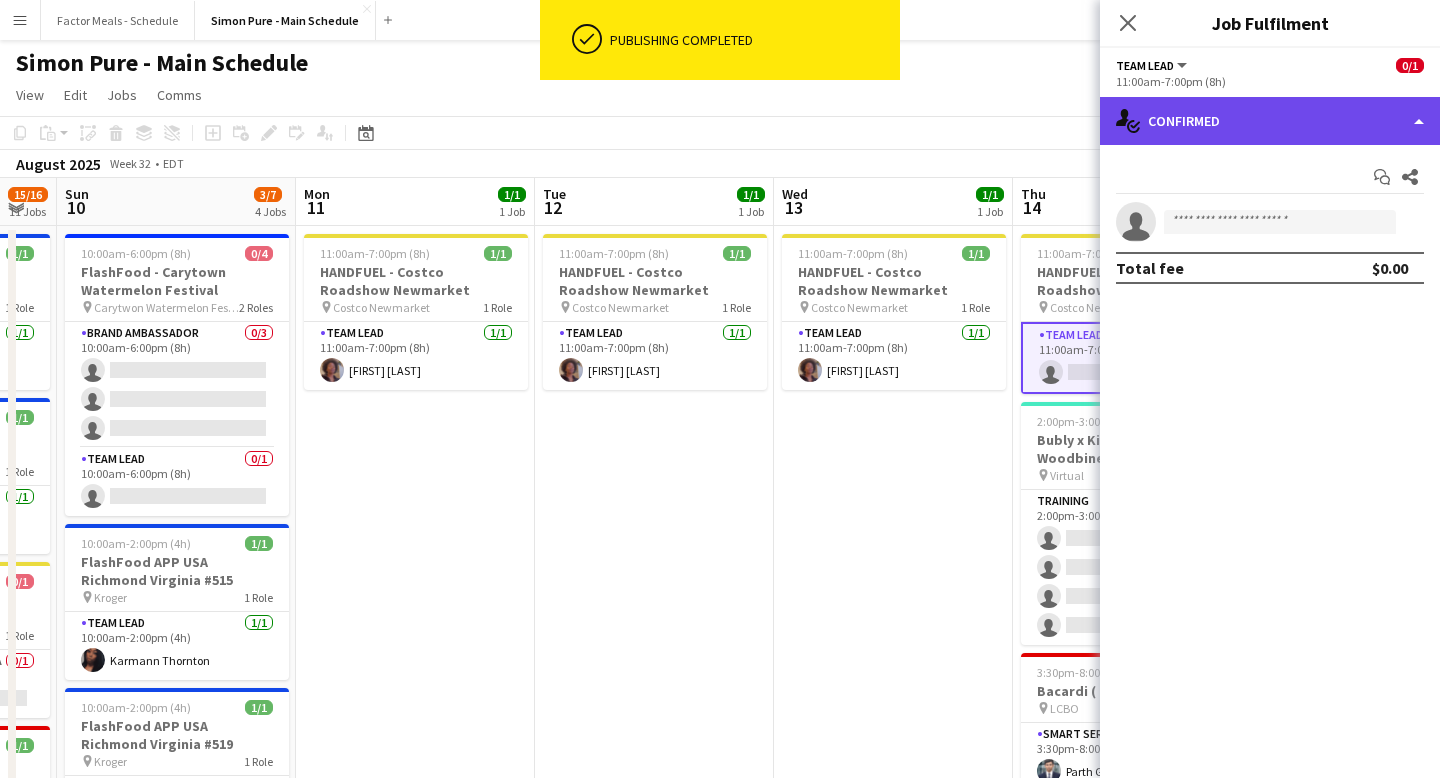 click on "single-neutral-actions-check-2
Confirmed" 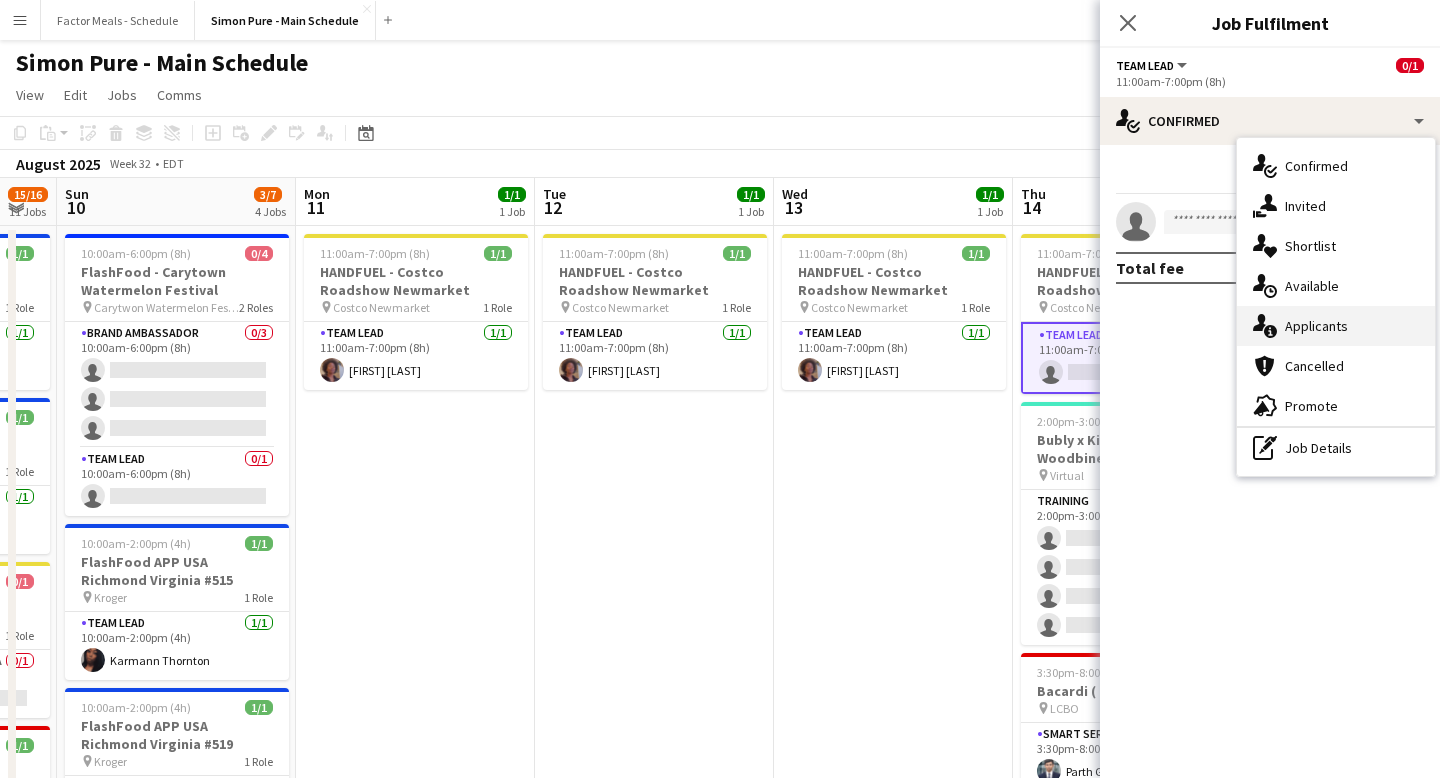 click on "single-neutral-actions-information
Applicants" at bounding box center [1336, 326] 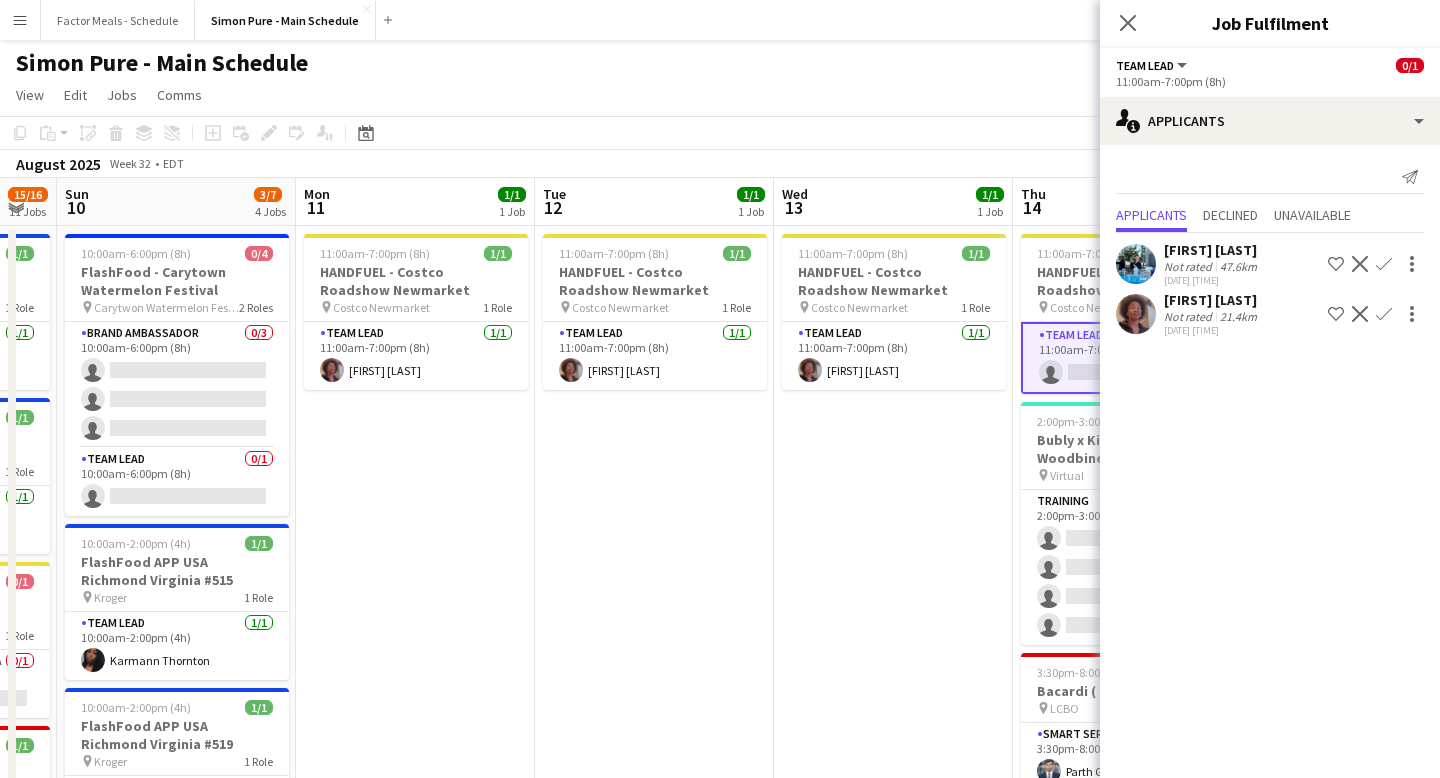 click on "Confirm" 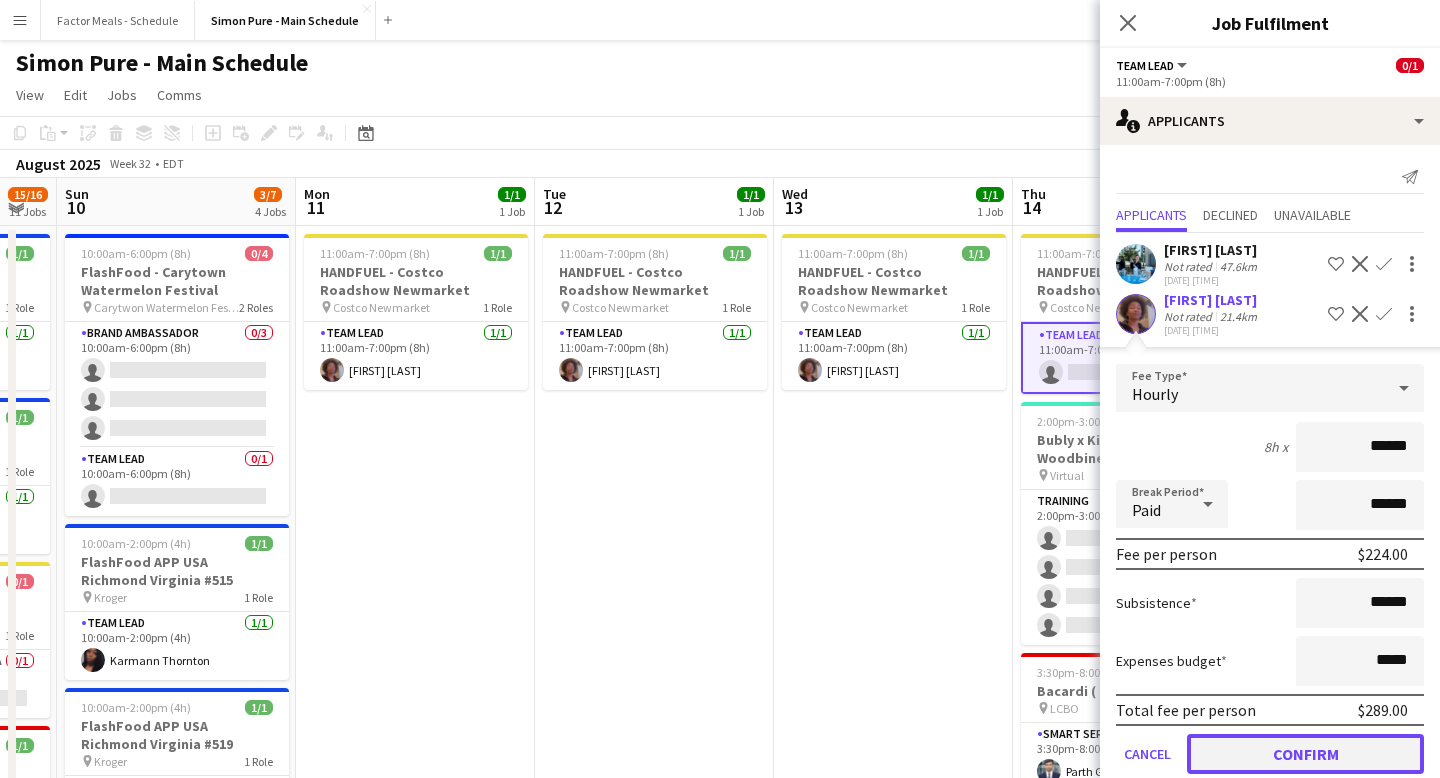click on "Confirm" 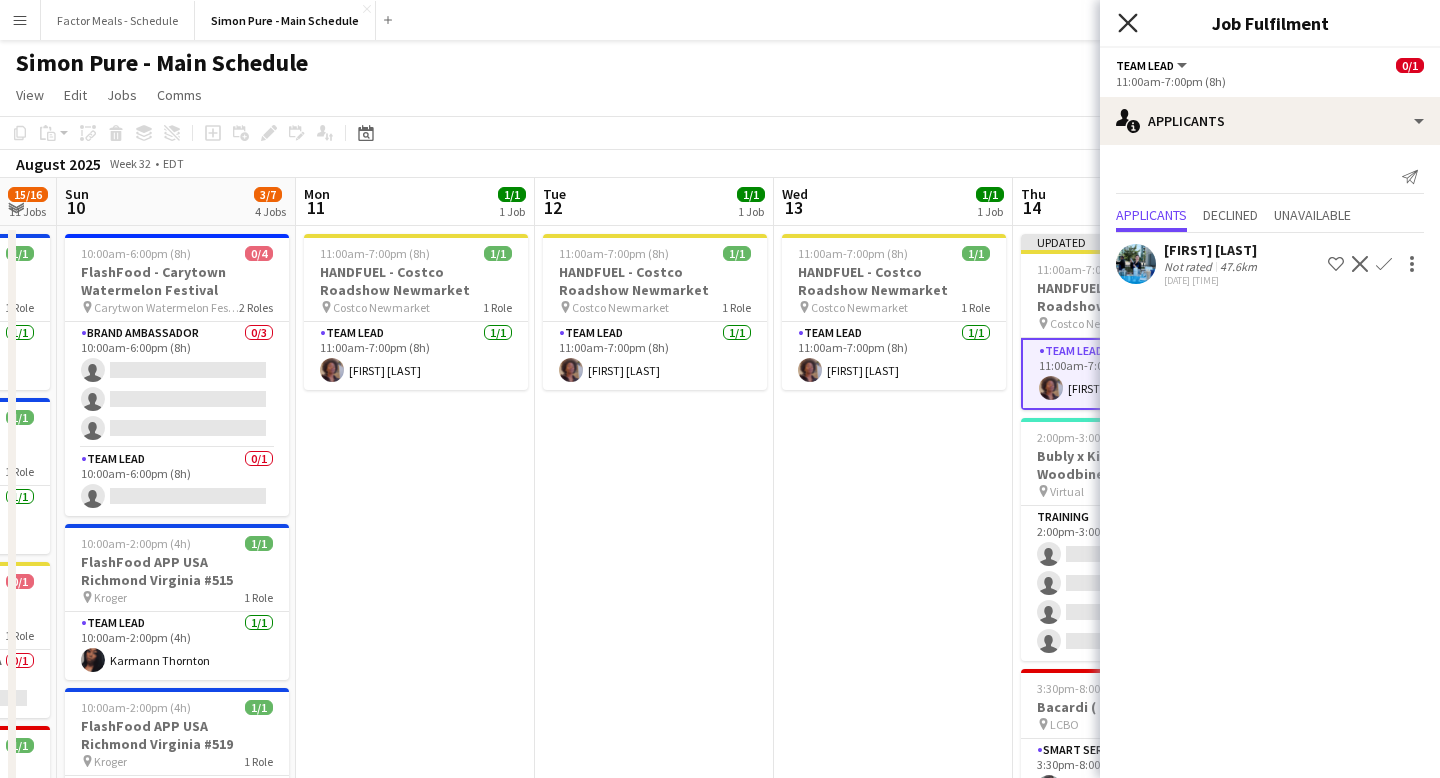 click on "Close pop-in" 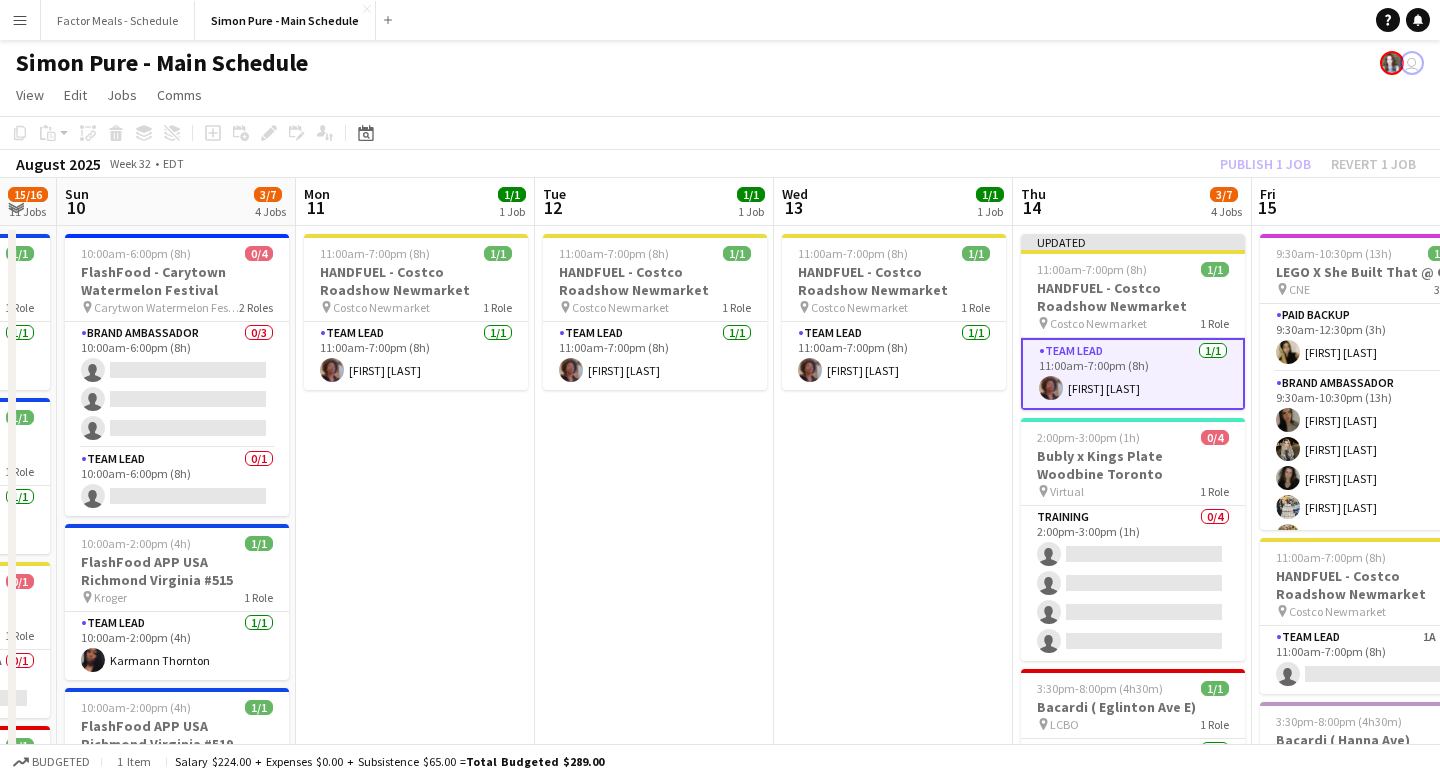 click on "11:00am-7:00pm (8h)    1/1   HANDFUEL - Costco Roadshow [CITY]
pin
Costco[CITY]   1 Role   Team Lead   1/1   11:00am-7:00pm (8h)
[FIRST] [LAST]" at bounding box center (893, 1840) 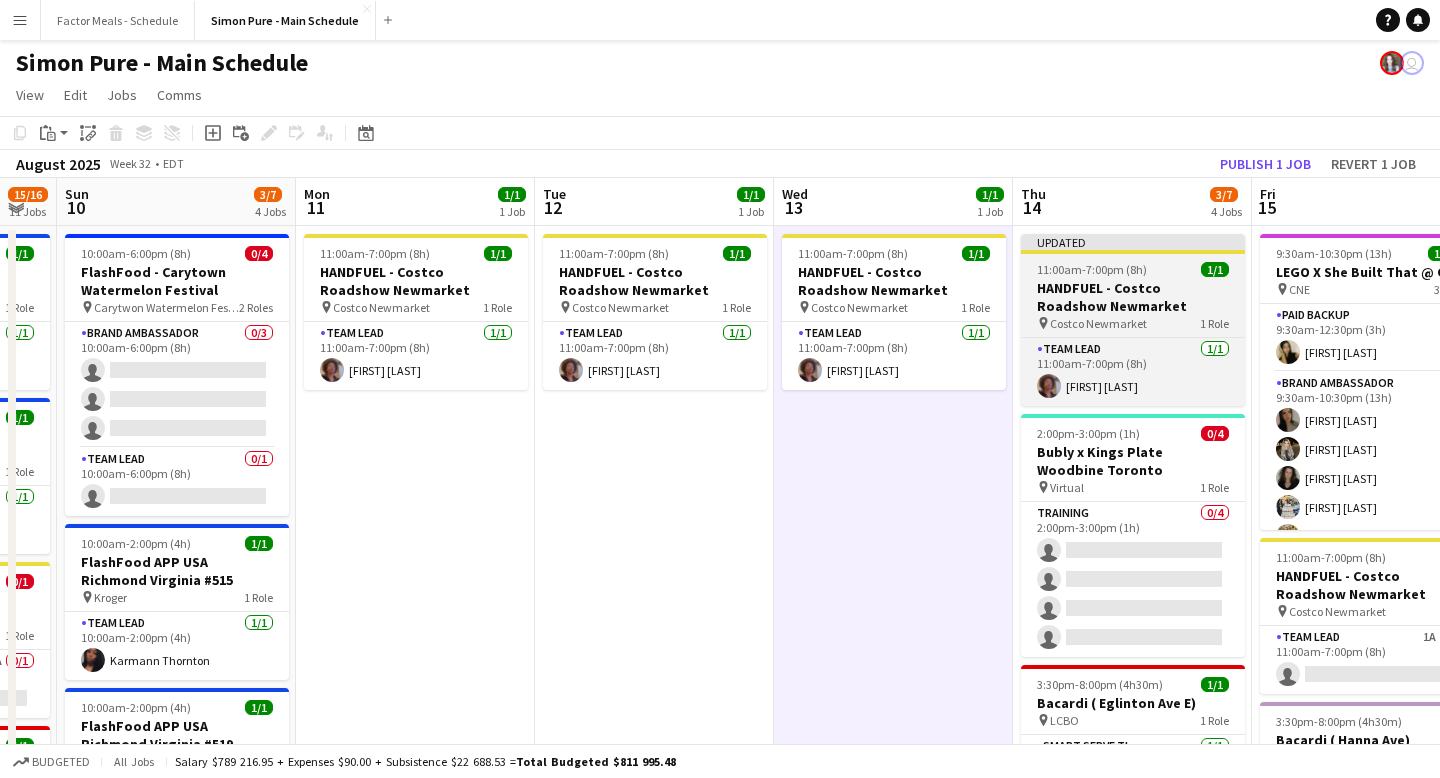 click on "Updated   11:00am-7:00pm (8h)    1/1   HANDFUEL - Costco Roadshow [CITY]
pin
Costco[CITY]   1 Role   Team Lead   1/1   11:00am-7:00pm (8h)
[FIRST] [LAST]" at bounding box center [1133, 320] 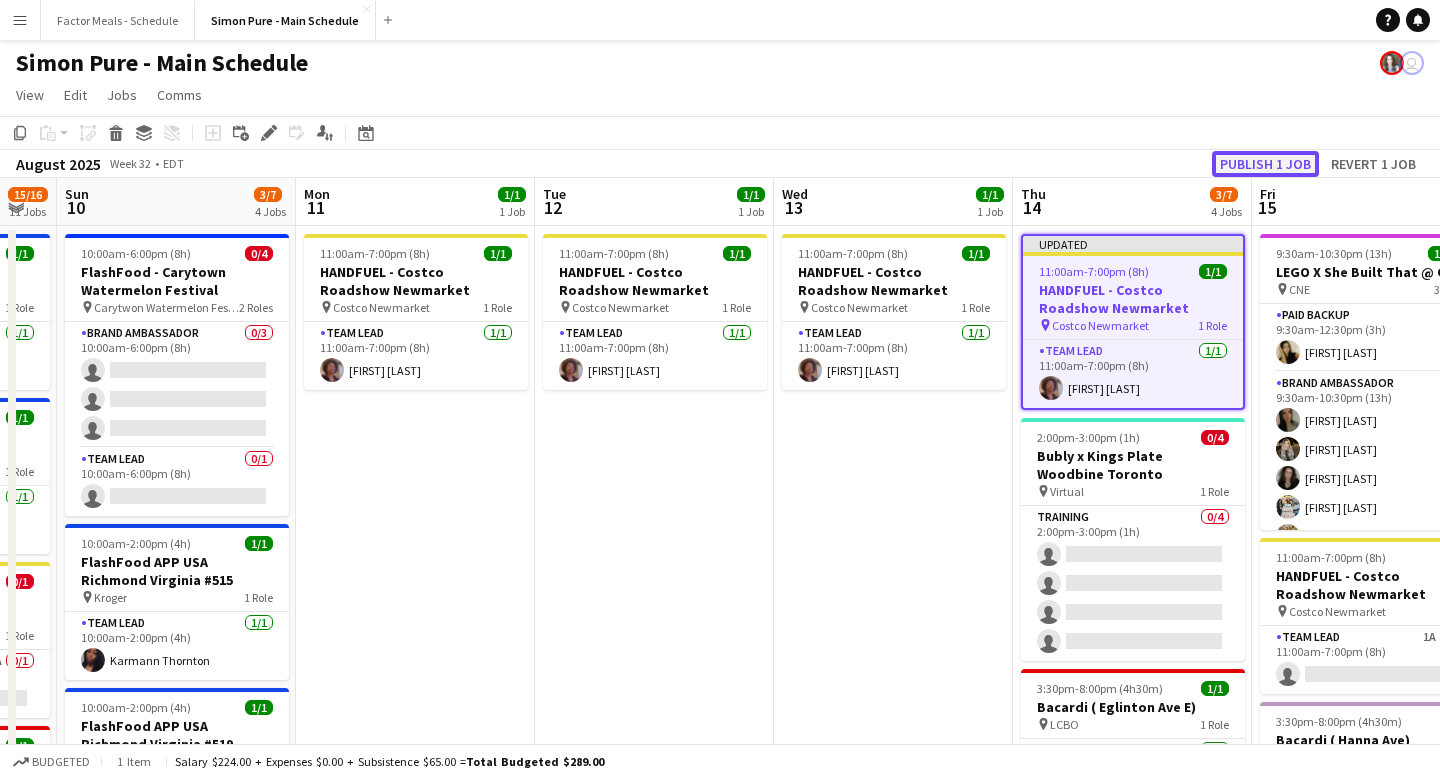 click on "Publish 1 job" 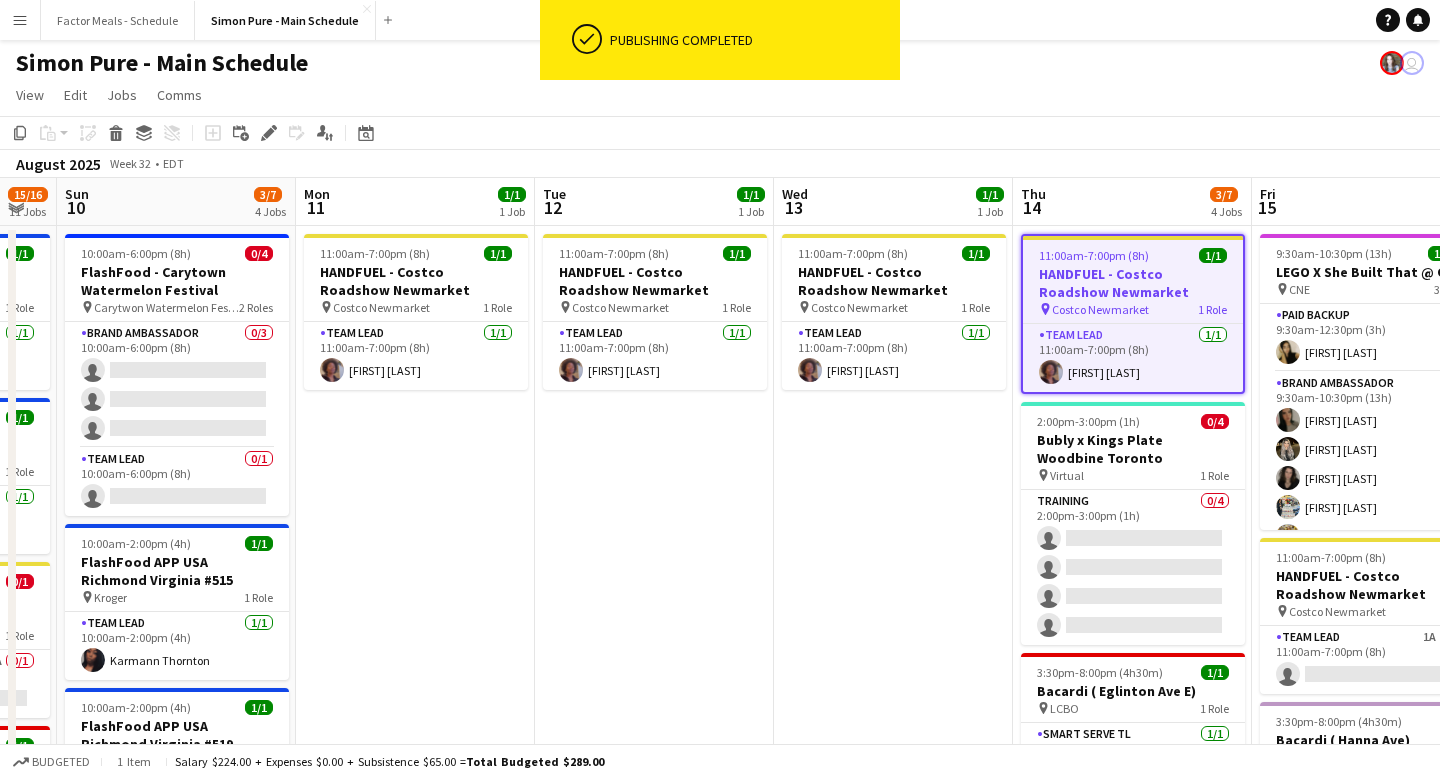 click on "11:00am-7:00pm (8h)    1/1   HANDFUEL - Costco Roadshow [CITY]
pin
Costco[CITY]   1 Role   Team Lead   1/1   11:00am-7:00pm (8h)
[FIRST] [LAST]" at bounding box center [893, 1840] 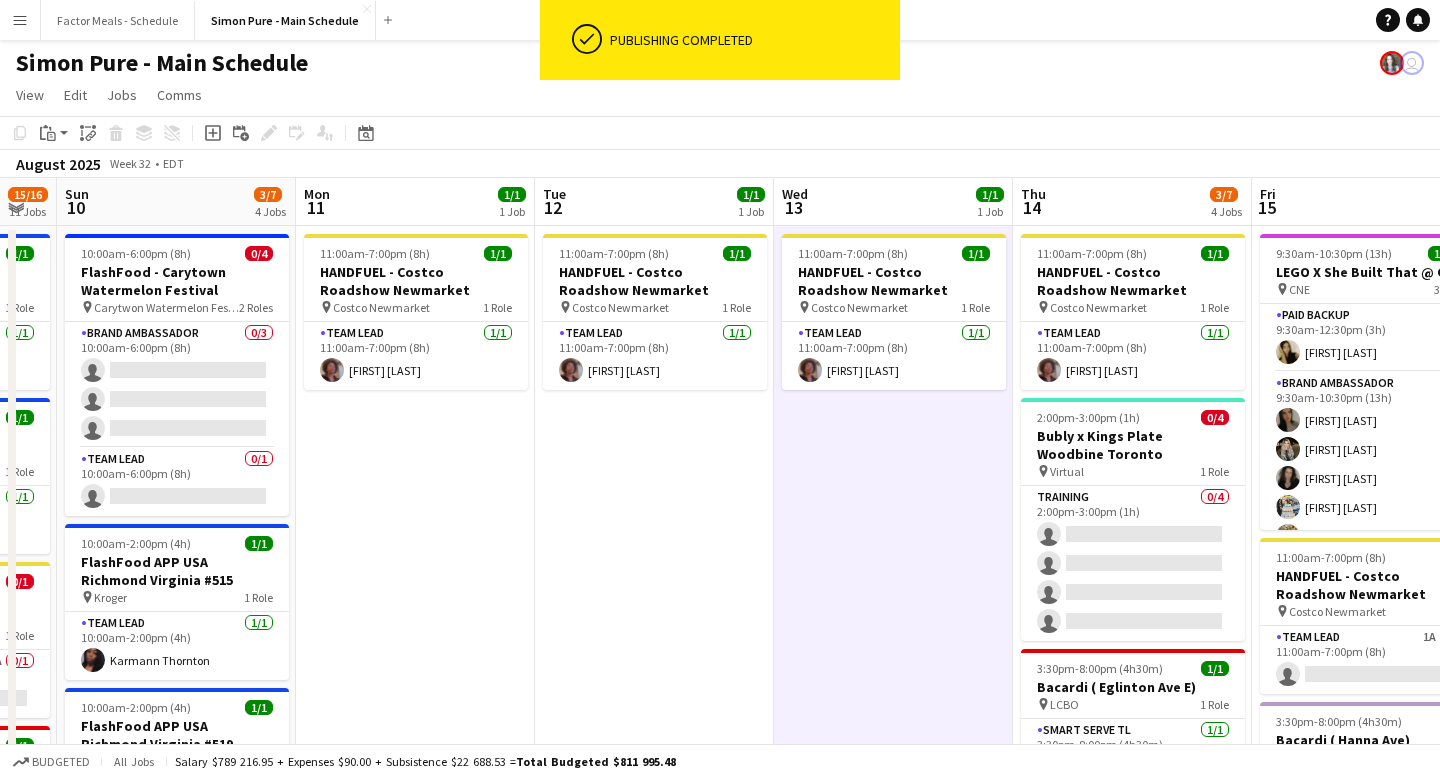 scroll, scrollTop: 0, scrollLeft: 897, axis: horizontal 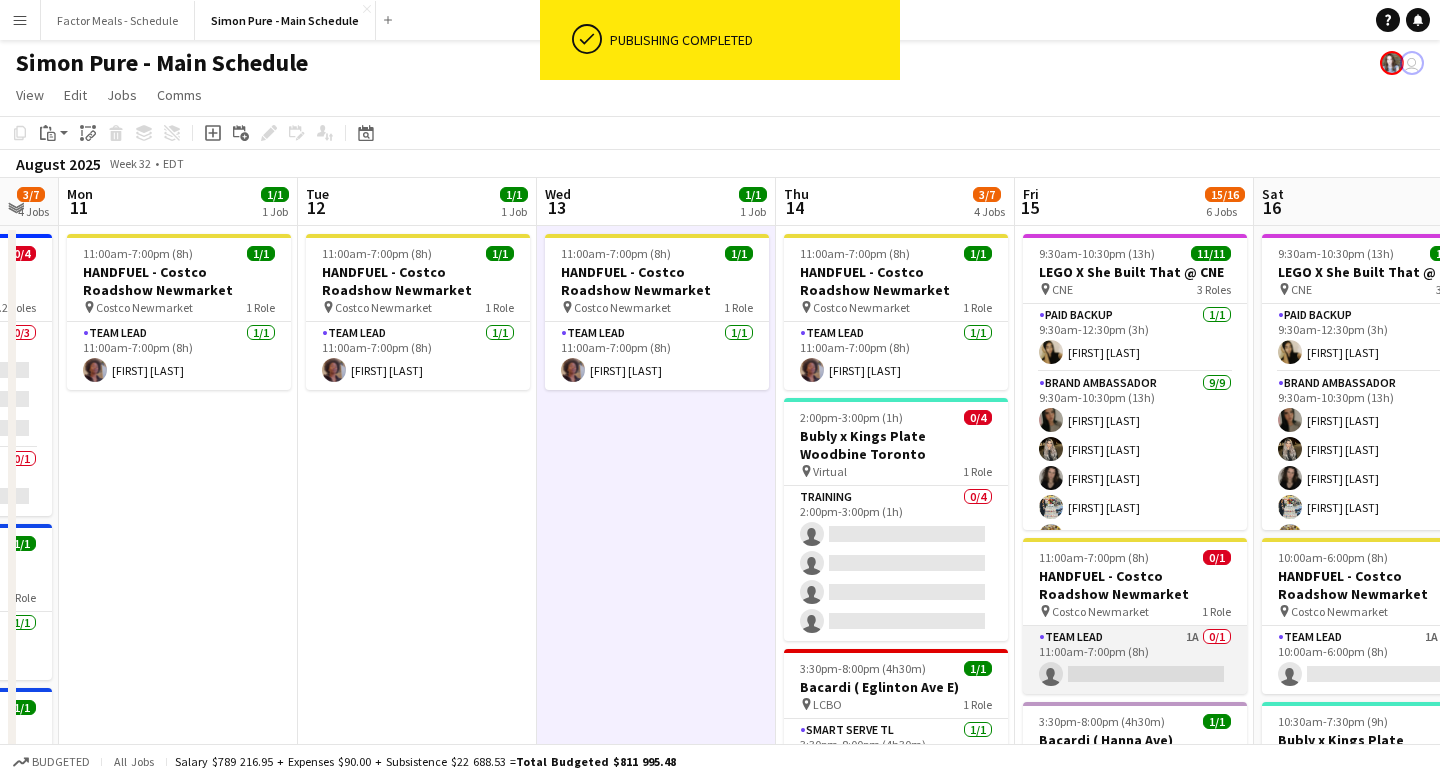 click on "Team Lead   1A   0/1   11:00am-7:00pm (8h)
single-neutral-actions" at bounding box center (1135, 660) 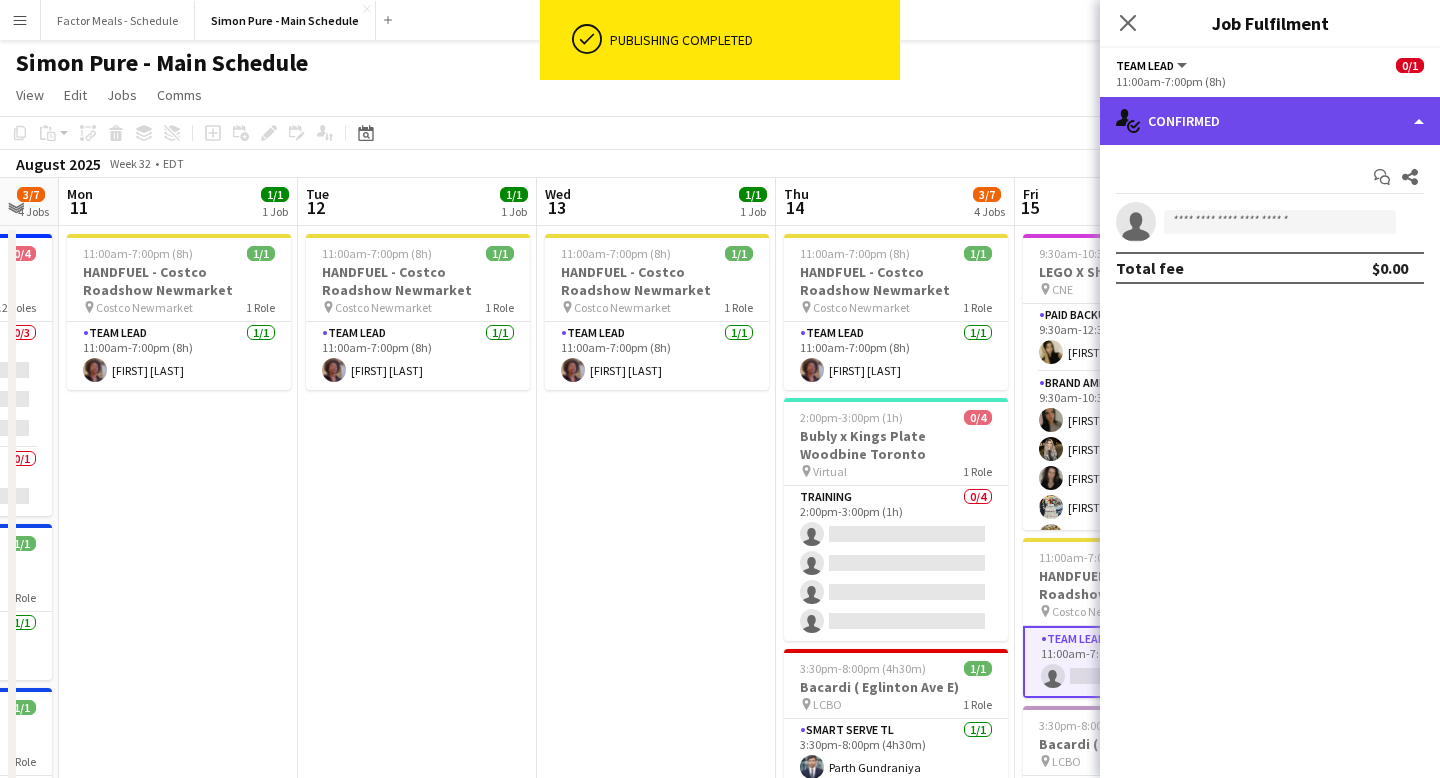 click on "single-neutral-actions-check-2
Confirmed" 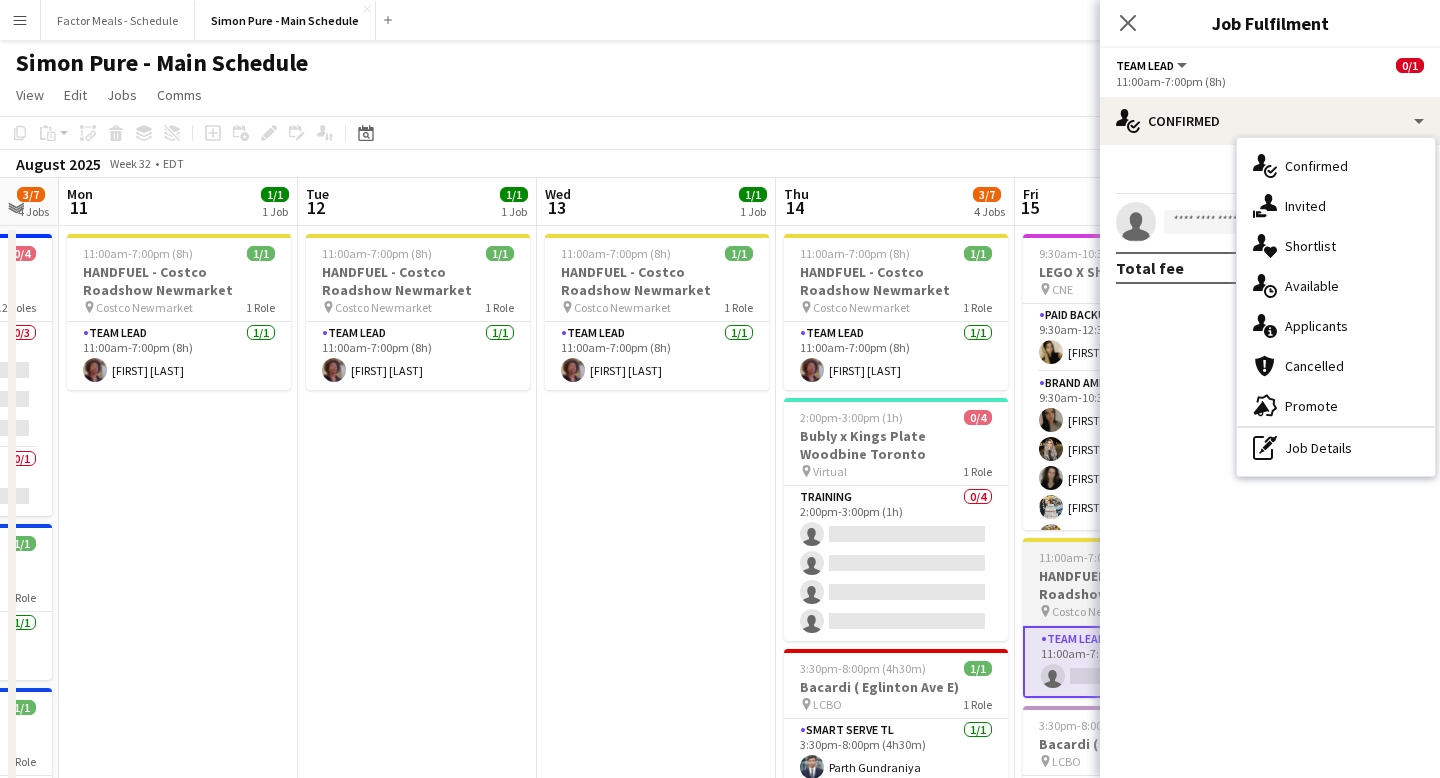 click on "HANDFUEL - Costco Roadshow Newmarket" at bounding box center [1135, 585] 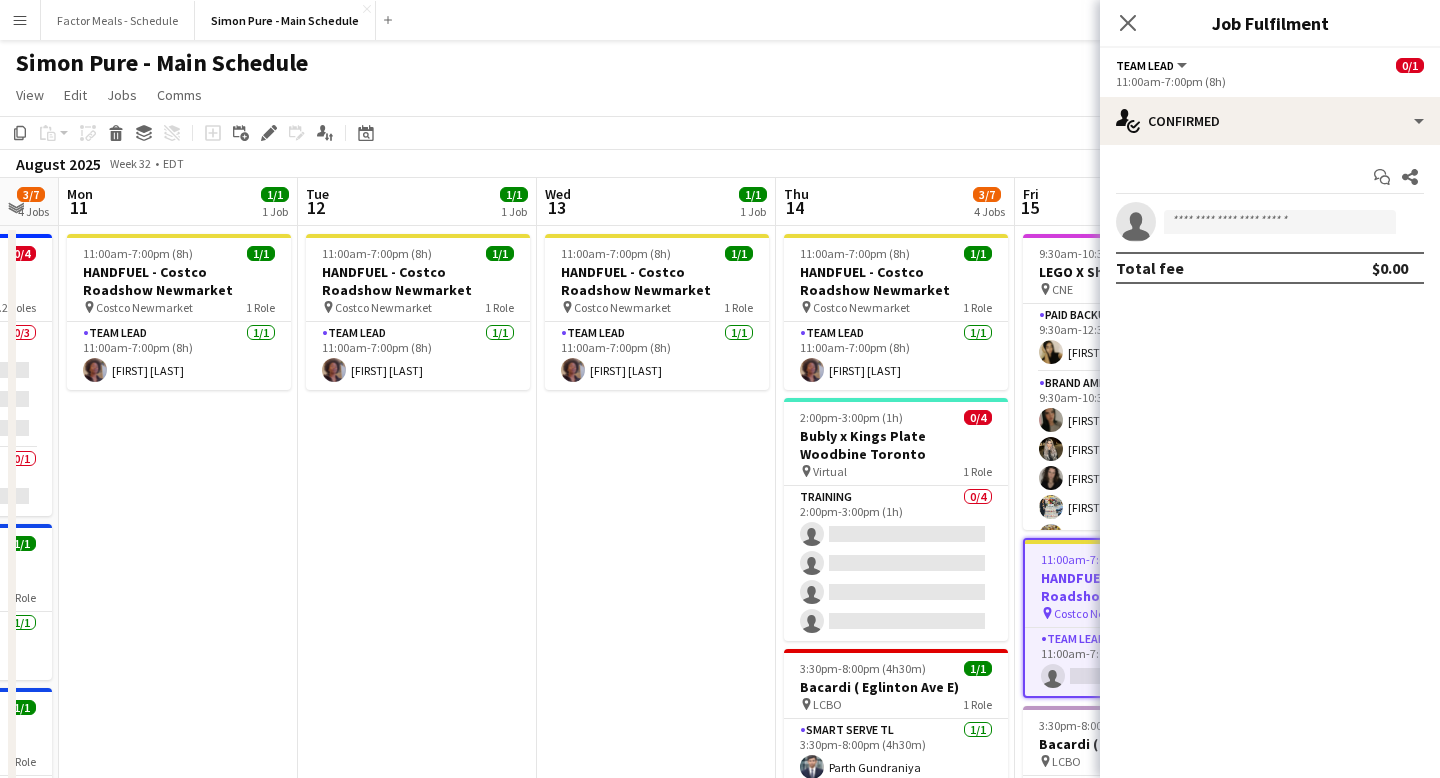click on "HANDFUEL - Costco Roadshow Newmarket" at bounding box center (1135, 587) 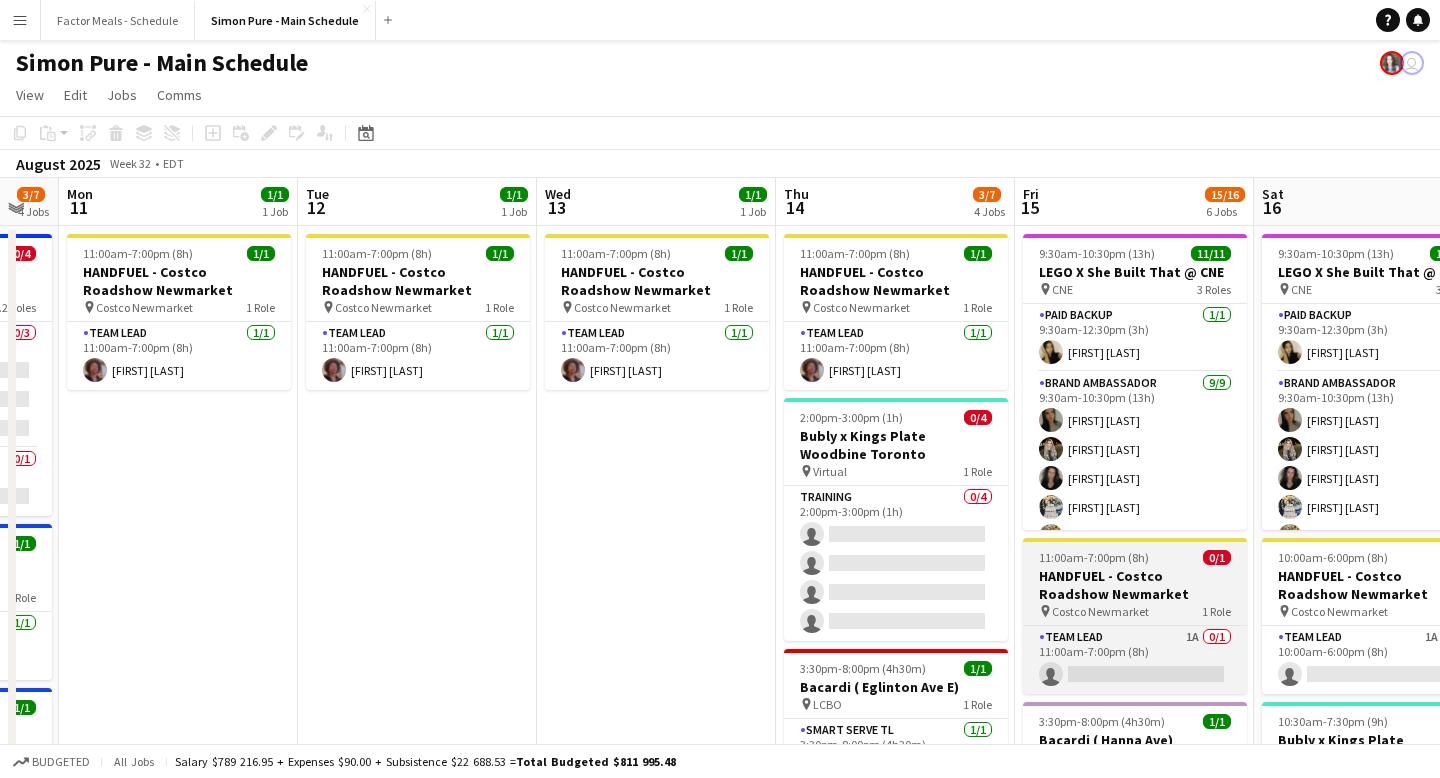 click on "HANDFUEL - Costco Roadshow Newmarket" at bounding box center (1135, 585) 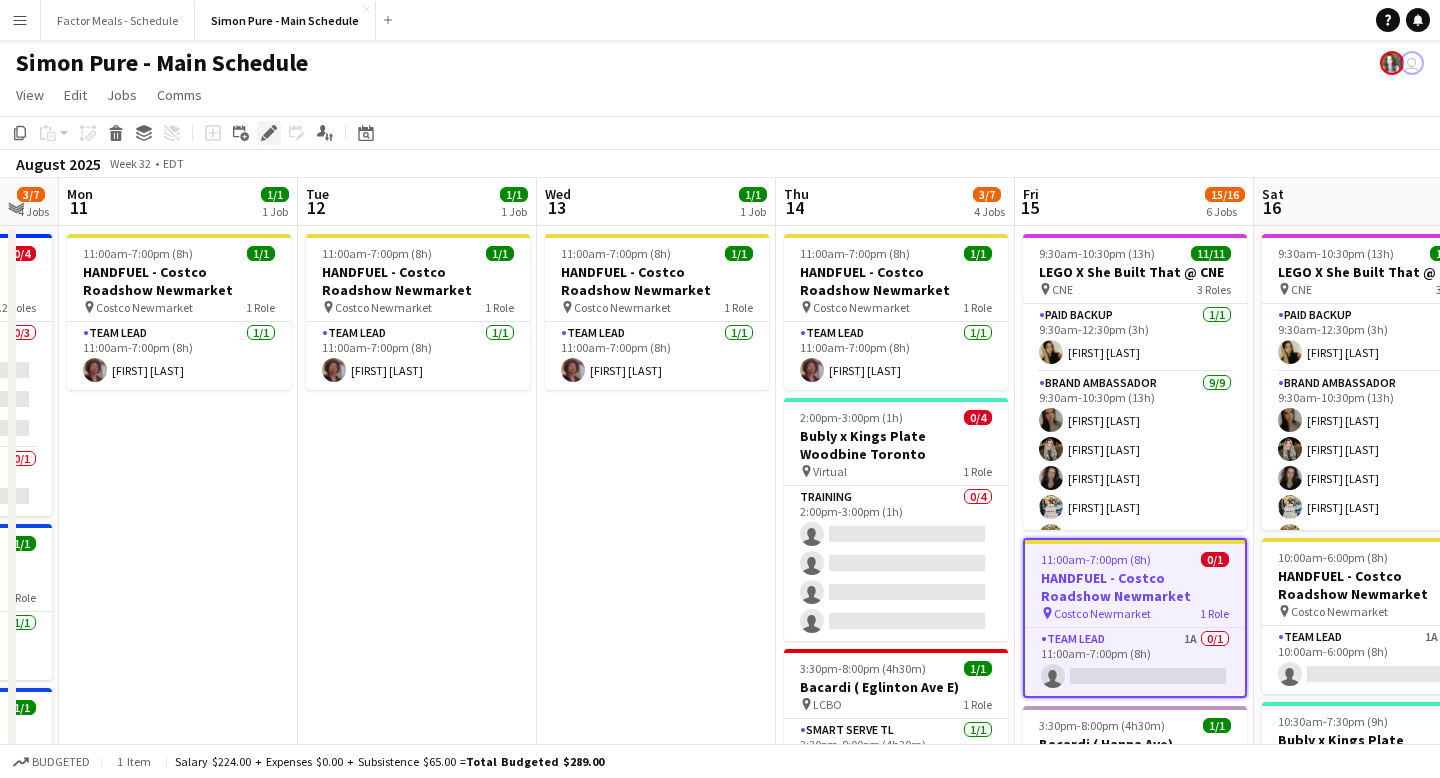 click on "Edit" at bounding box center [269, 133] 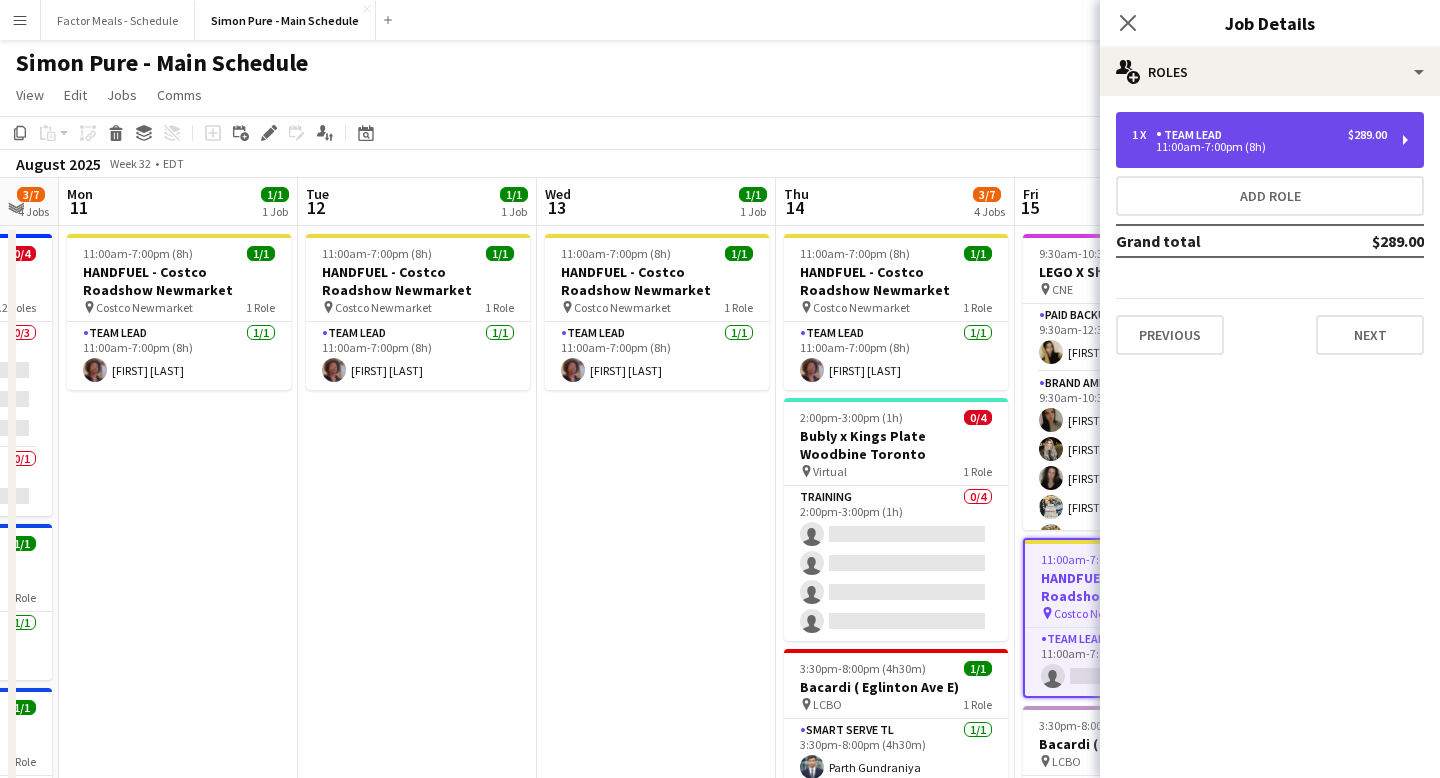 click on "11:00am-7:00pm (8h)" at bounding box center [1259, 147] 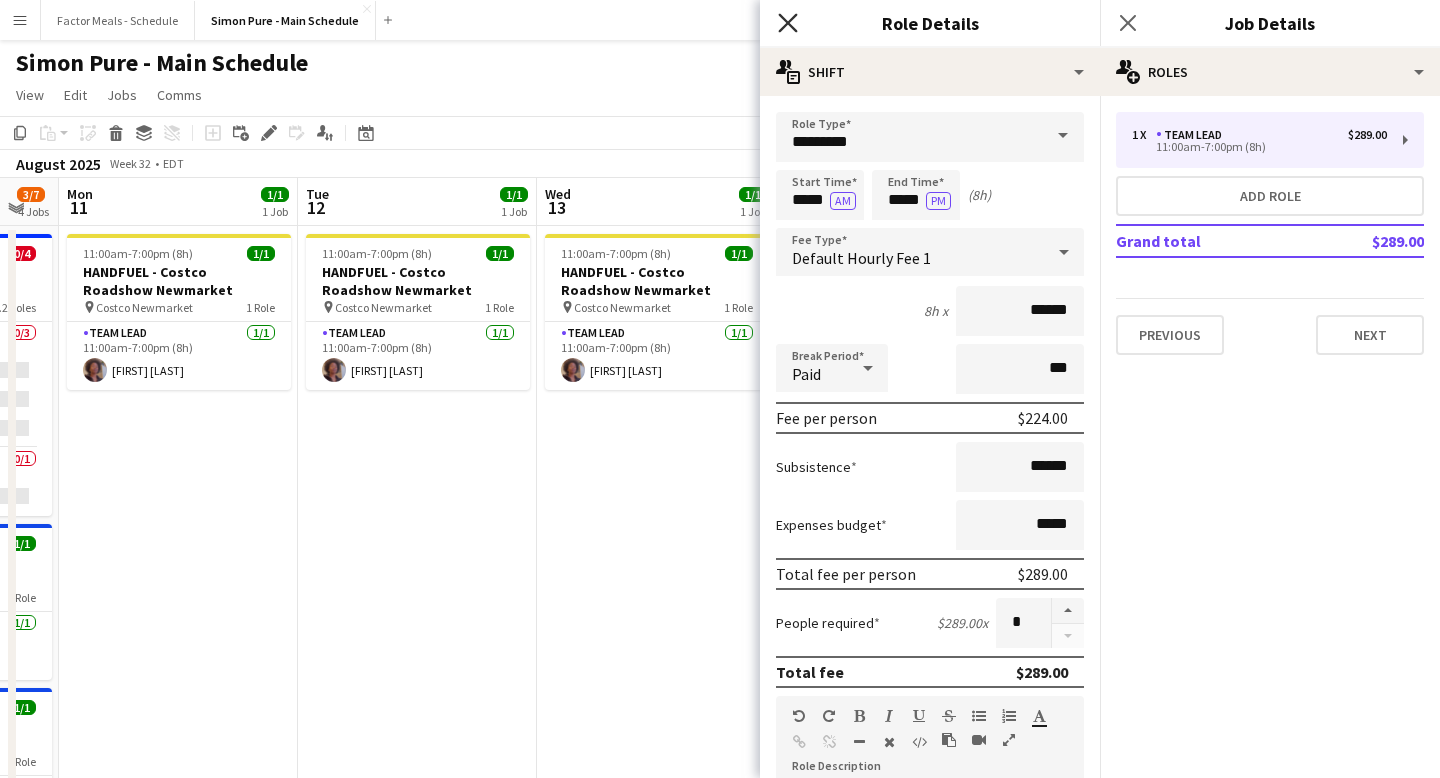 click on "Close pop-in" 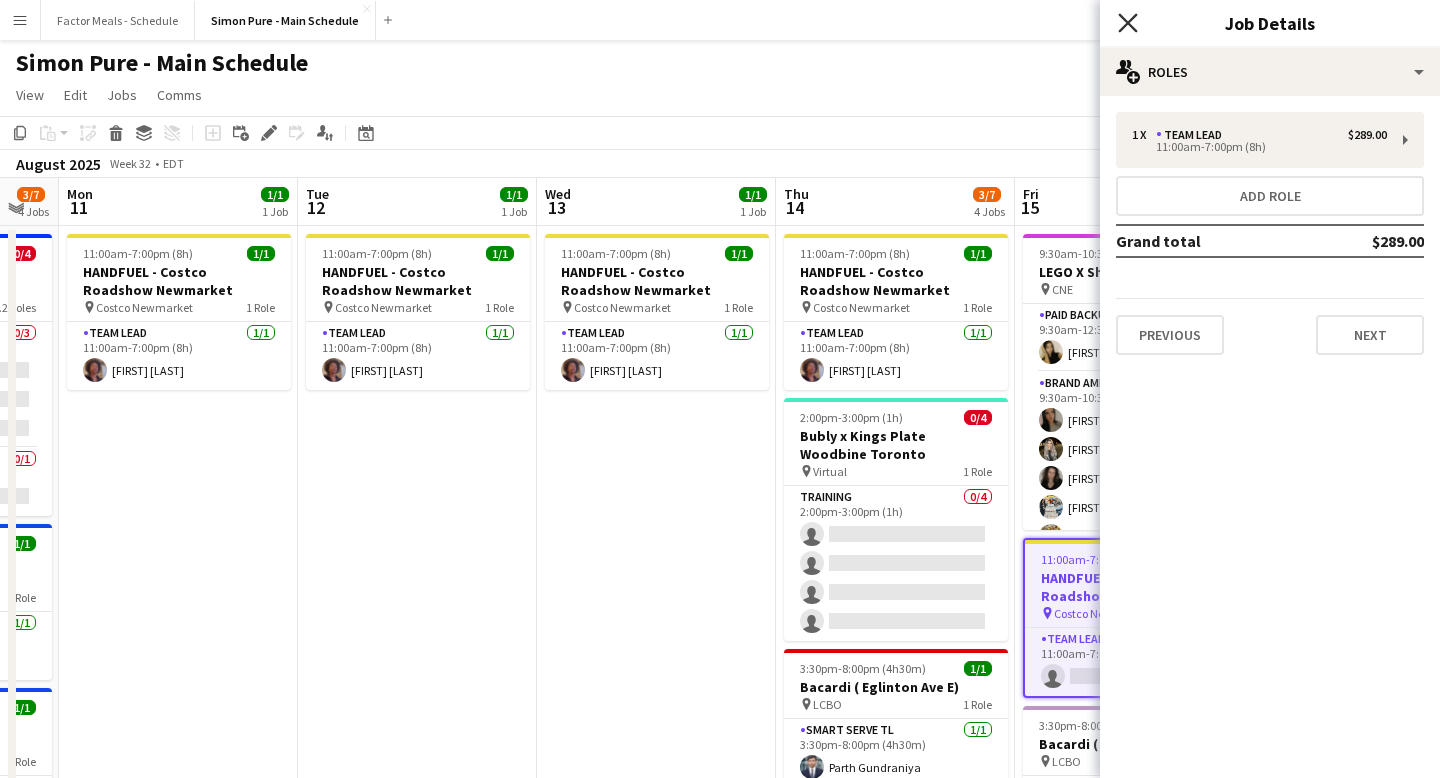 click on "Close pop-in" 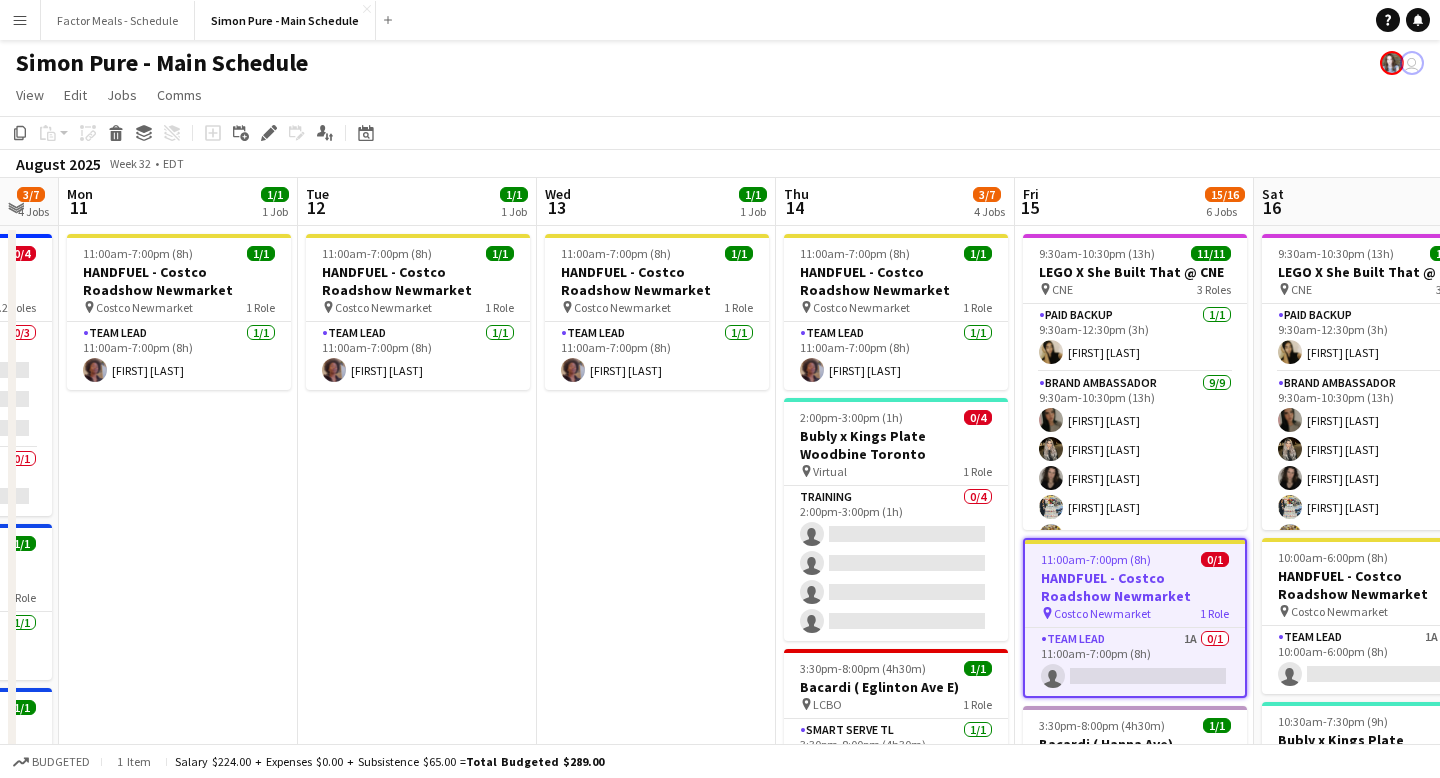 click on "11:00am-7:00pm (8h)    1/1   HANDFUEL - Costco Roadshow [CITY]
pin
Costco[CITY]   1 Role   Team Lead   1/1   11:00am-7:00pm (8h)
[FIRST] [LAST]" at bounding box center (656, 1840) 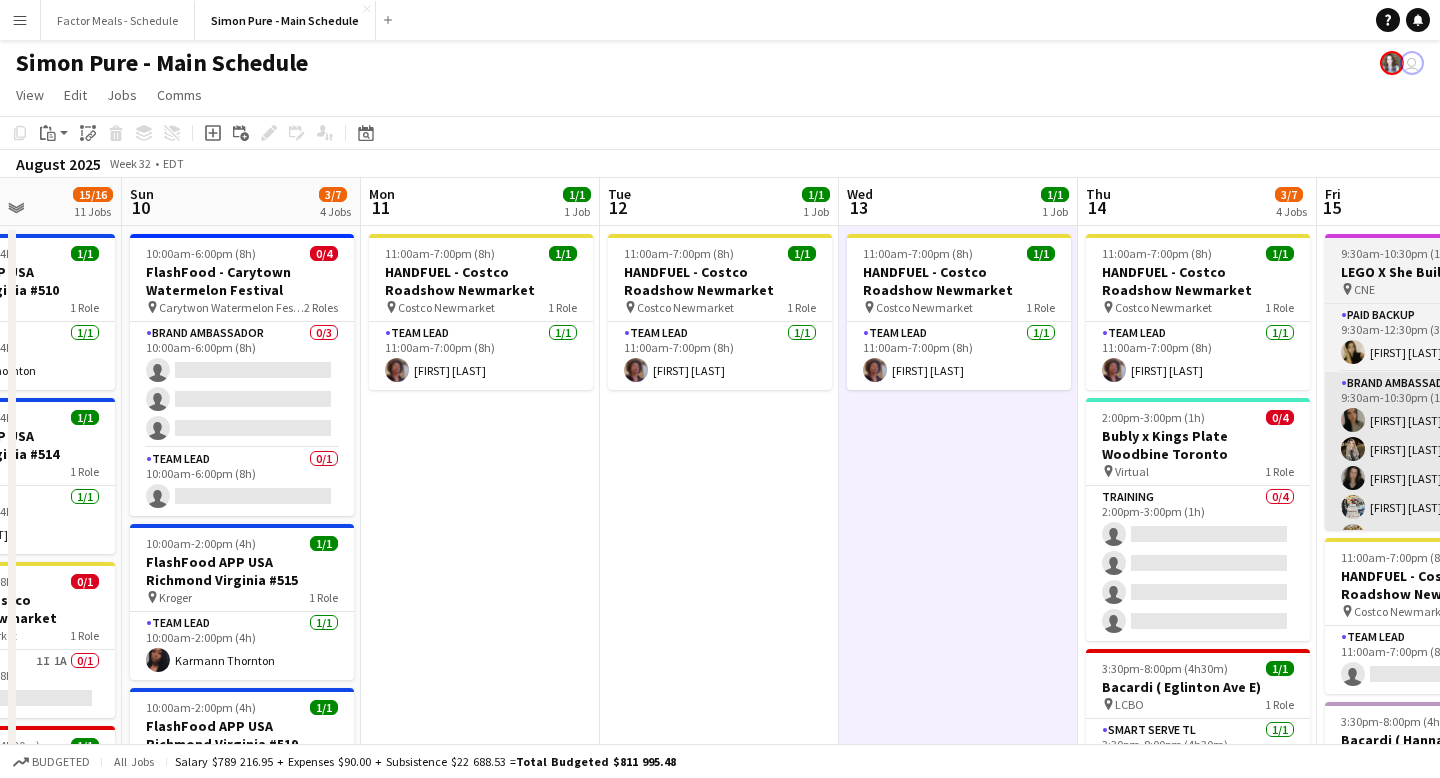 scroll, scrollTop: 0, scrollLeft: 589, axis: horizontal 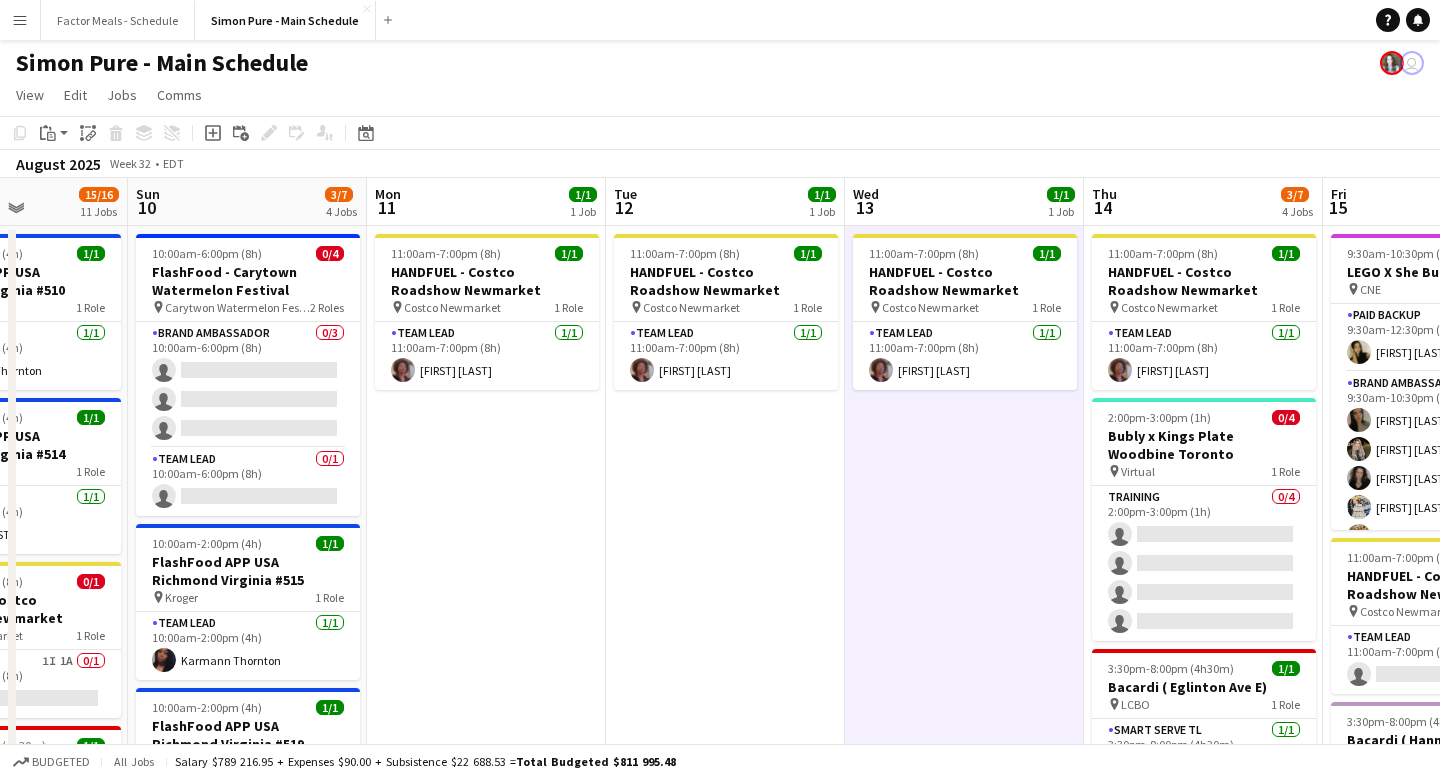 click on "11:00am-7:00pm (8h)    1/1   HANDFUEL - Costco Roadshow [CITY]
pin
Costco[CITY]   1 Role   Team Lead   1/1   11:00am-7:00pm (8h)
[FIRST] [LAST]" at bounding box center (725, 1840) 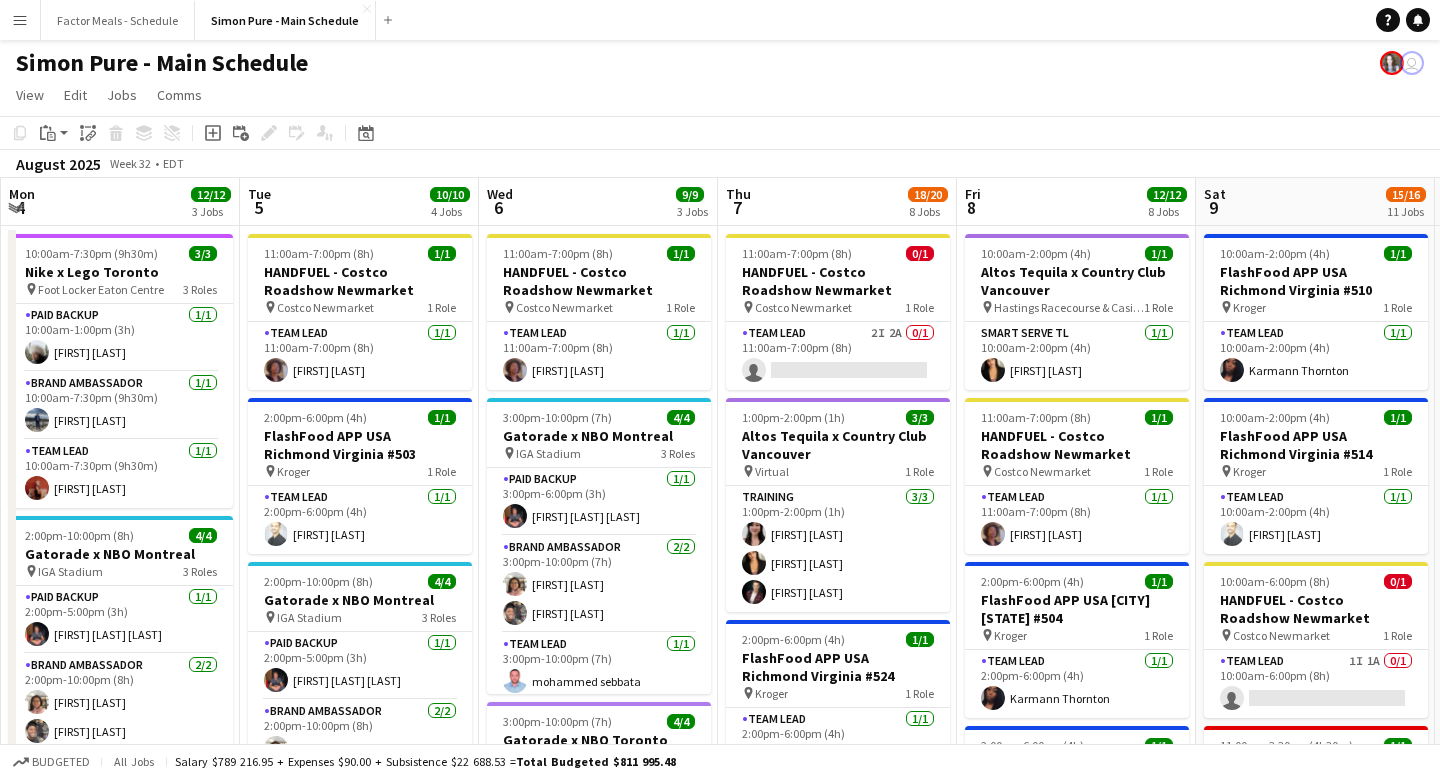 scroll, scrollTop: 0, scrollLeft: 571, axis: horizontal 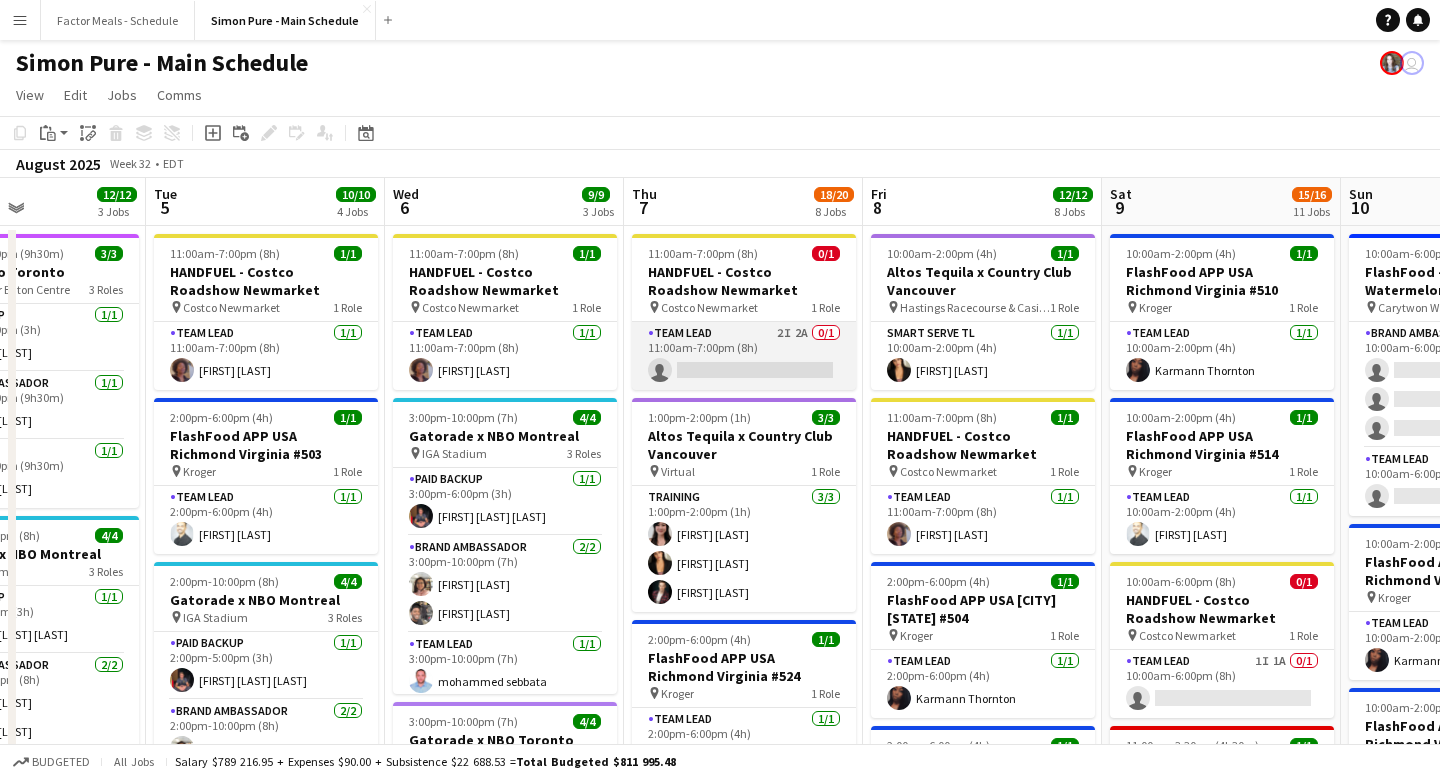 click on "Team Lead   2I   2A   0/1   11:00am-7:00pm (8h)
single-neutral-actions" at bounding box center (744, 356) 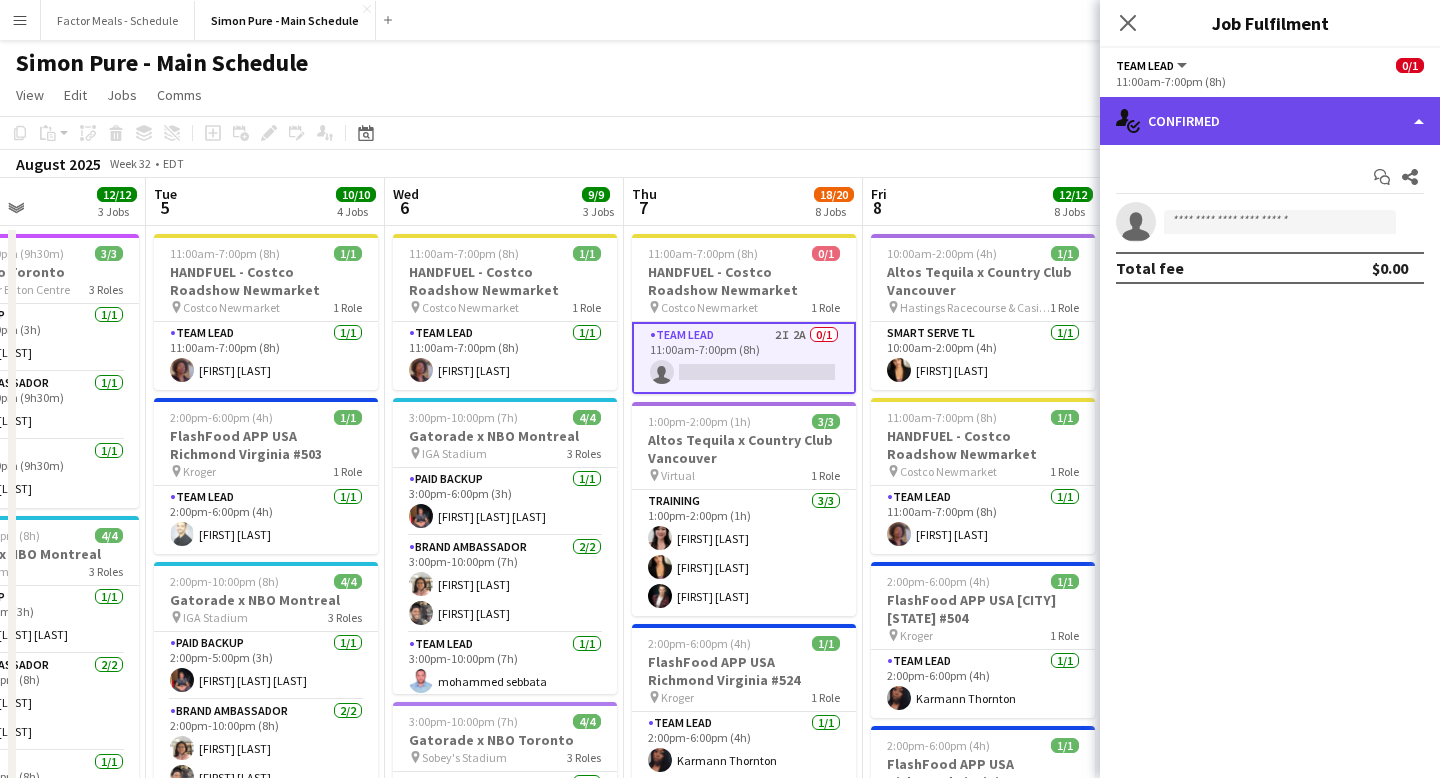click on "single-neutral-actions-check-2
Confirmed" 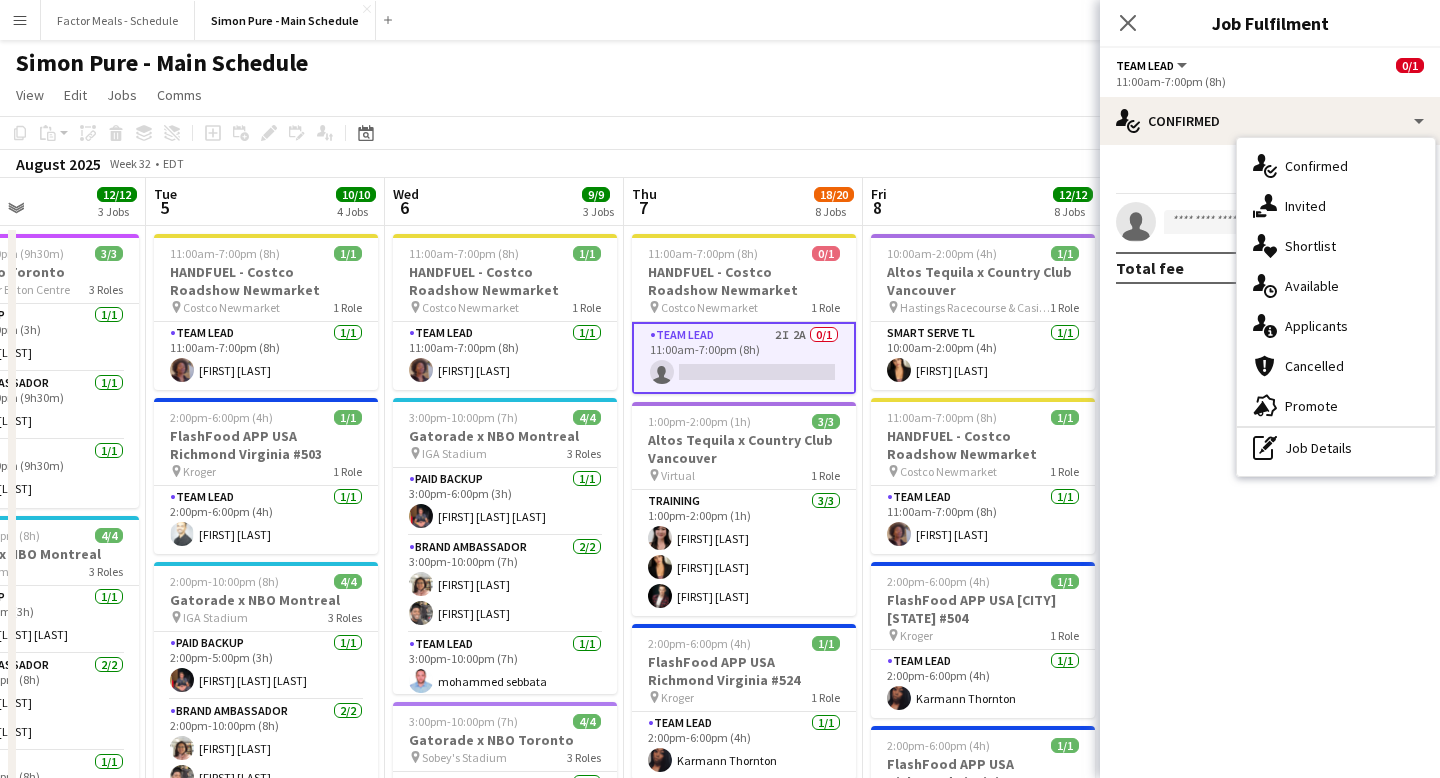 click on "single-neutral-actions-information
Applicants" at bounding box center (1336, 326) 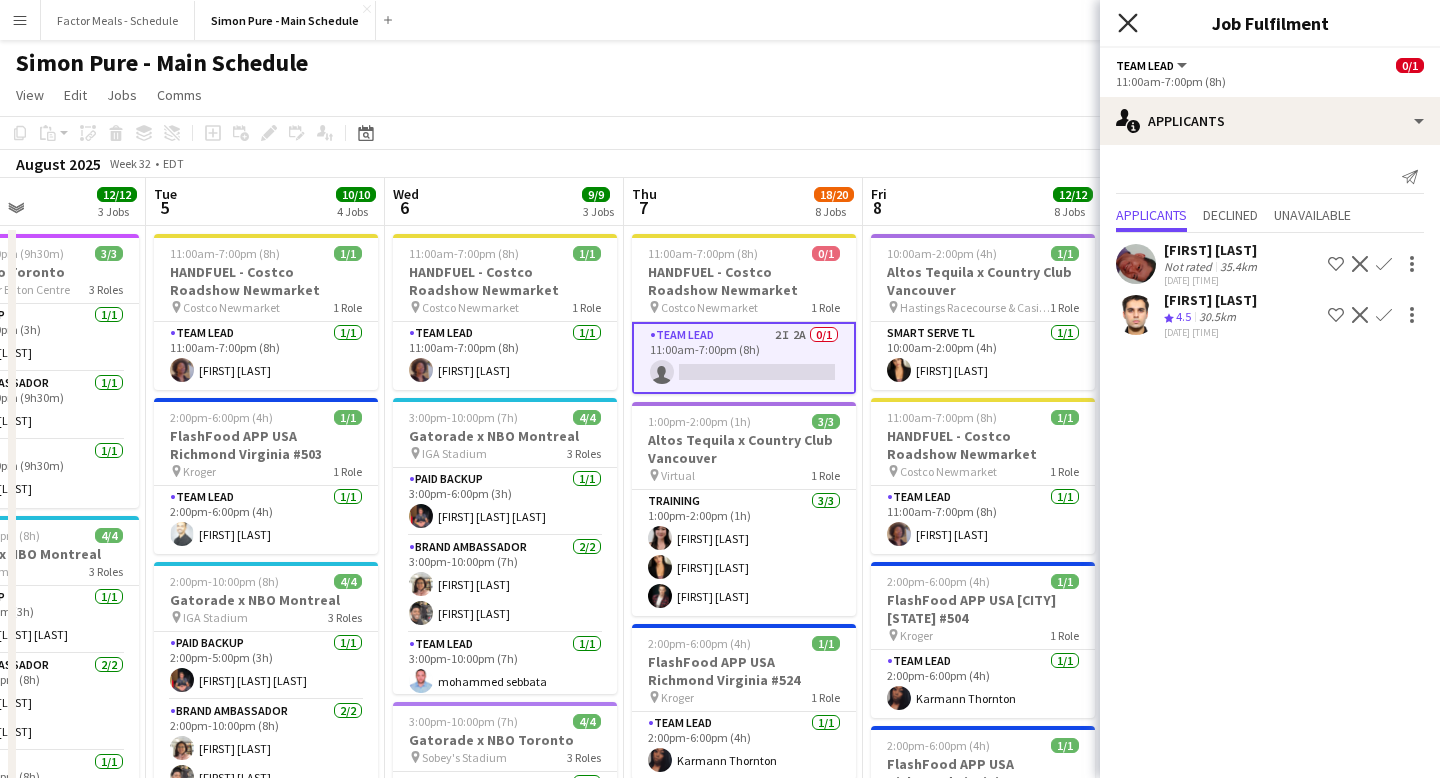 click on "Close pop-in" 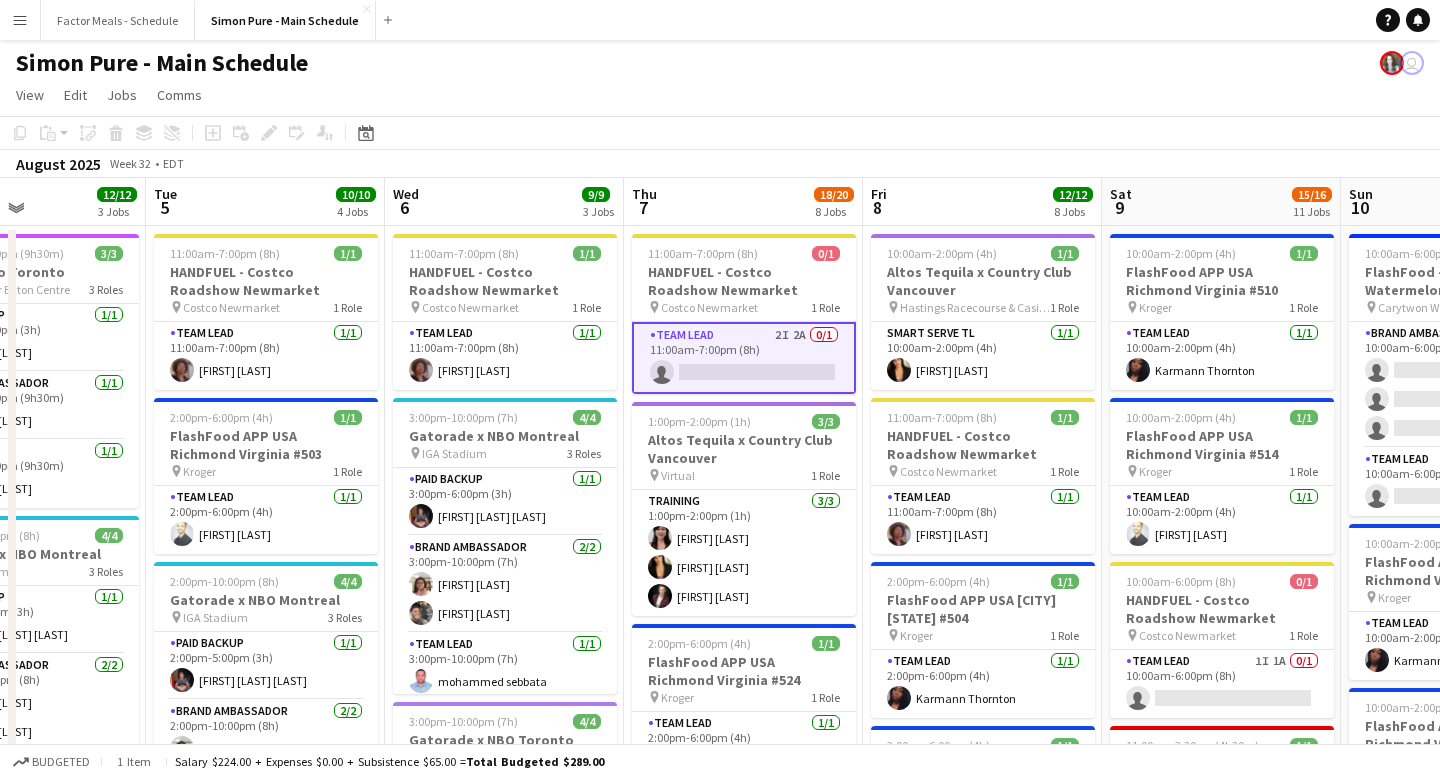 click on "Simon Pure - Main Schedule
user" 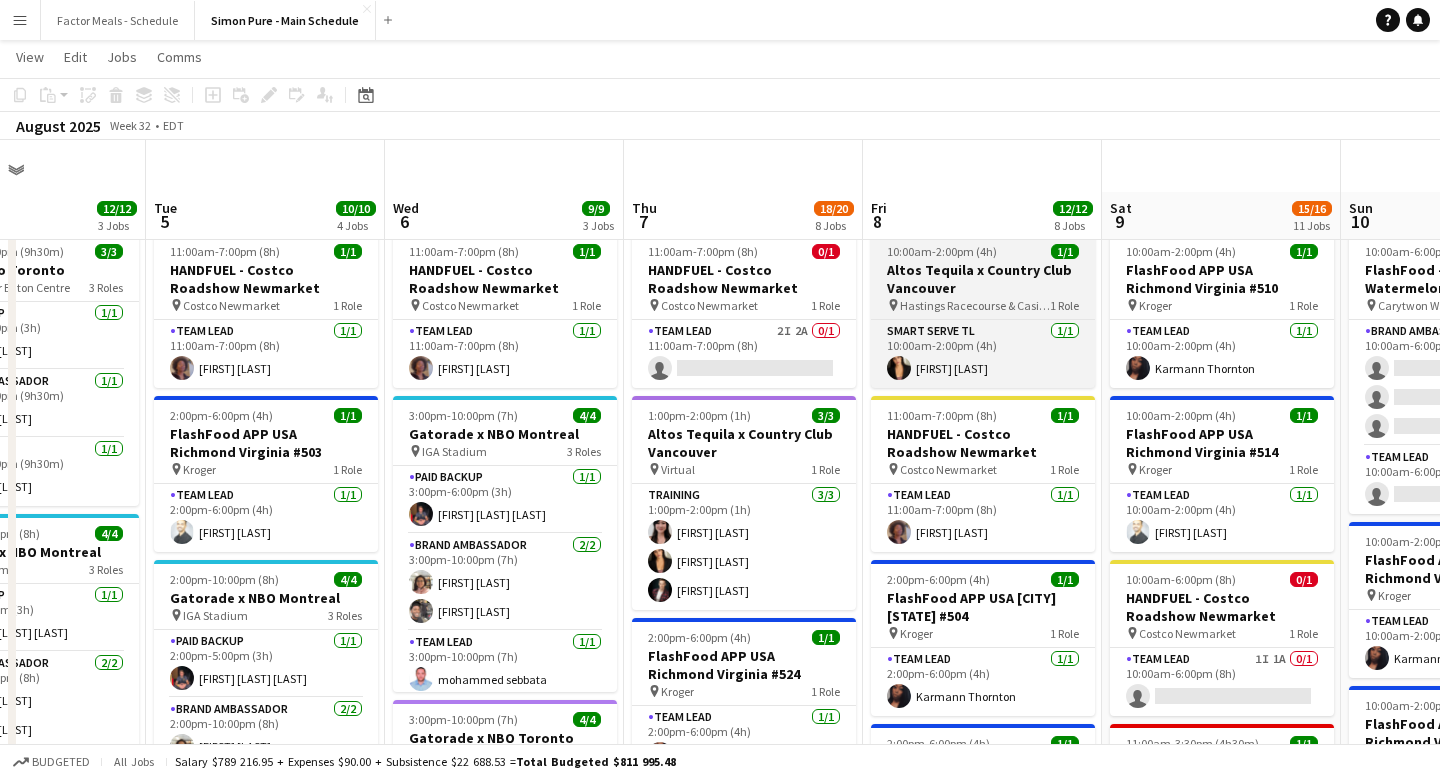 scroll, scrollTop: 712, scrollLeft: 0, axis: vertical 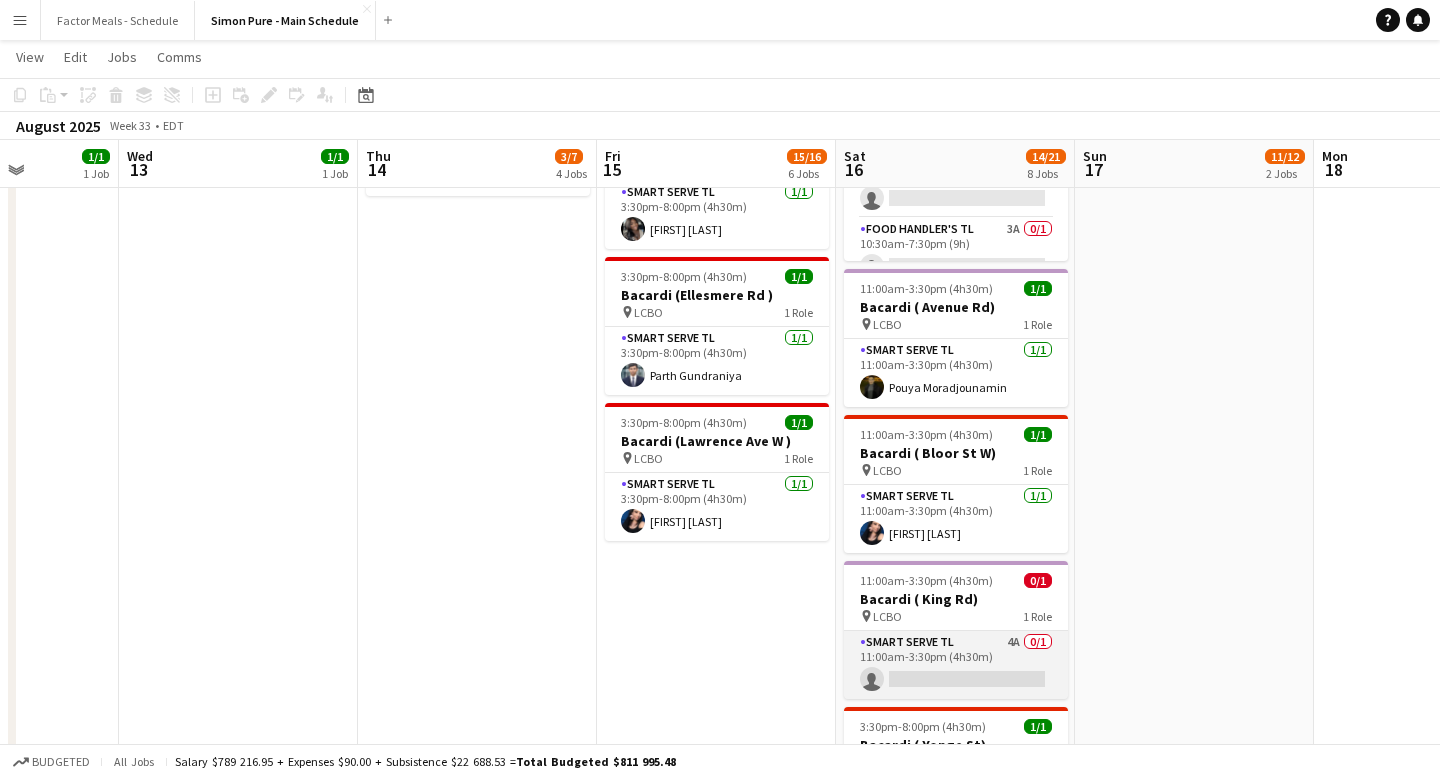 click on "Smart Serve TL   4A   0/1   11:00am-3:30pm (4h30m)
single-neutral-actions" at bounding box center [956, 665] 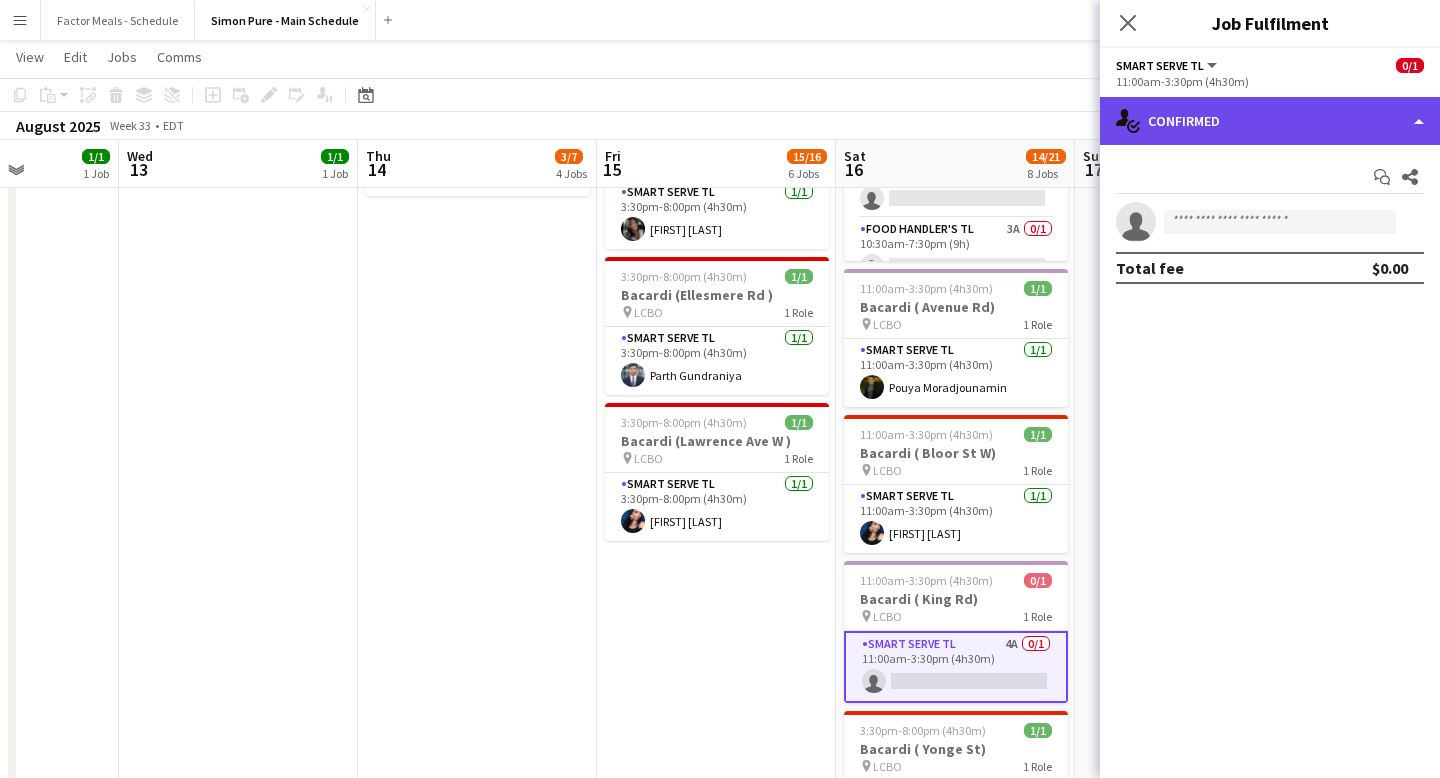 click on "single-neutral-actions-check-2
Confirmed" 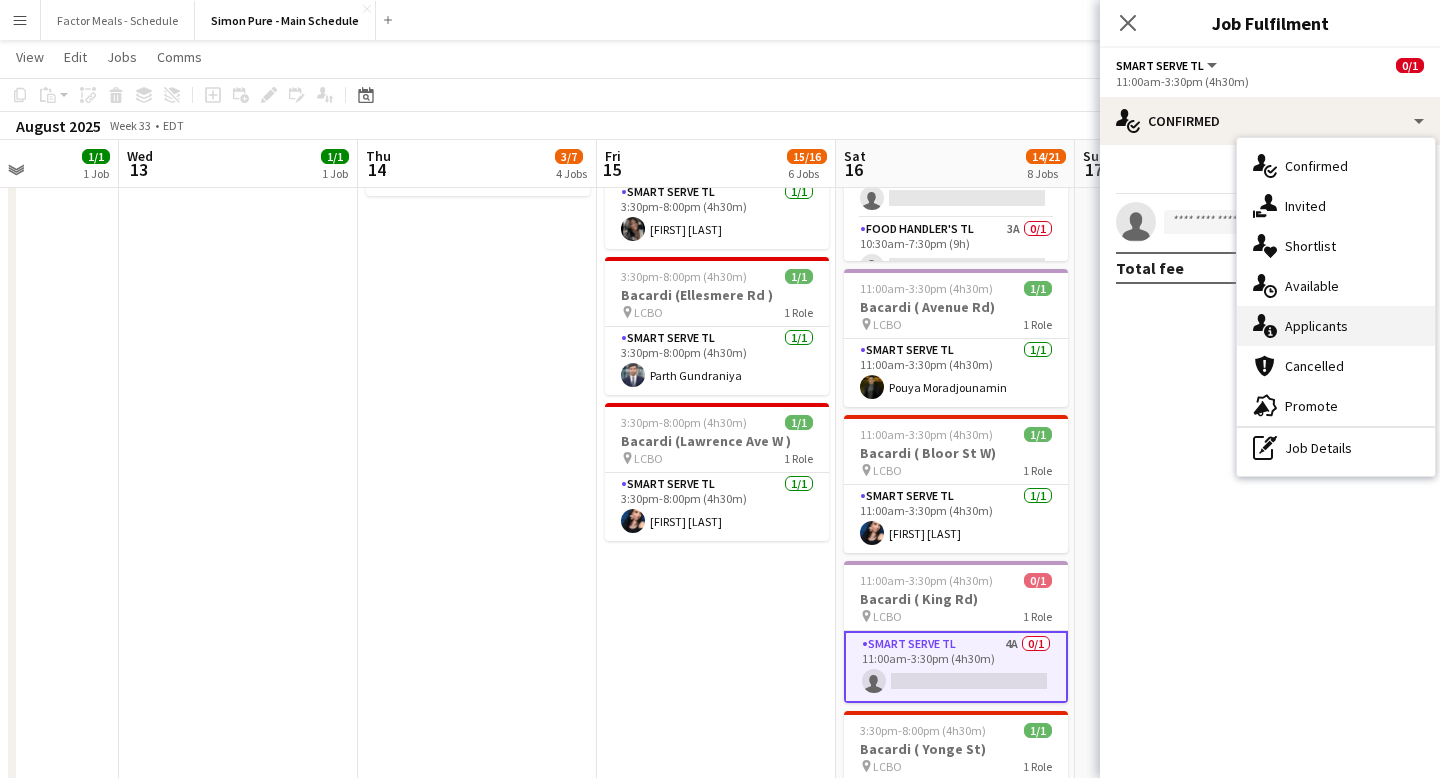 click on "single-neutral-actions-information
Applicants" at bounding box center (1336, 326) 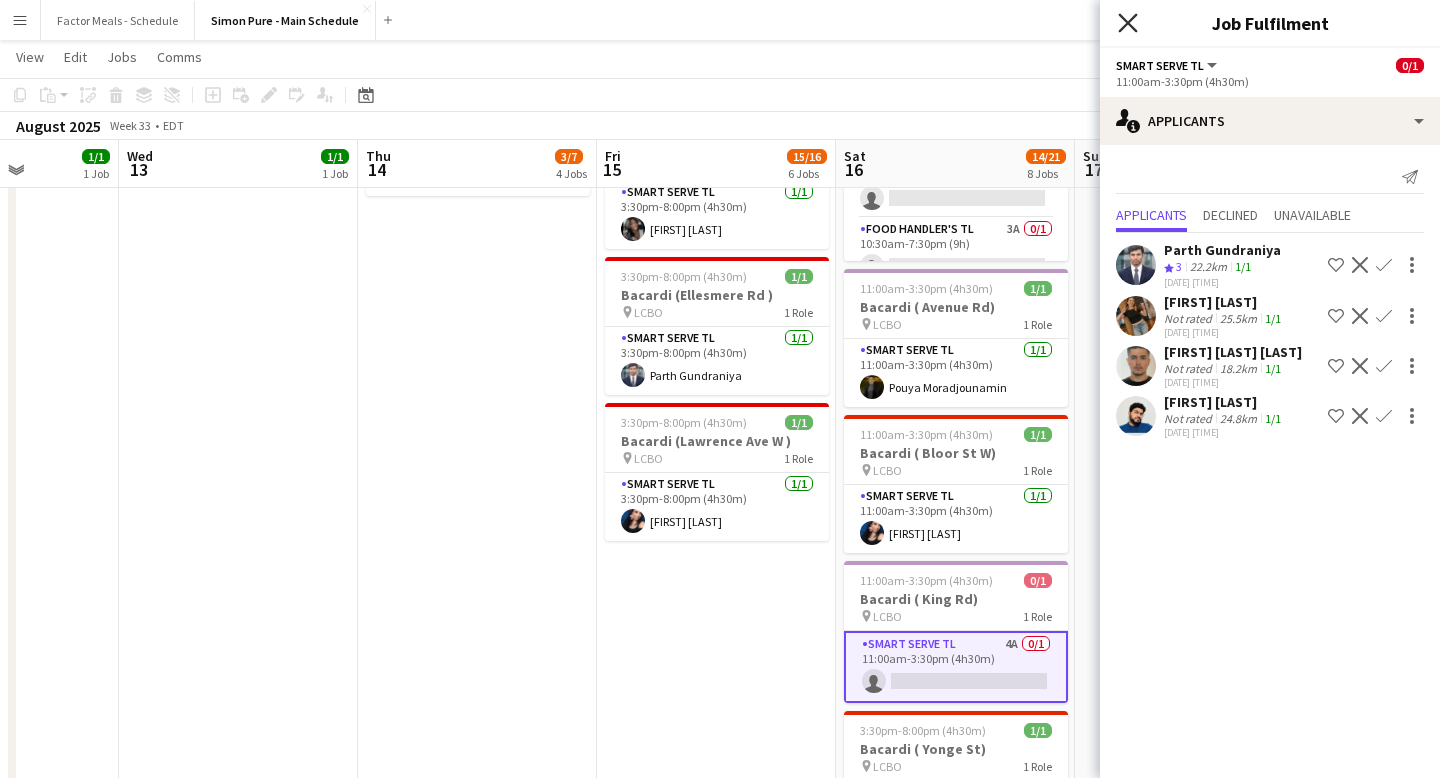 click on "Close pop-in" 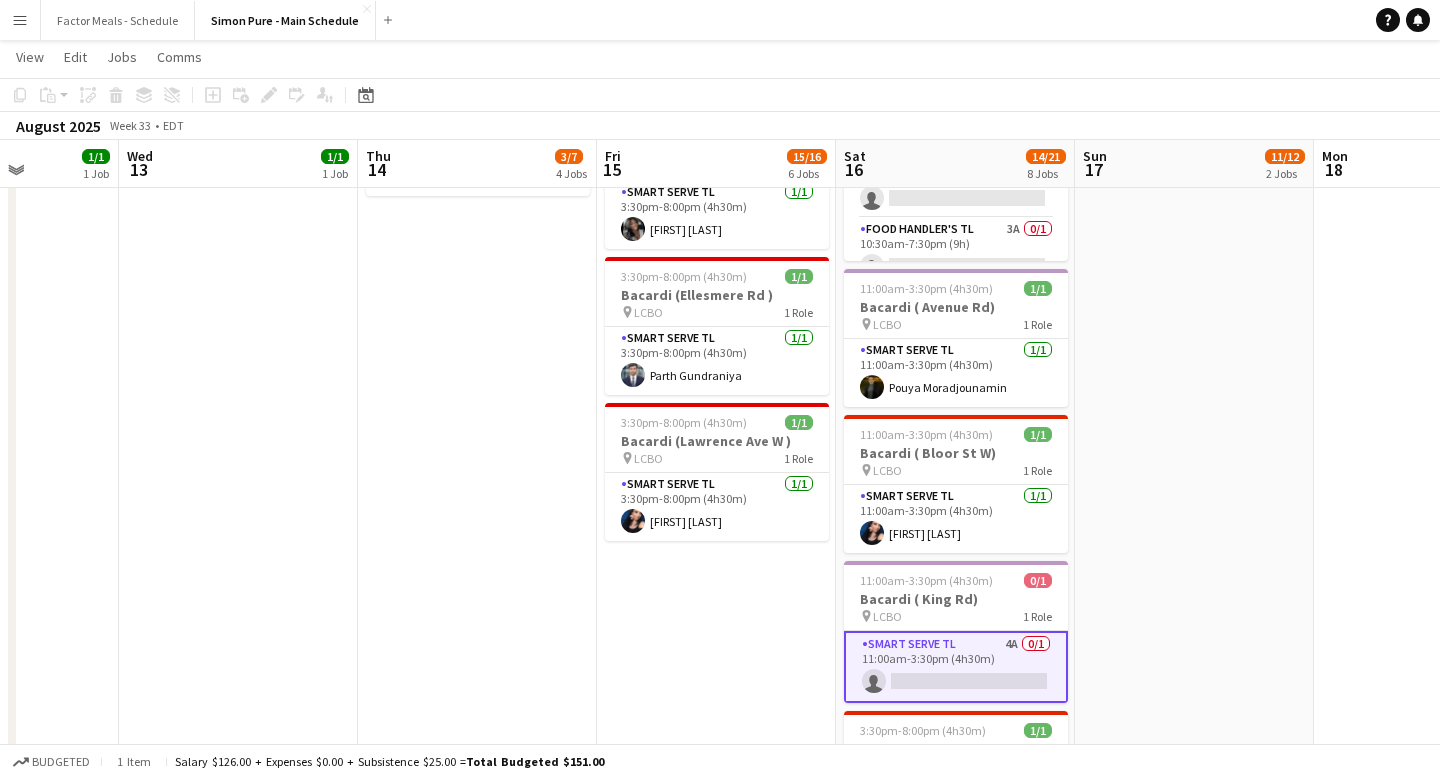 click on "9:30am-10:30pm (13h)    11/11   LEGO X She Built That @ CNE
pin
CNE   3 Roles   Paid Backup   1/1   9:30am-12:30pm (3h)
[FIRST] [LAST]  Brand Ambassador    9/9   9:30am-10:30pm (13h)
[FIRST] [LAST] [FIRST] [LAST] [FIRST] [LAST] [FIRST] [LAST] [FIRST] [LAST] [FIRST] [LAST] [FIRST] [LAST]  Team Lead   1/1   9:30am-10:30pm (13h)
[FIRST] [LAST]     11:00am-7:00pm (8h)    0/1   HANDFUEL - Costco Roadshow [CITY]
pin
Costco[CITY]   1 Role   Team Lead   1A   0/1   11:00am-7:00pm (8h)
single-neutral-actions
3:30pm-8:00pm (4h30m)    1/1   Bacardi ([LOCATION])
pin
LCBO    1 Role   Smart Serve TL   1/1   3:30pm-8:00pm (4h30m)
[FIRST] [LAST]     3:30pm-8:00pm (4h30m)    1/1   Bacardi ([LOCATION])
pin
LCBO    1 Role   Smart Serve TL   1/1   3:30pm-8:00pm (4h30m)
[FIRST] [LAST]     1/1
pin" at bounding box center [716, 1103] 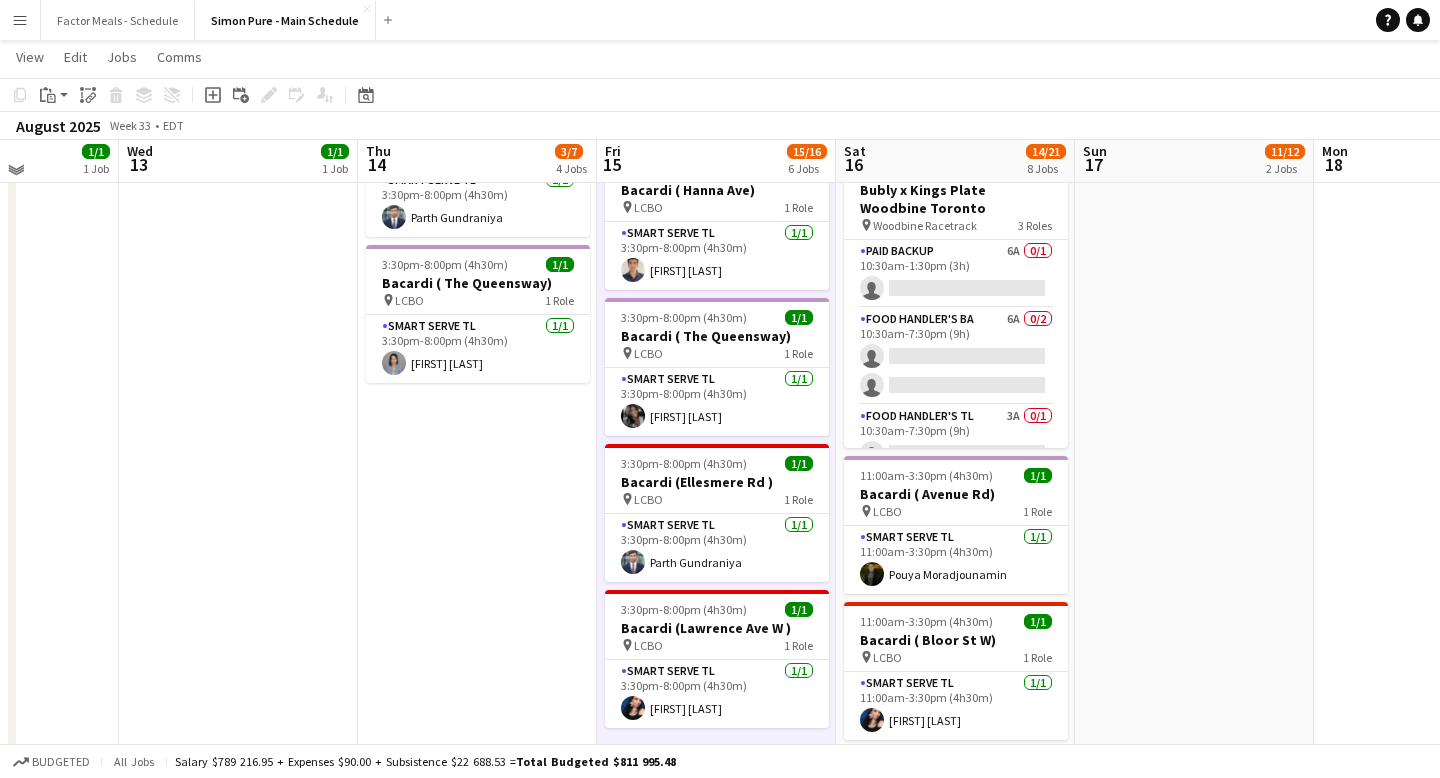 scroll, scrollTop: 543, scrollLeft: 0, axis: vertical 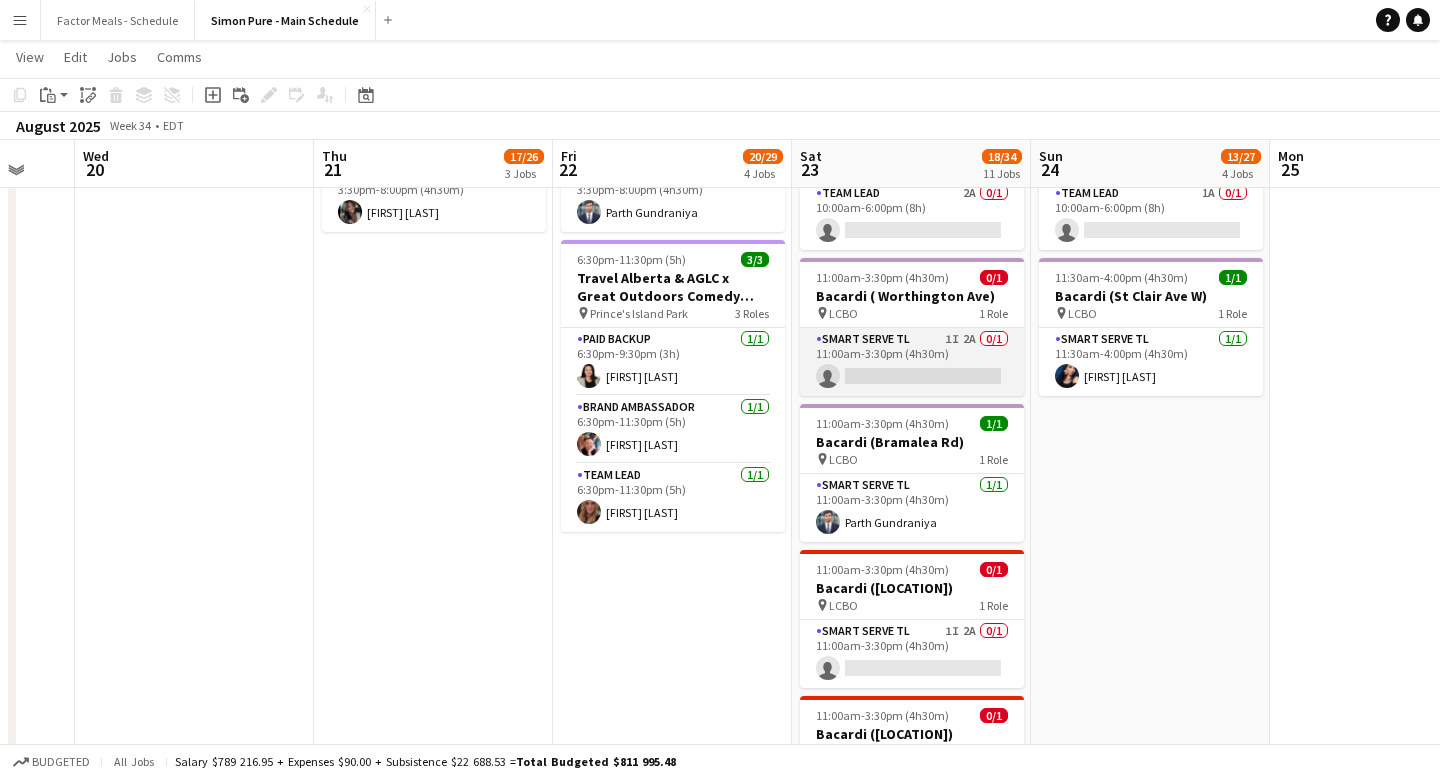 click on "Smart Serve TL   1I   2A   0/1   11:00am-3:30pm (4h30m)
single-neutral-actions" at bounding box center (912, 362) 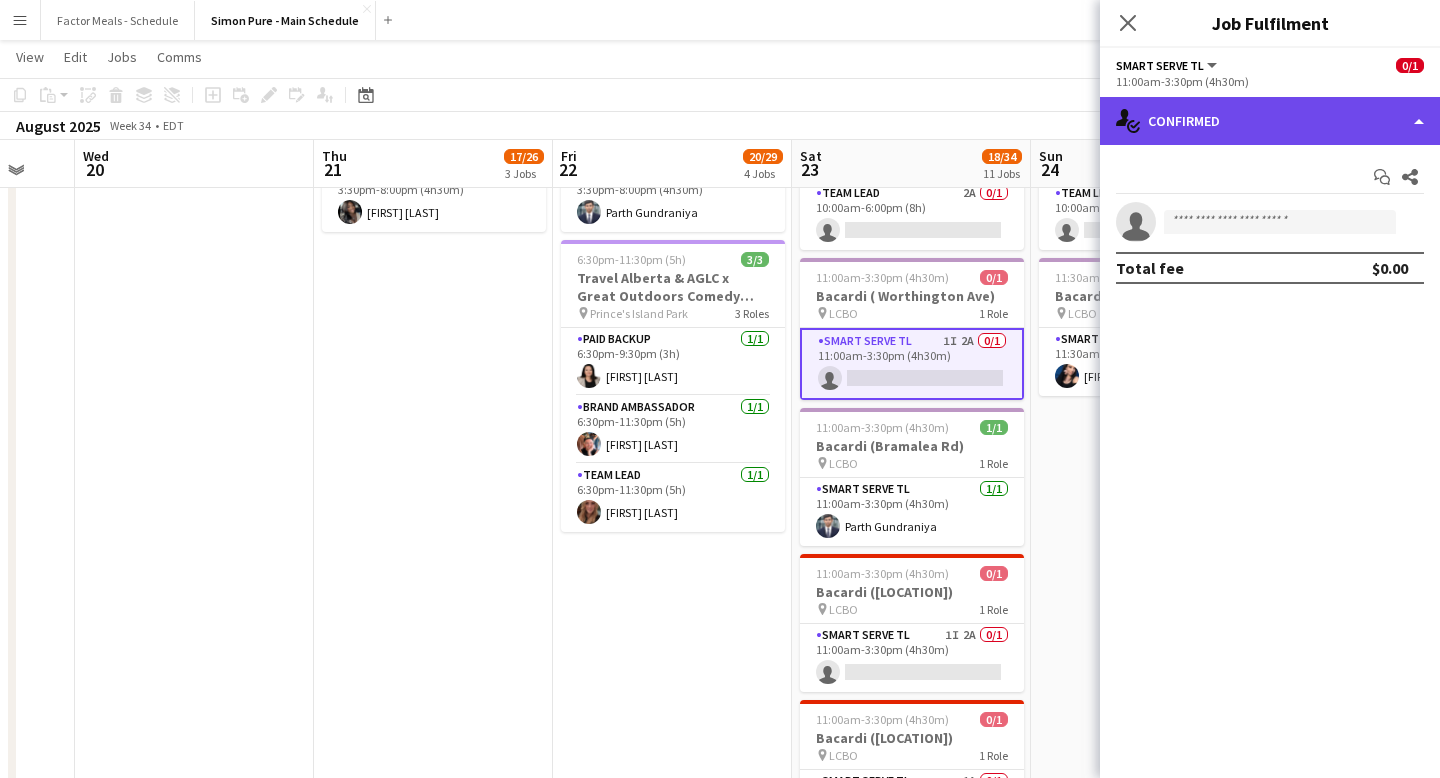 click on "single-neutral-actions-check-2
Confirmed" 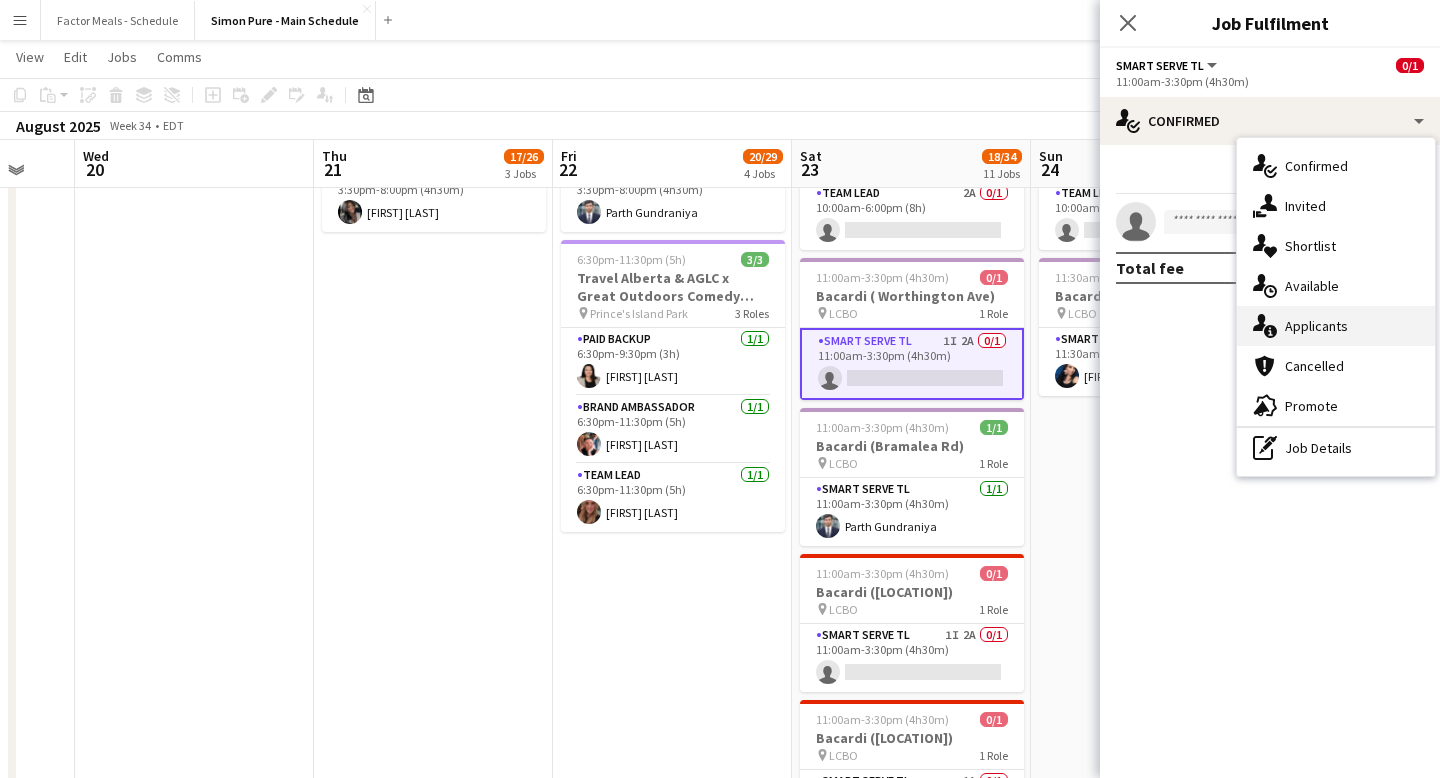 click on "single-neutral-actions-information
Applicants" at bounding box center (1336, 326) 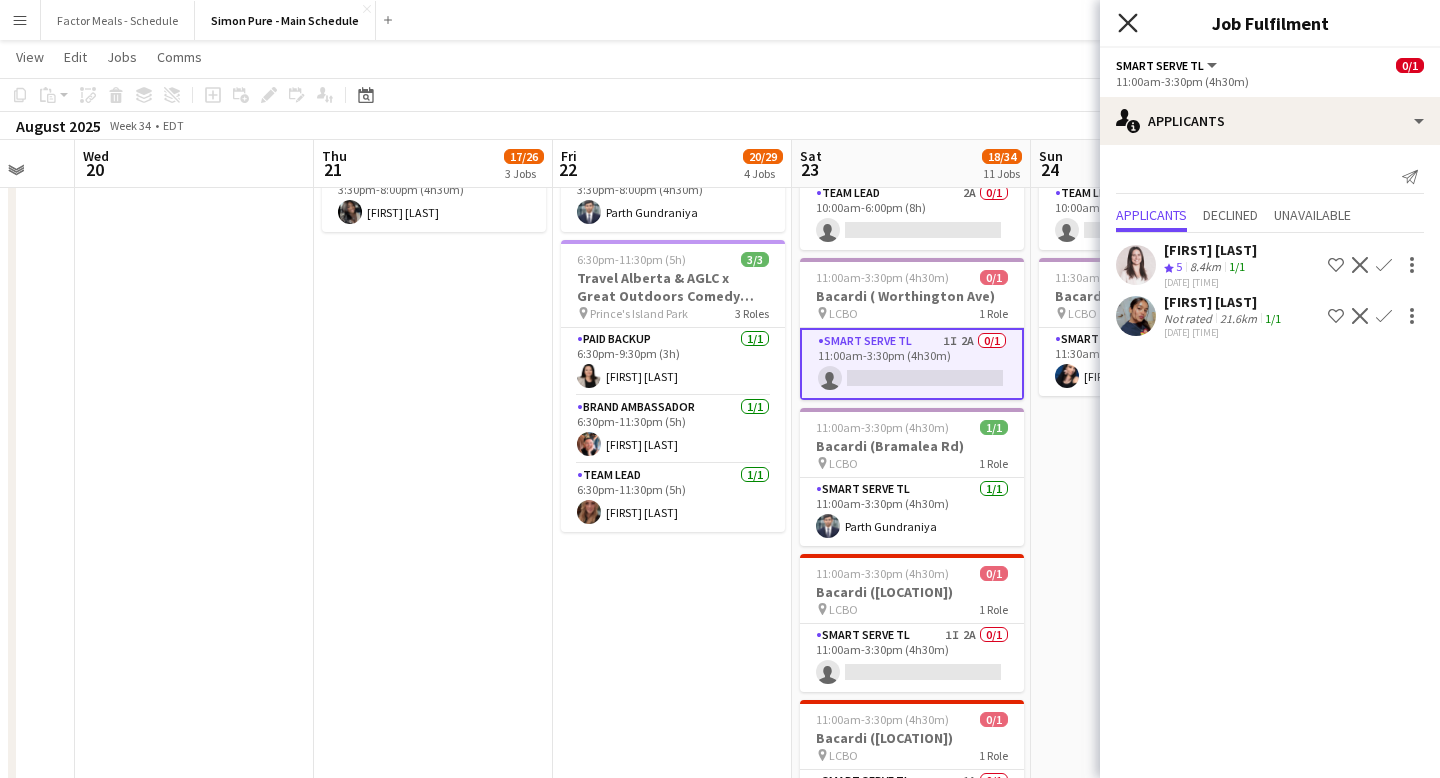 click on "Close pop-in" 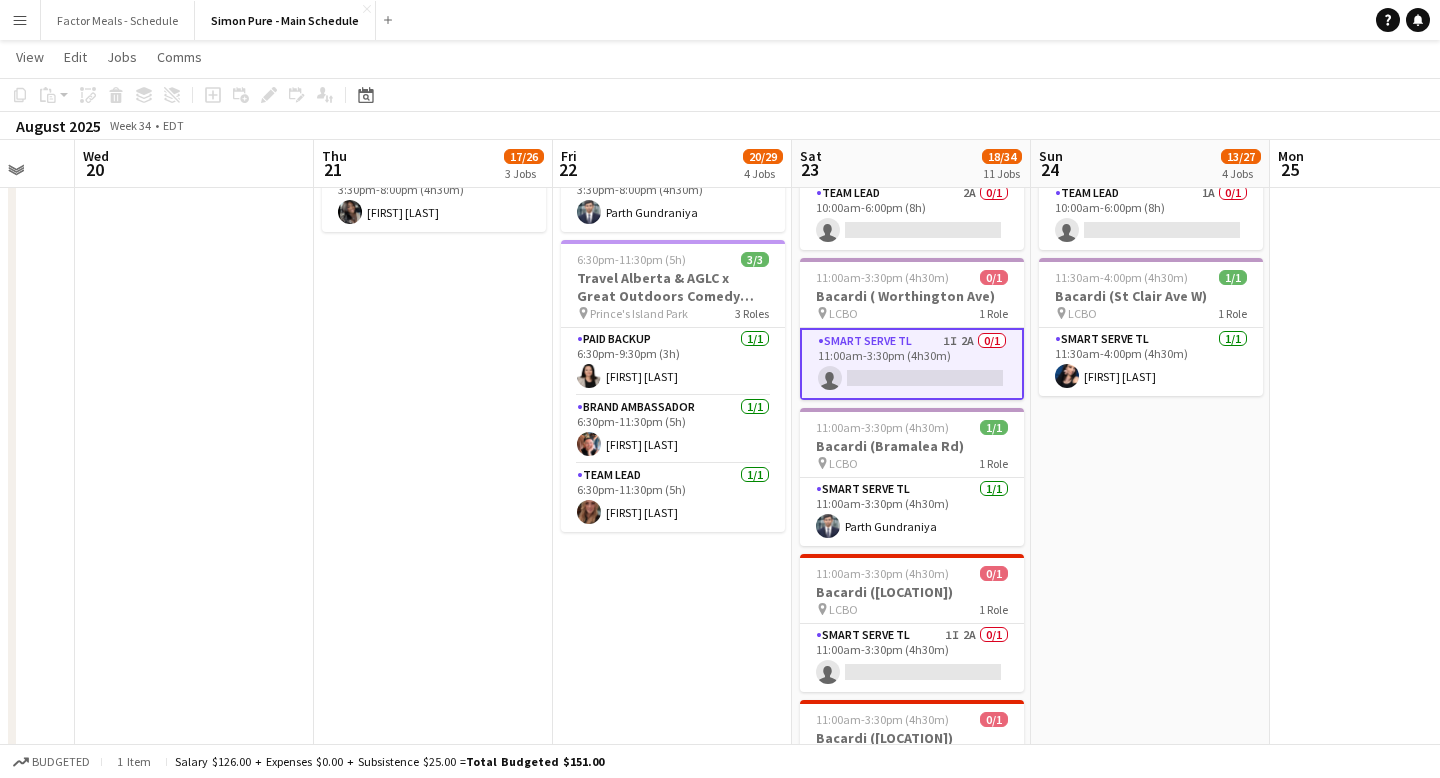 click on "9:00am-5:00pm (8h)    11/21   Disney Fan Expo
pin
MTCC   5 Roles   Paid Backup   11A   0/2   9:00am-12:00pm (3h)
single-neutral-actions
single-neutral-actions
Brand Ambassador    6I   15A   3/6   9:00am-5:00pm (8h)
[FIRST] [LAST] [FIRST] [LAST] [FIRST] [LAST]
single-neutral-actions
single-neutral-actions
single-neutral-actions
Brand Ambassador    4I   18A   2/6   9:00am-5:00pm (8h)
! [FIRST] [LAST] [FIRST] [LAST]
single-neutral-actions
single-neutral-actions
single-neutral-actions
single-neutral-actions
Brand Ambassador    2I   16A   4/5   9:00am-5:00pm (8h)
[FIRST] [LAST] [FIRST] [LAST] [FIRST] [LAST] [FIRST] [LAST]
single-neutral-actions" at bounding box center (1150, 1092) 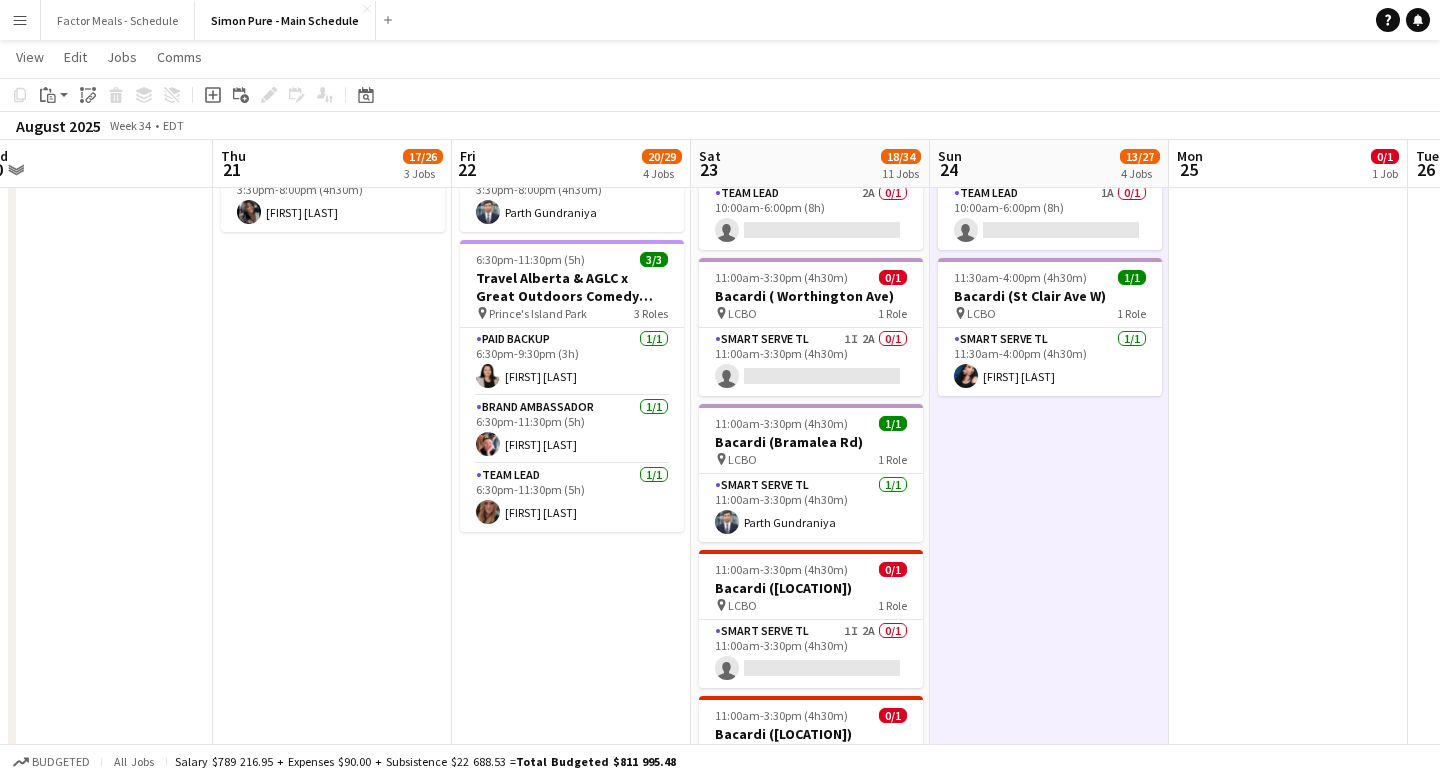 scroll, scrollTop: 0, scrollLeft: 985, axis: horizontal 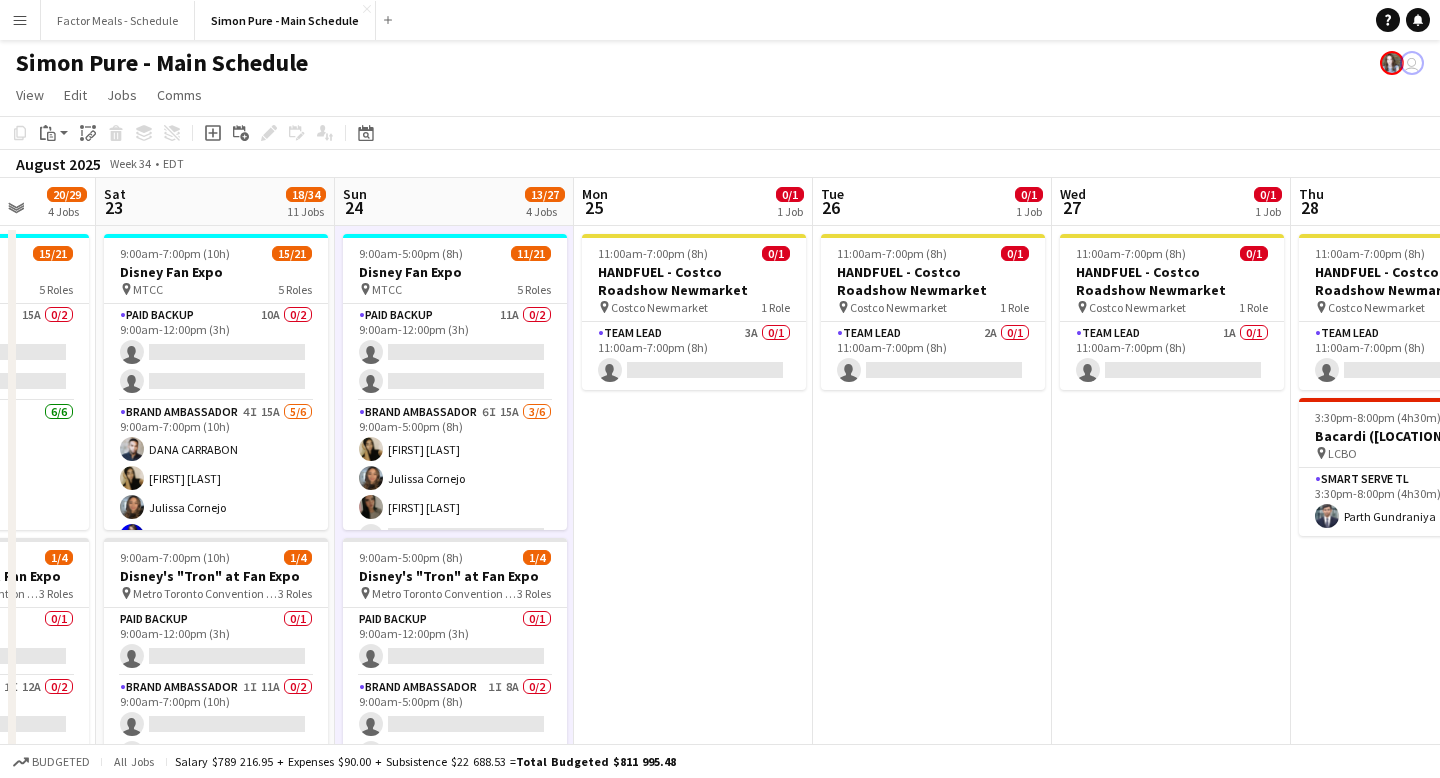 click on "11:00am-7:00pm (8h)    0/1   HANDFUEL - Costco Roadshow Newmarket
pin
Costco Newmarket   1 Role   Team Lead   2A   0/1   11:00am-7:00pm (8h)
single-neutral-actions" at bounding box center (932, 1840) 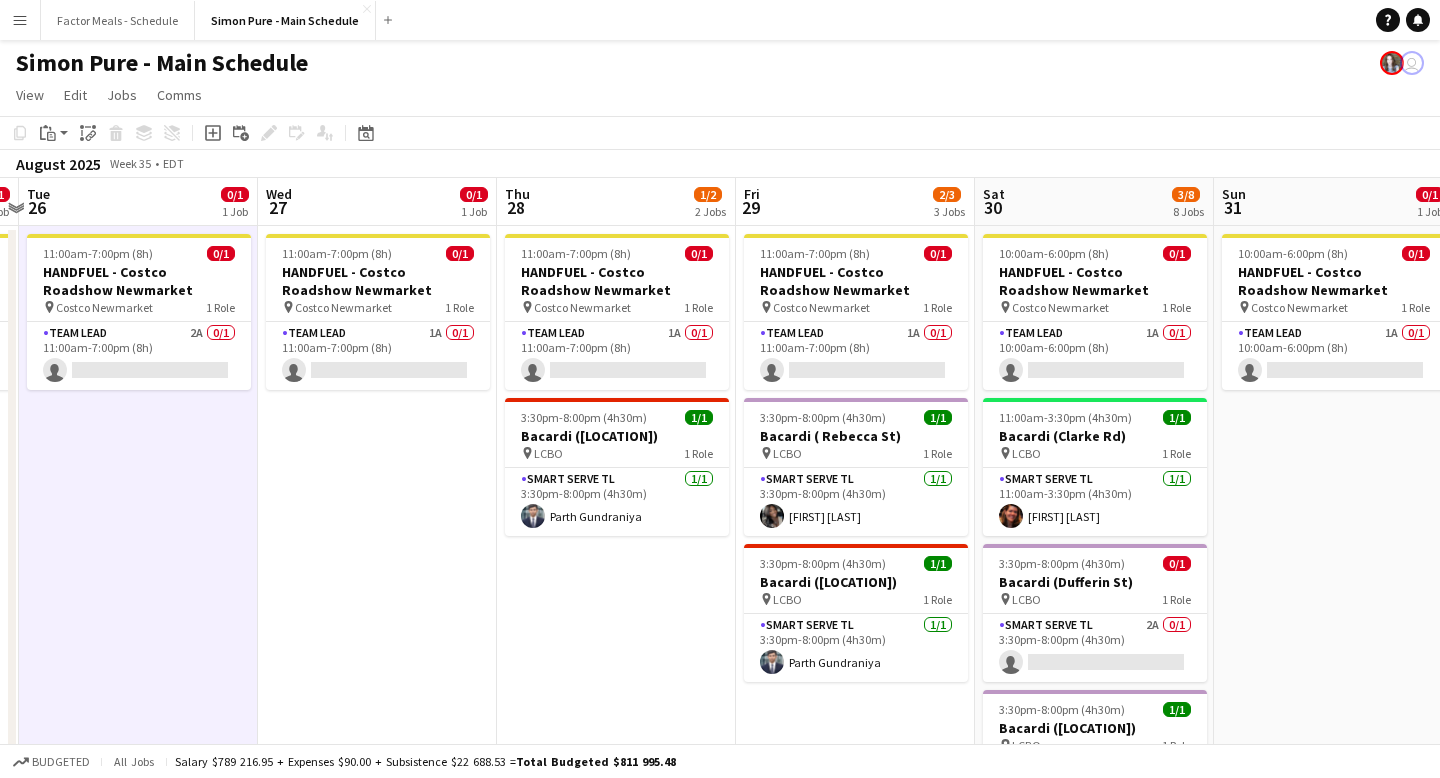 scroll, scrollTop: 0, scrollLeft: 962, axis: horizontal 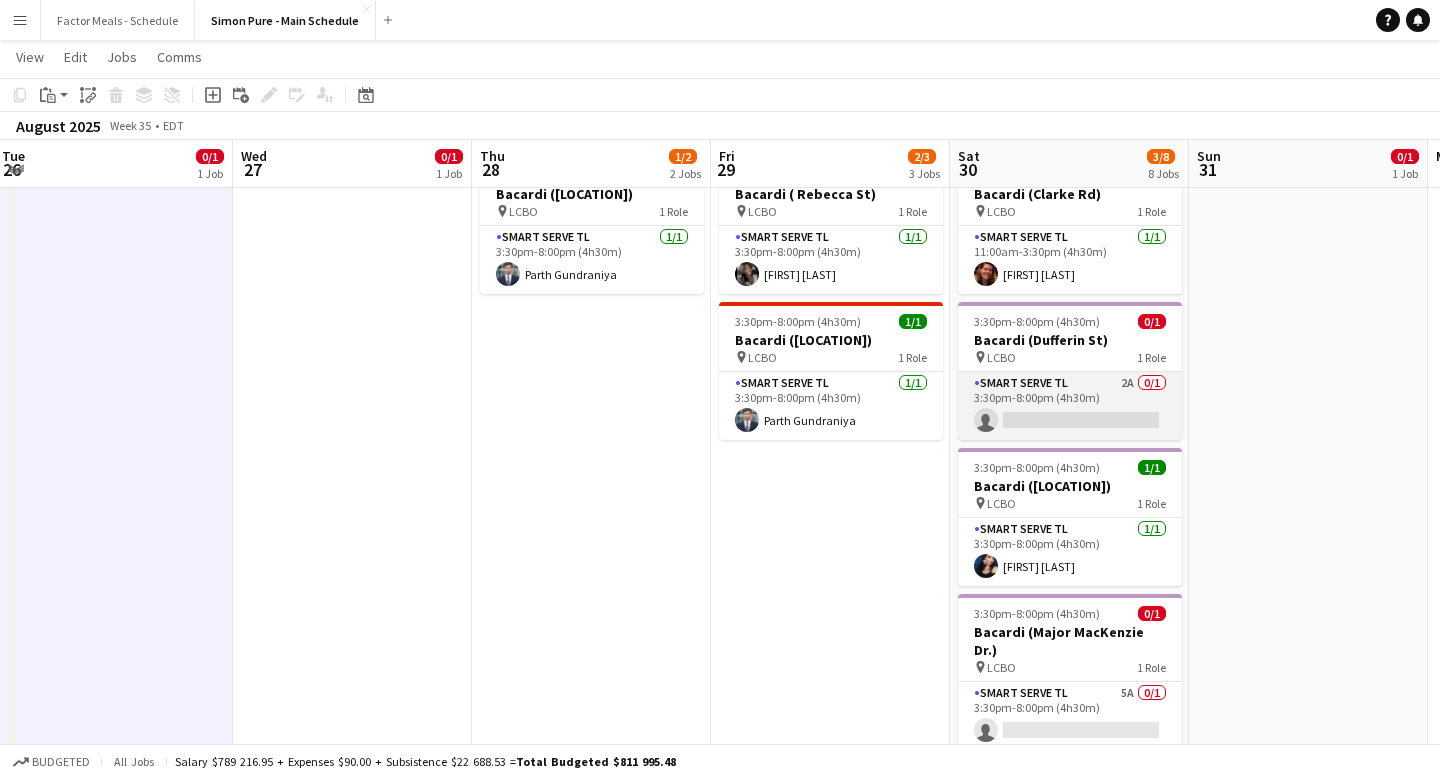 click on "Smart Serve TL   2A   0/1   3:30pm-8:00pm (4h30m)
single-neutral-actions" at bounding box center (1070, 406) 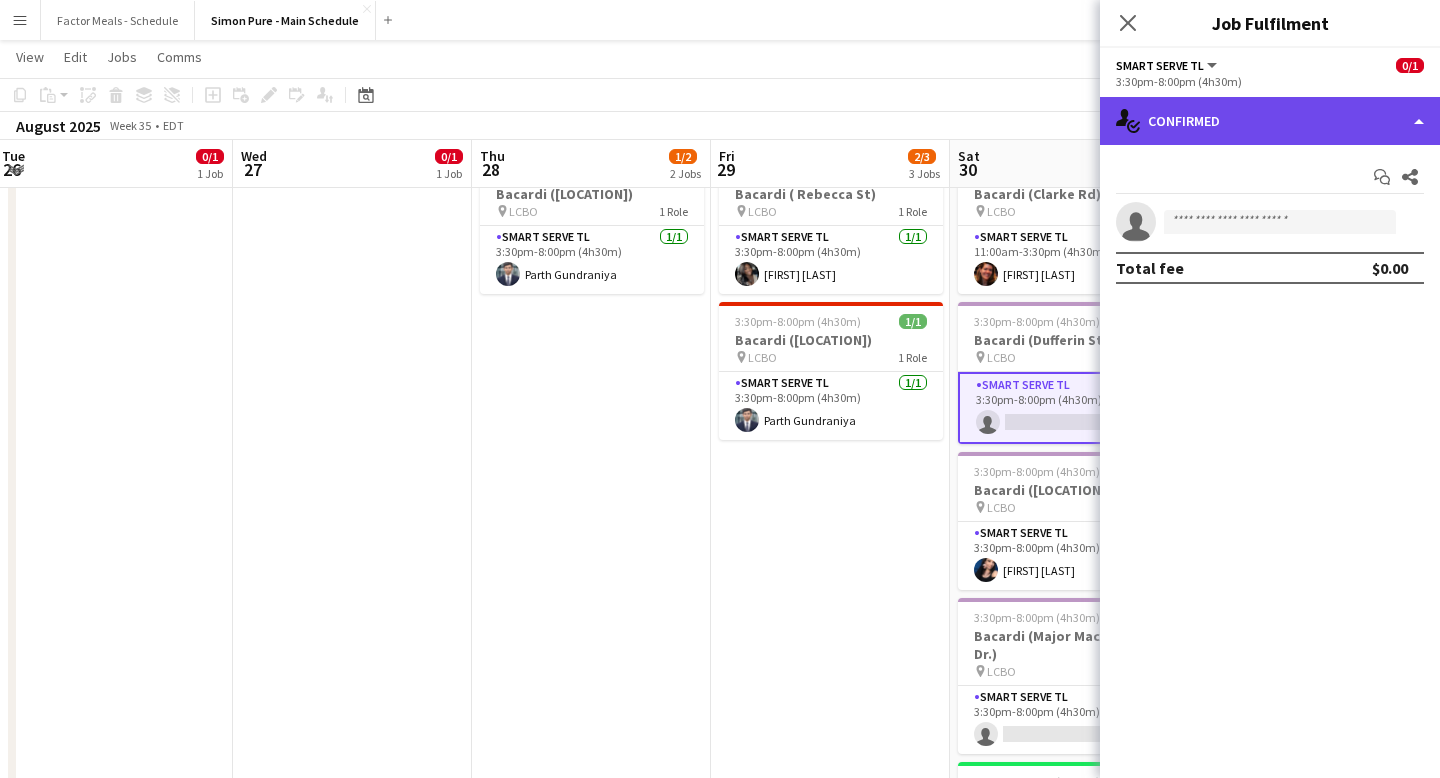 click on "single-neutral-actions-check-2
Confirmed" 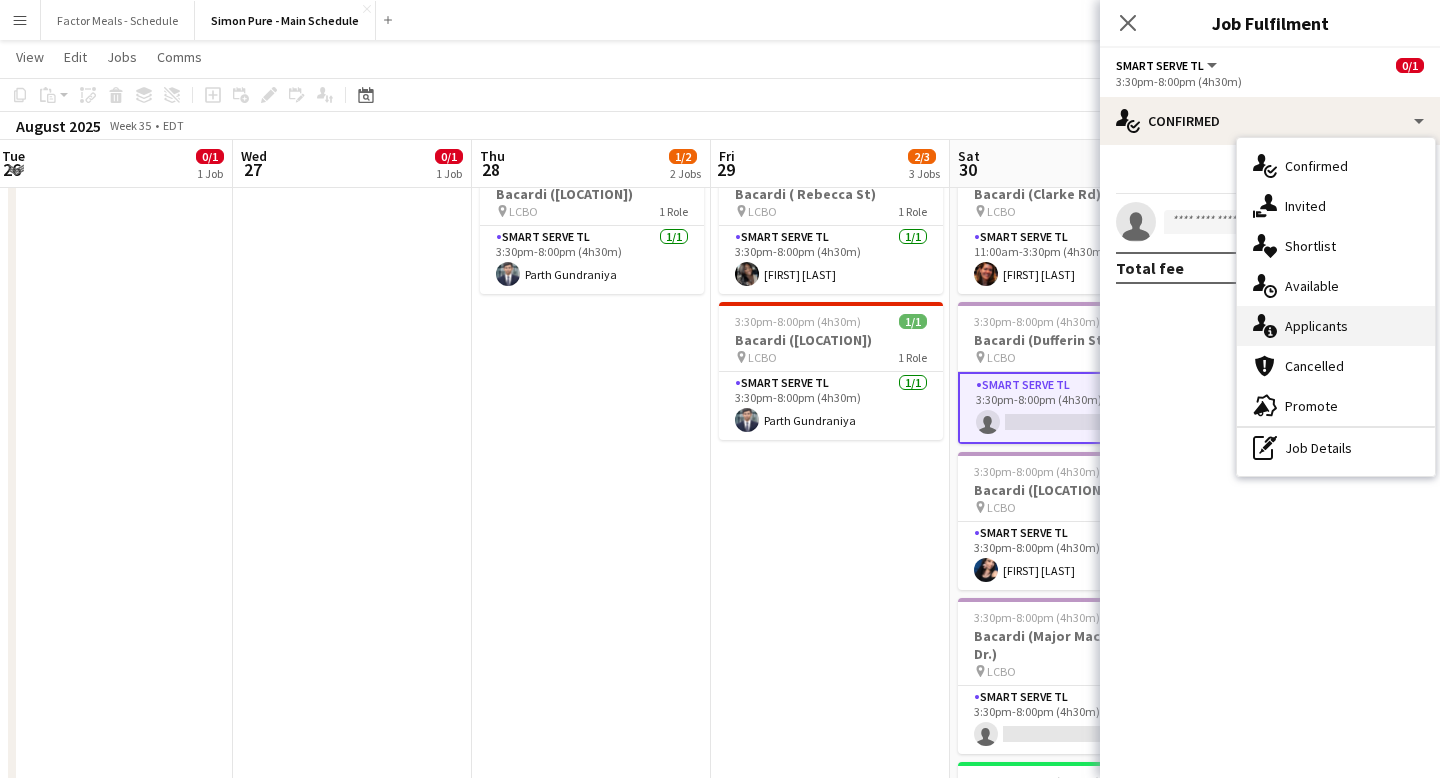 click on "single-neutral-actions-information
Applicants" at bounding box center (1336, 326) 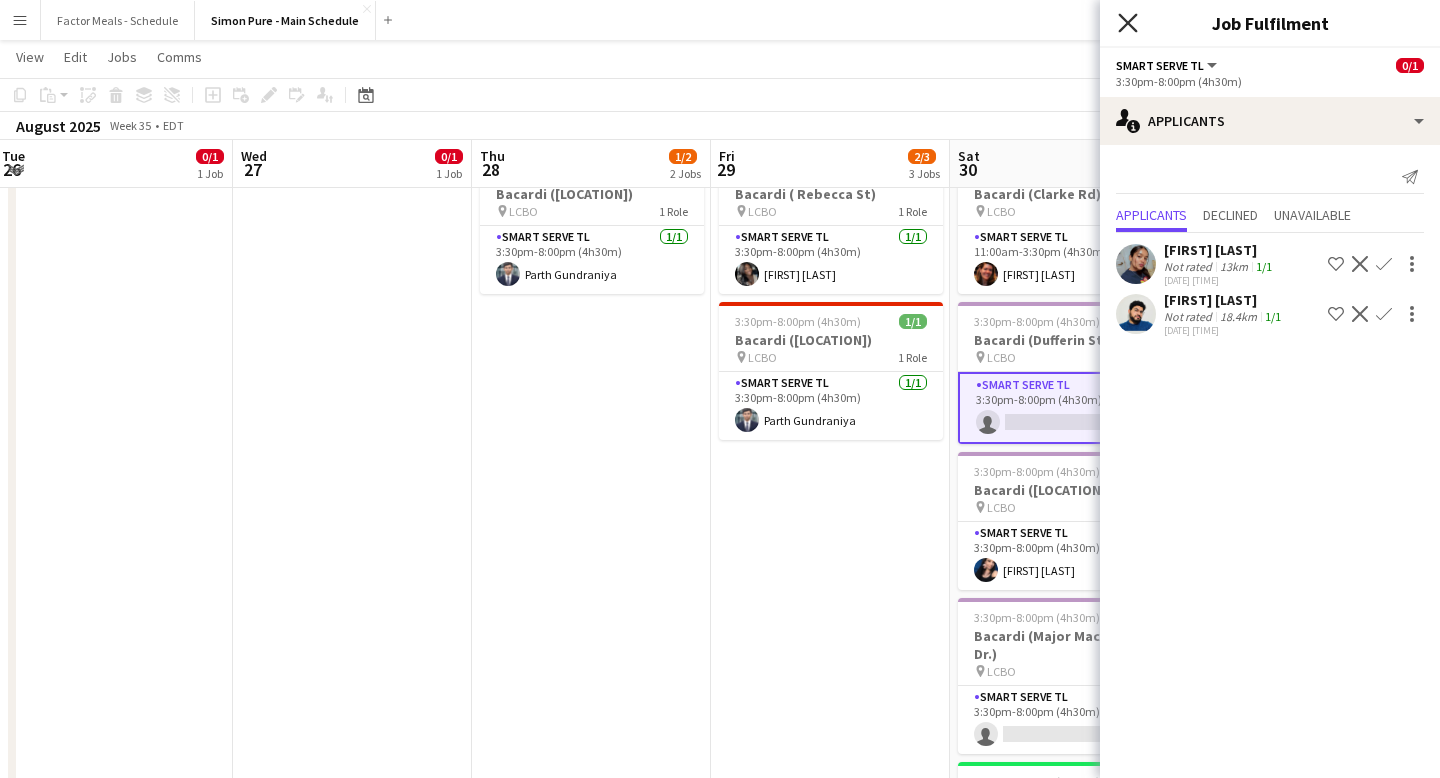 click 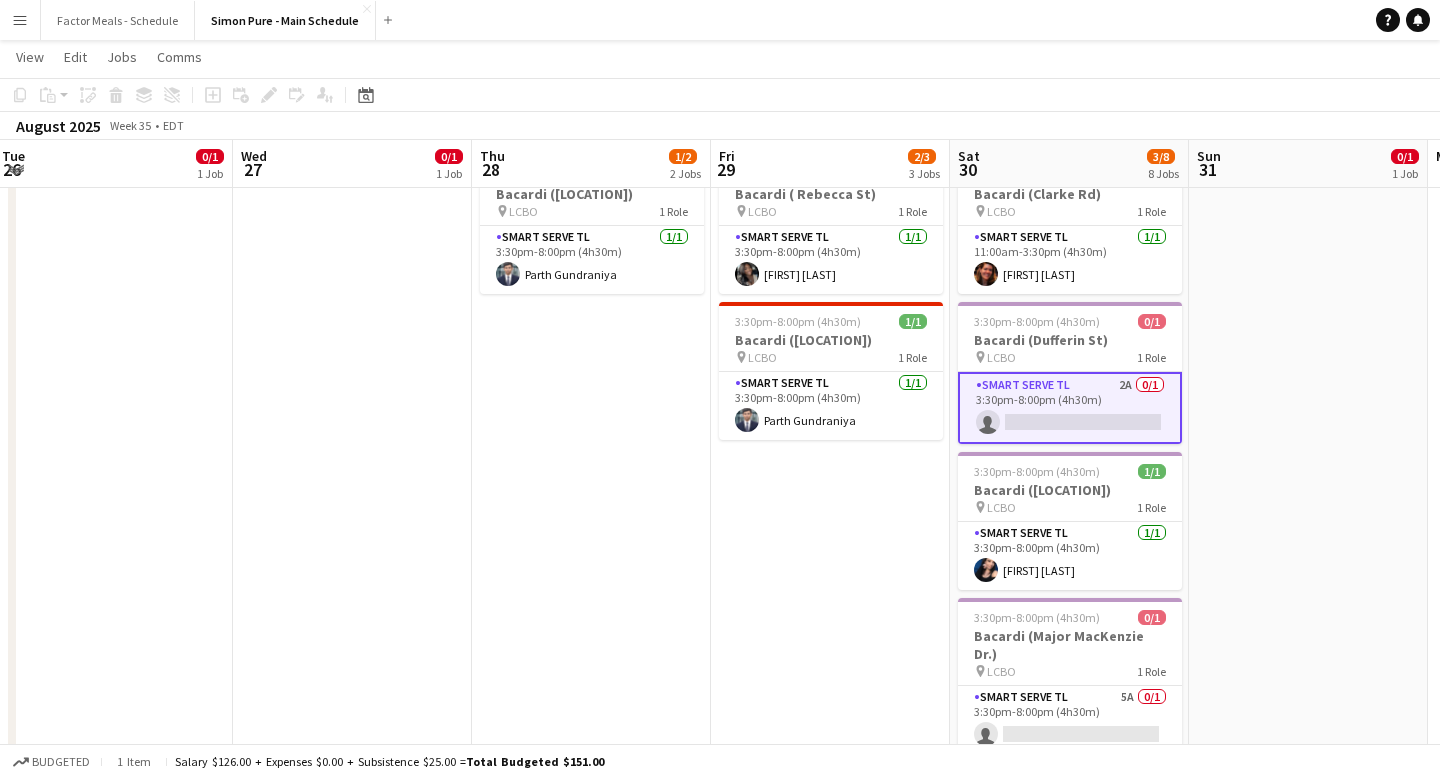 click on "11:00am-7:00pm (8h)    0/1   HANDFUEL - Costco Roadshow [CITY]
pin
Costco[CITY]   1 Role   Team Lead   1A   0/1   11:00am-7:00pm (8h)
single-neutral-actions
3:30pm-8:00pm (4h30m)    1/1   Bacardi ([LOCATION])
pin
LCBO    1 Role   Smart Serve TL   1/1   3:30pm-8:00pm (4h30m)
[FIRST] [LAST]     3:30pm-8:00pm (4h30m)    1/1   Bacardi ([LOCATION])
pin
LCBO    1 Role   Smart Serve TL   1/1   3:30pm-8:00pm (4h30m)
[FIRST] [LAST]" at bounding box center (830, 1598) 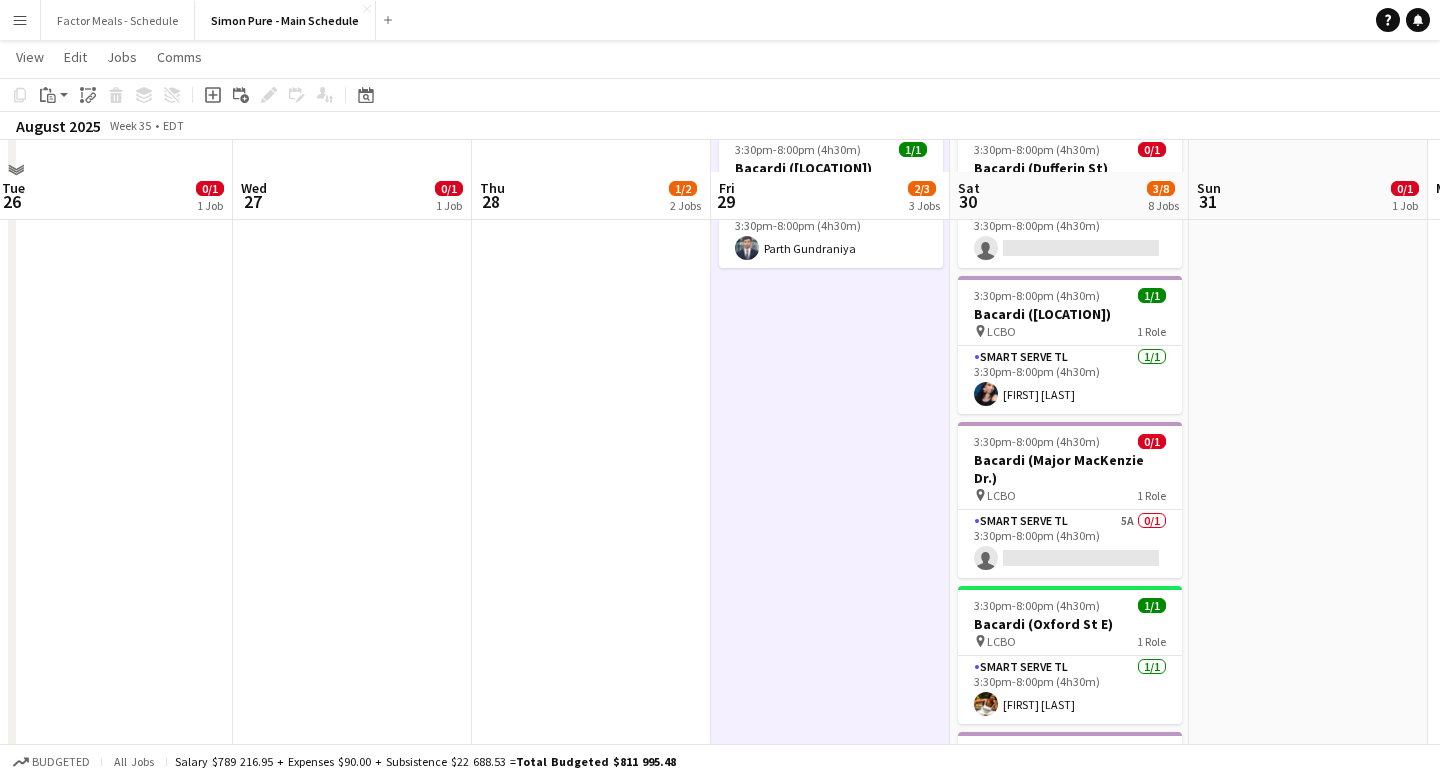 scroll, scrollTop: 444, scrollLeft: 0, axis: vertical 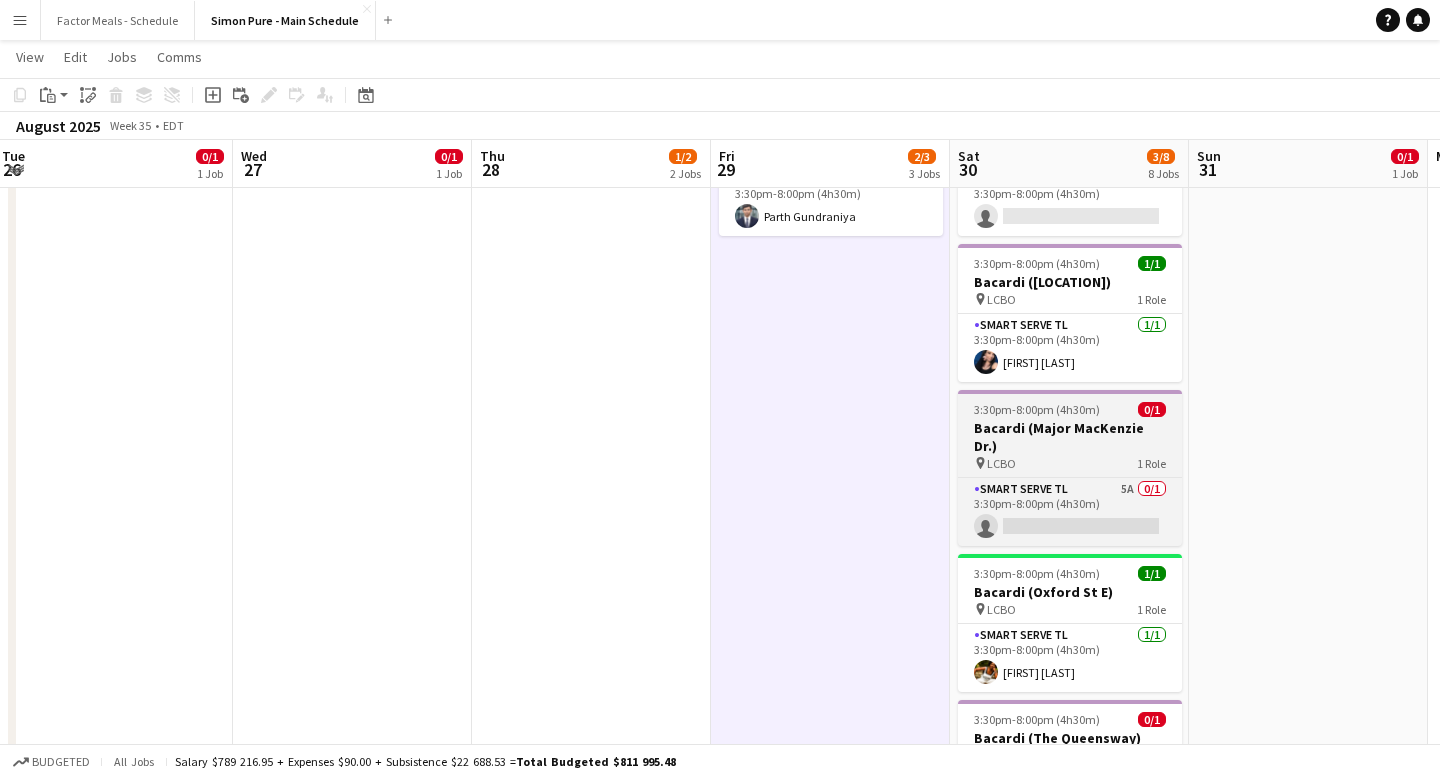 click on "pin
LCBO    1 Role" at bounding box center [1070, 463] 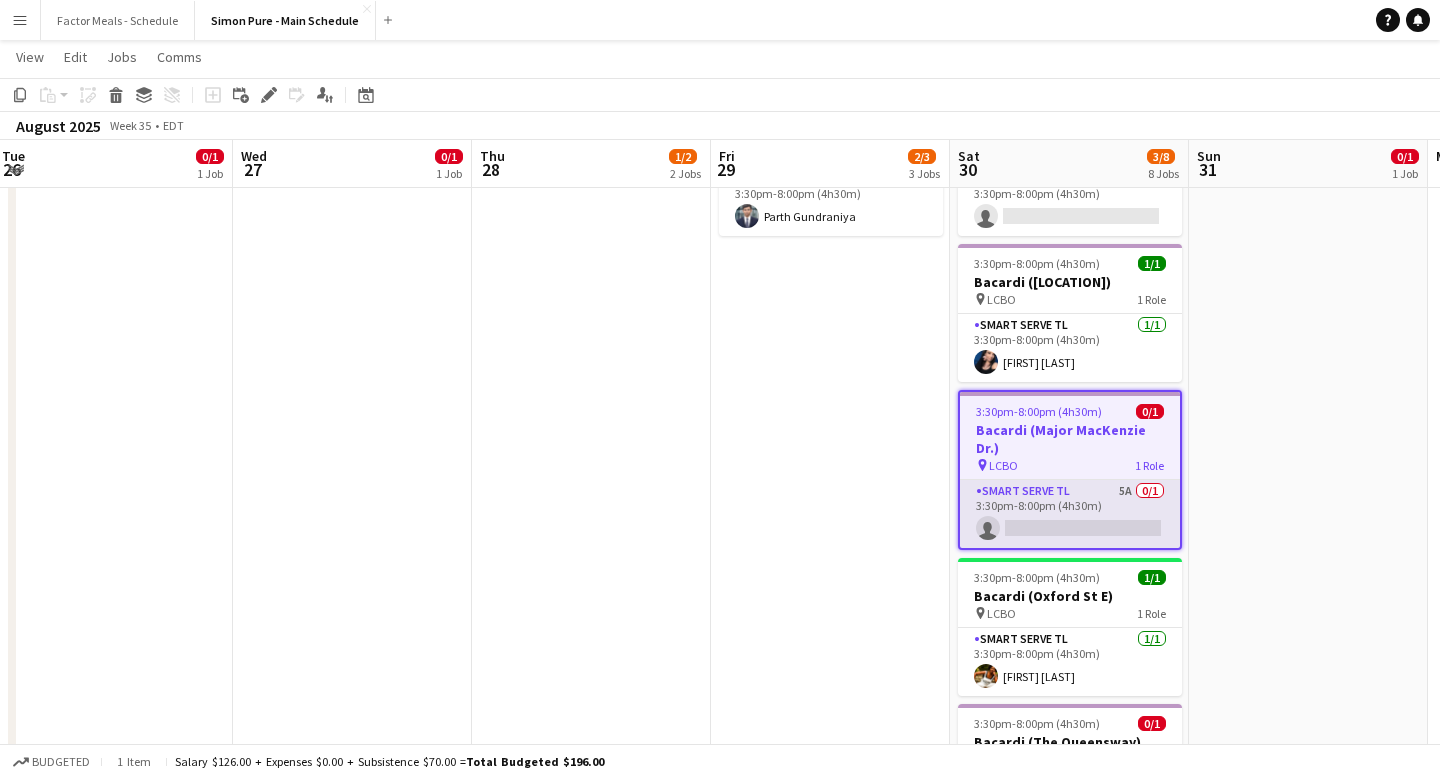 click on "Smart Serve TL   5A   0/1   3:30pm-8:00pm (4h30m)
single-neutral-actions" at bounding box center [1070, 514] 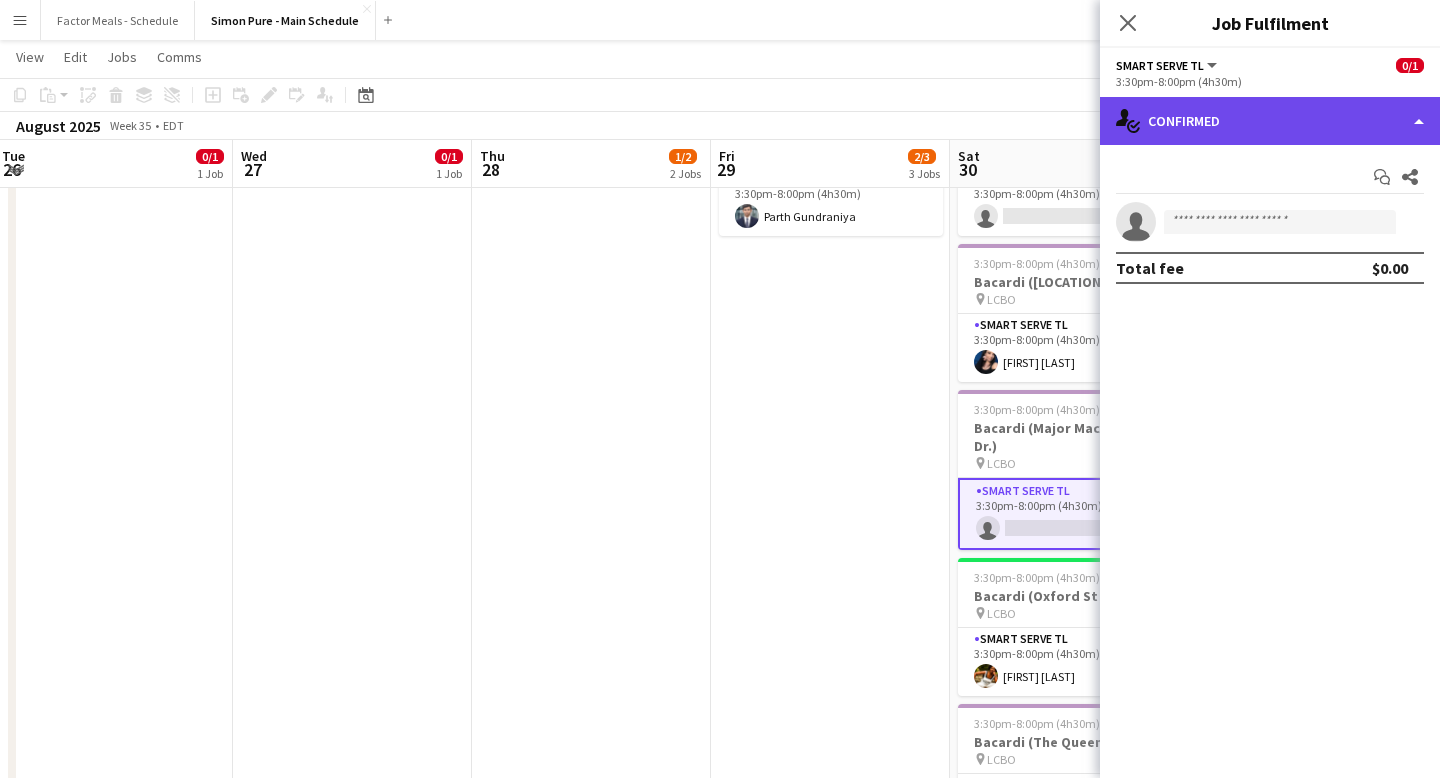click on "single-neutral-actions-check-2
Confirmed" 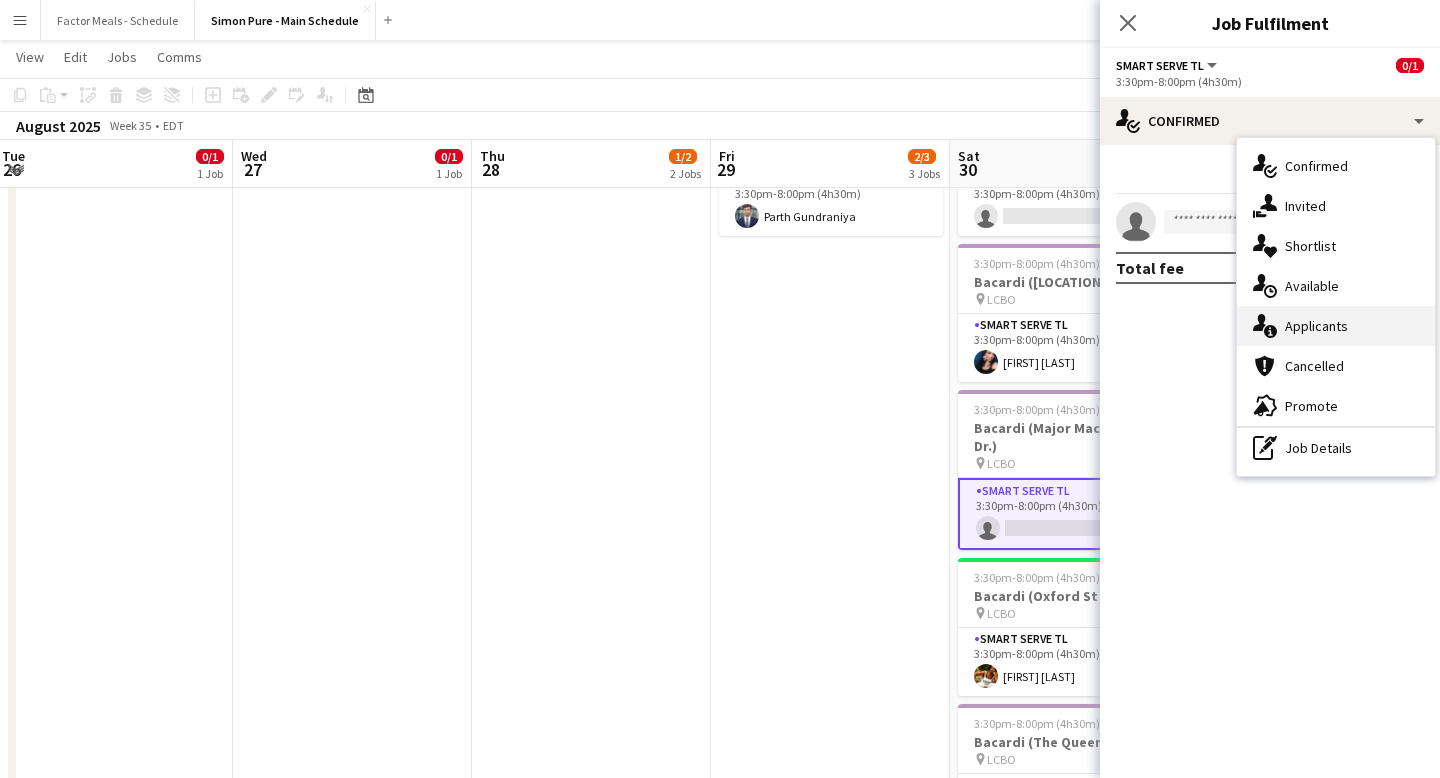 click on "single-neutral-actions-information" 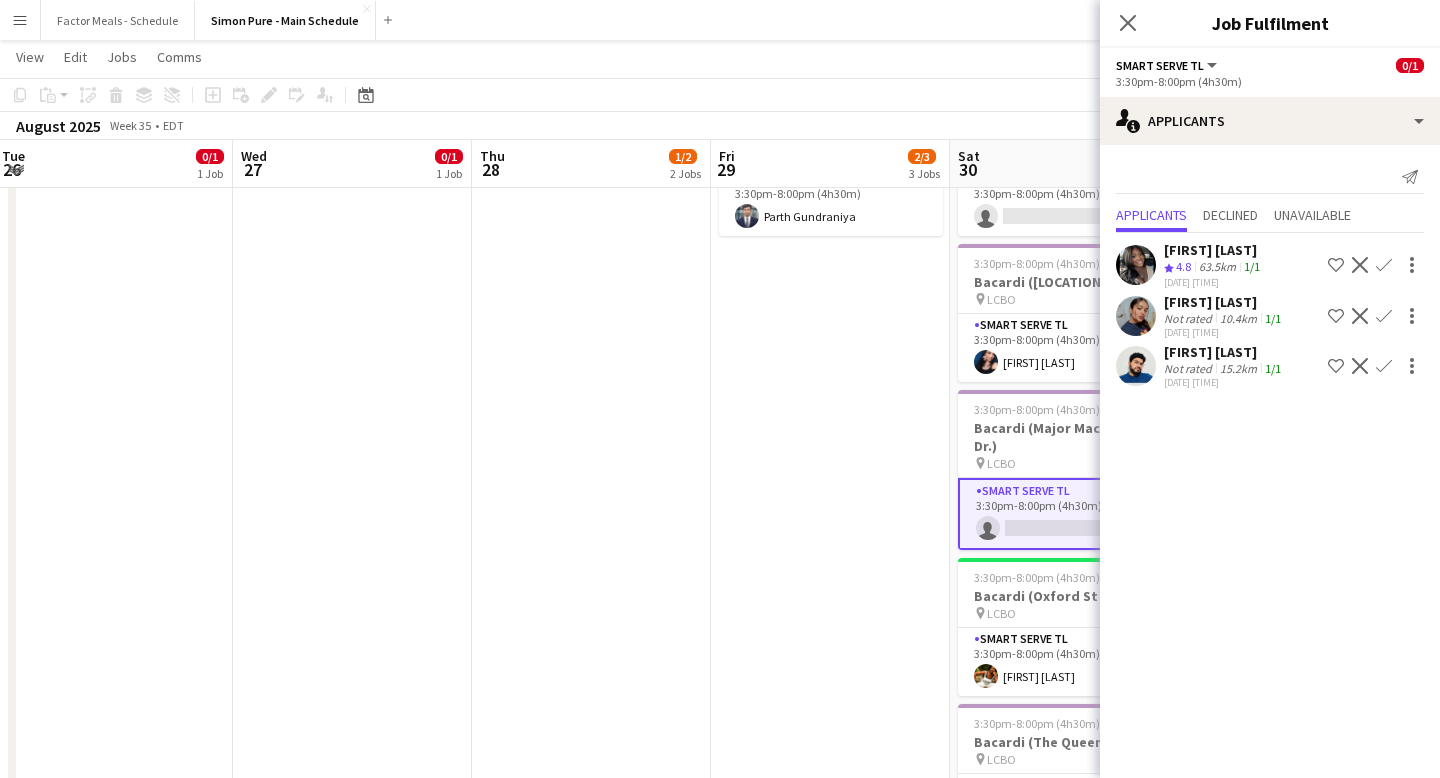 click on "11:00am-7:00pm (8h)    0/1   HANDFUEL - Costco Roadshow [CITY]
pin
Costco[CITY]   1 Role   Team Lead   1A   0/1   11:00am-7:00pm (8h)
single-neutral-actions
3:30pm-8:00pm (4h30m)    1/1   Bacardi ([LOCATION])
pin
LCBO    1 Role   Smart Serve TL   1/1   3:30pm-8:00pm (4h30m)
[FIRST] [LAST]     3:30pm-8:00pm (4h30m)    1/1   Bacardi ([LOCATION])
pin
LCBO    1 Role   Smart Serve TL   1/1   3:30pm-8:00pm (4h30m)
[FIRST] [LAST]" at bounding box center [830, 1394] 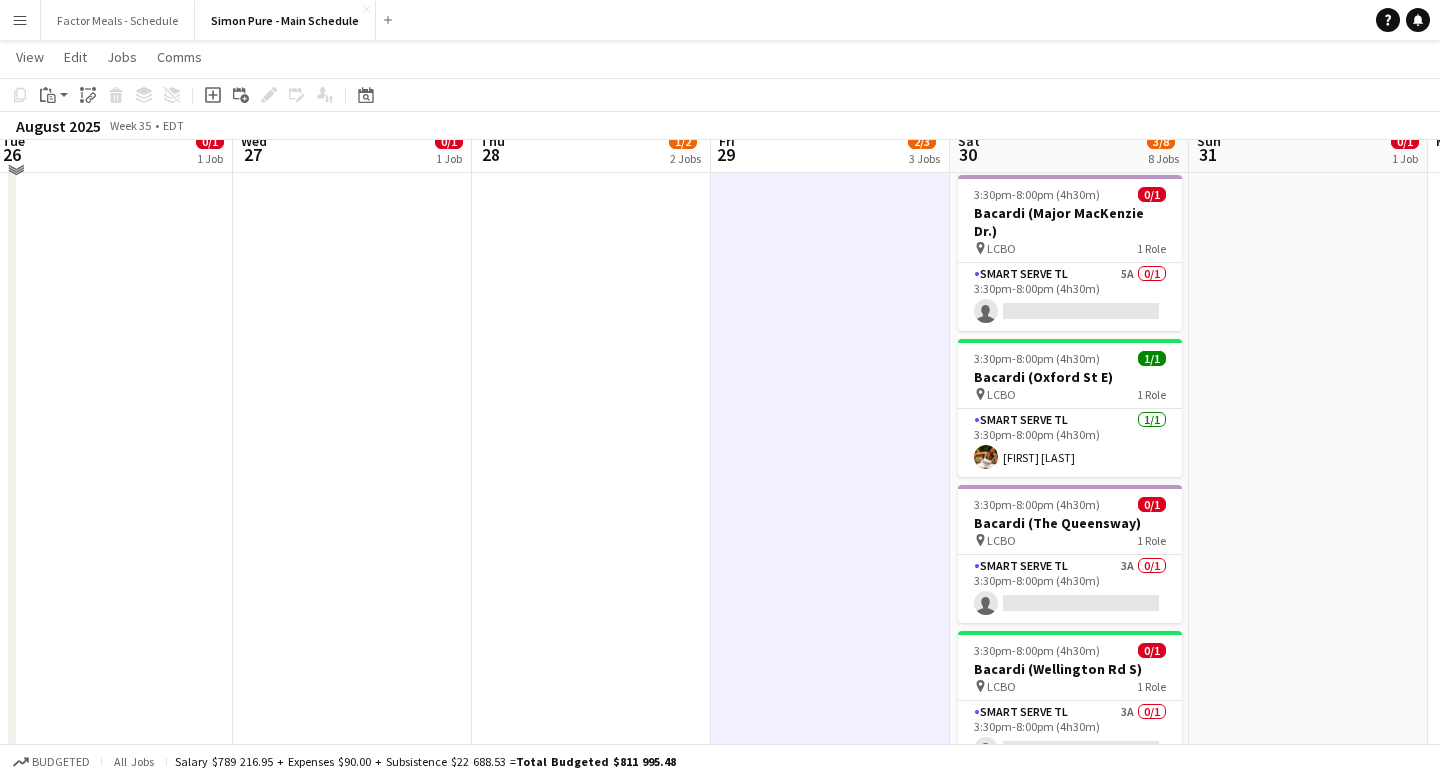 scroll, scrollTop: 678, scrollLeft: 0, axis: vertical 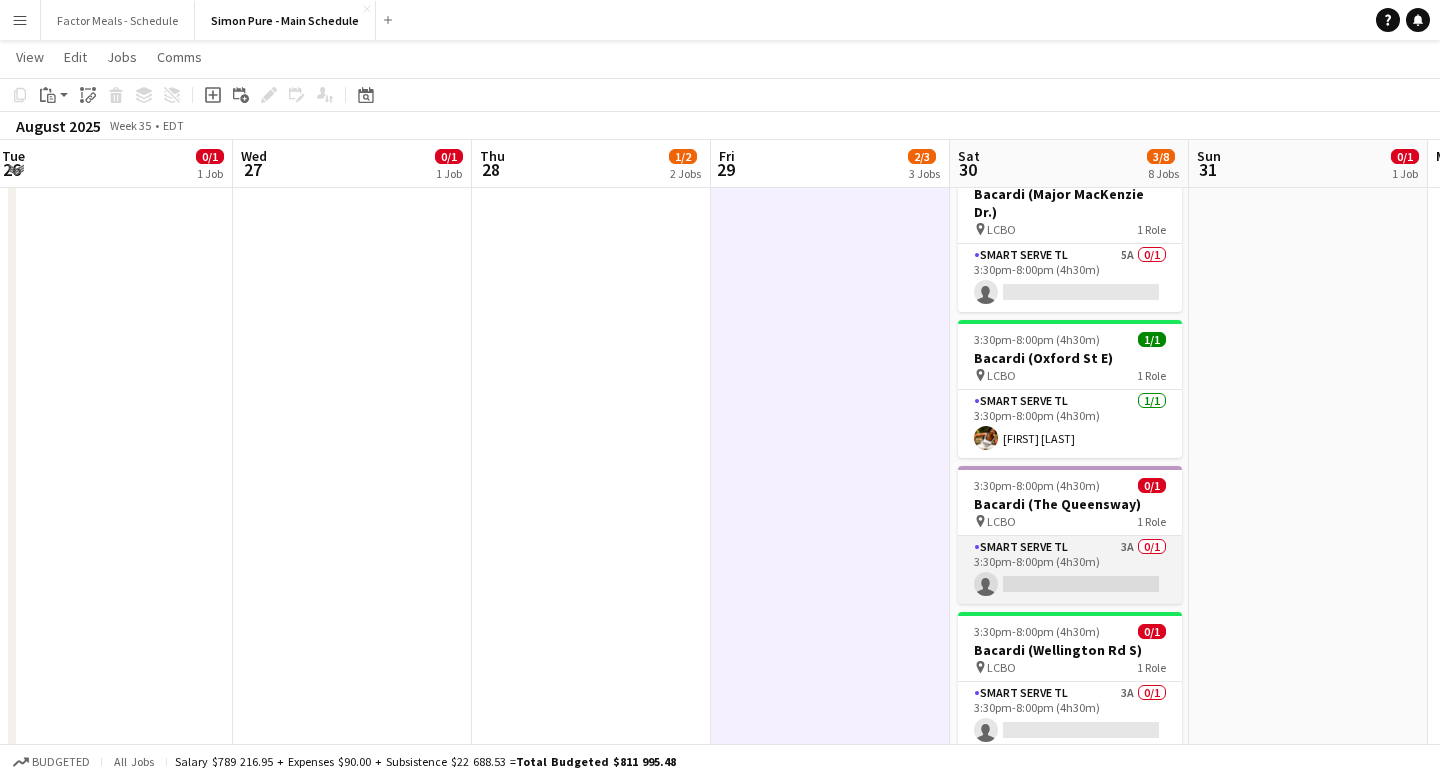 click on "Smart Serve TL   3A   0/1   3:30pm-8:00pm (4h30m)
single-neutral-actions" at bounding box center [1070, 570] 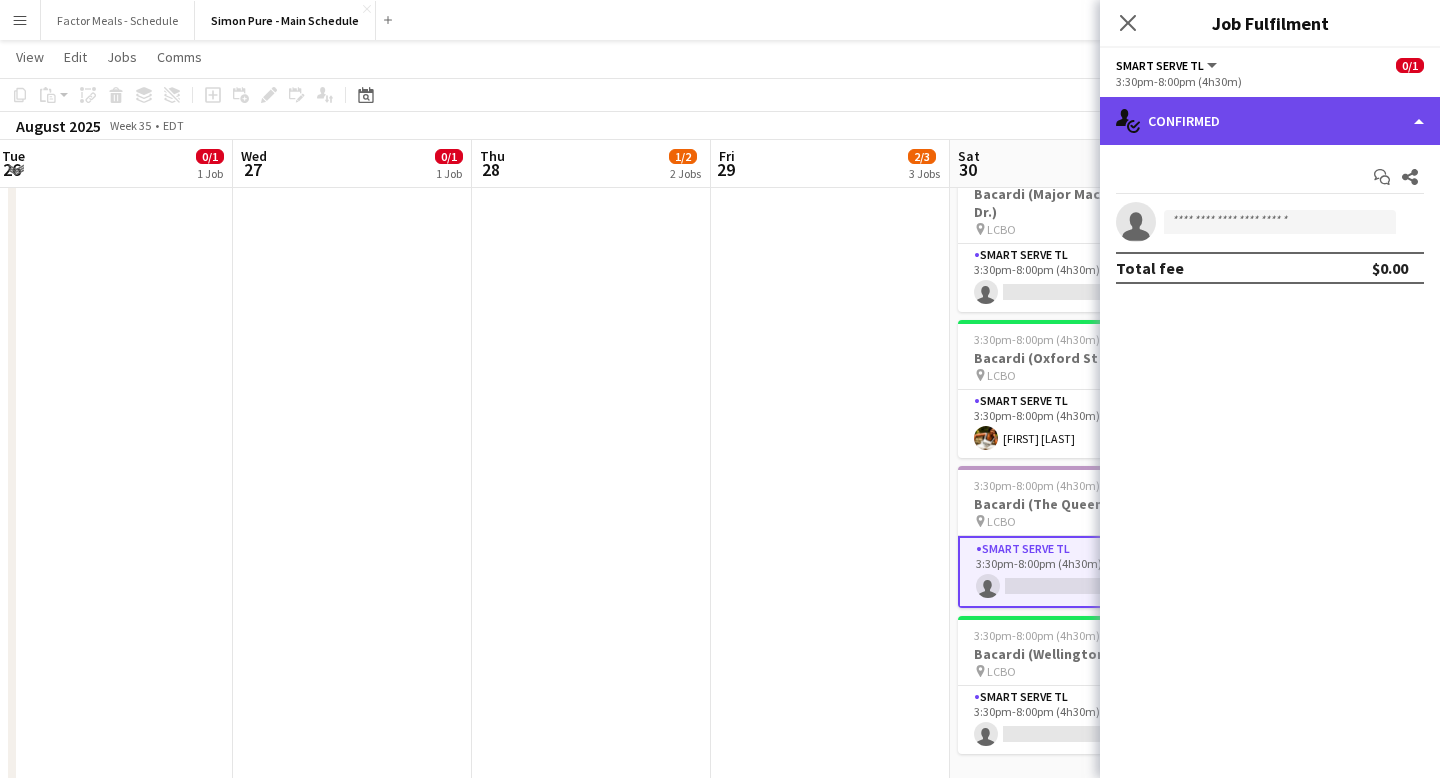 click on "single-neutral-actions-check-2
Confirmed" 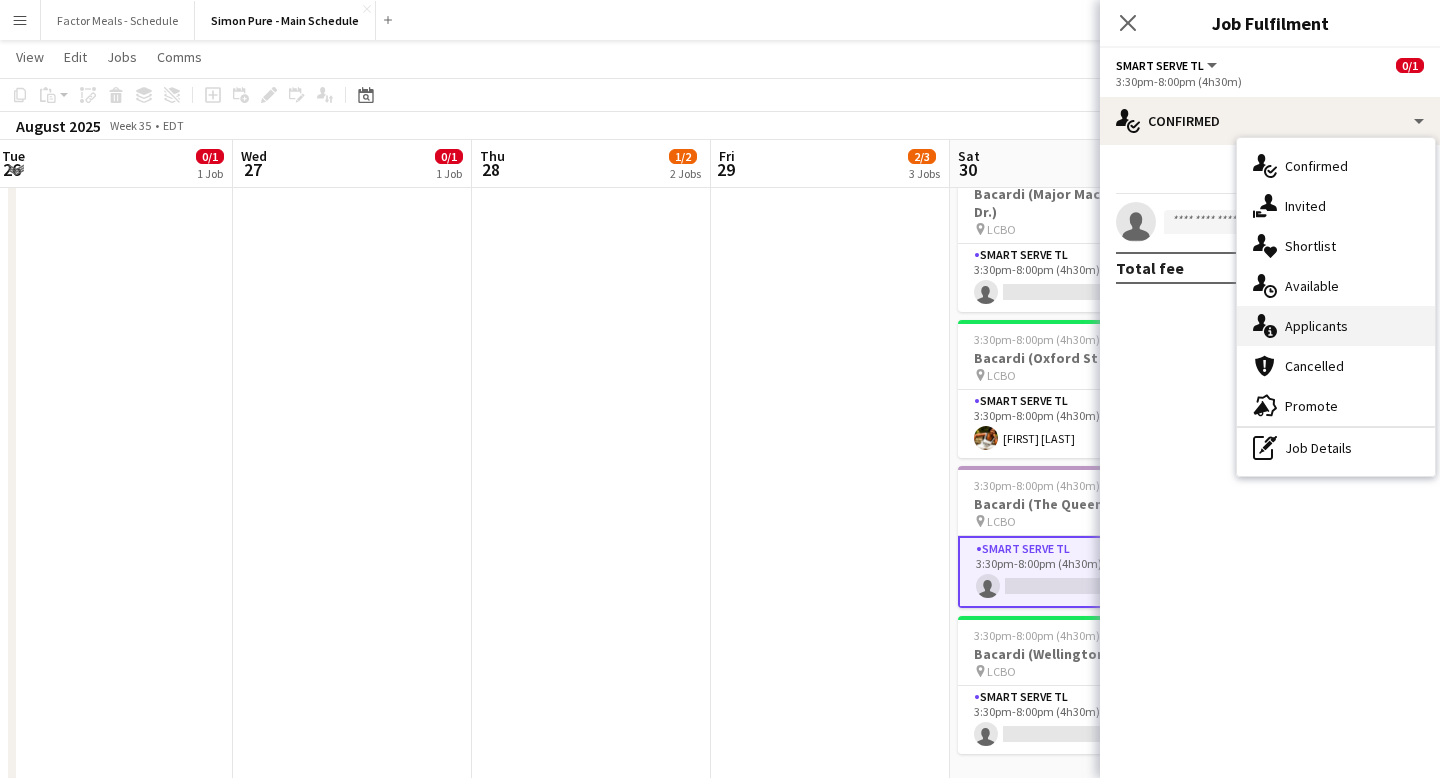 click on "single-neutral-actions-information
Applicants" at bounding box center [1336, 326] 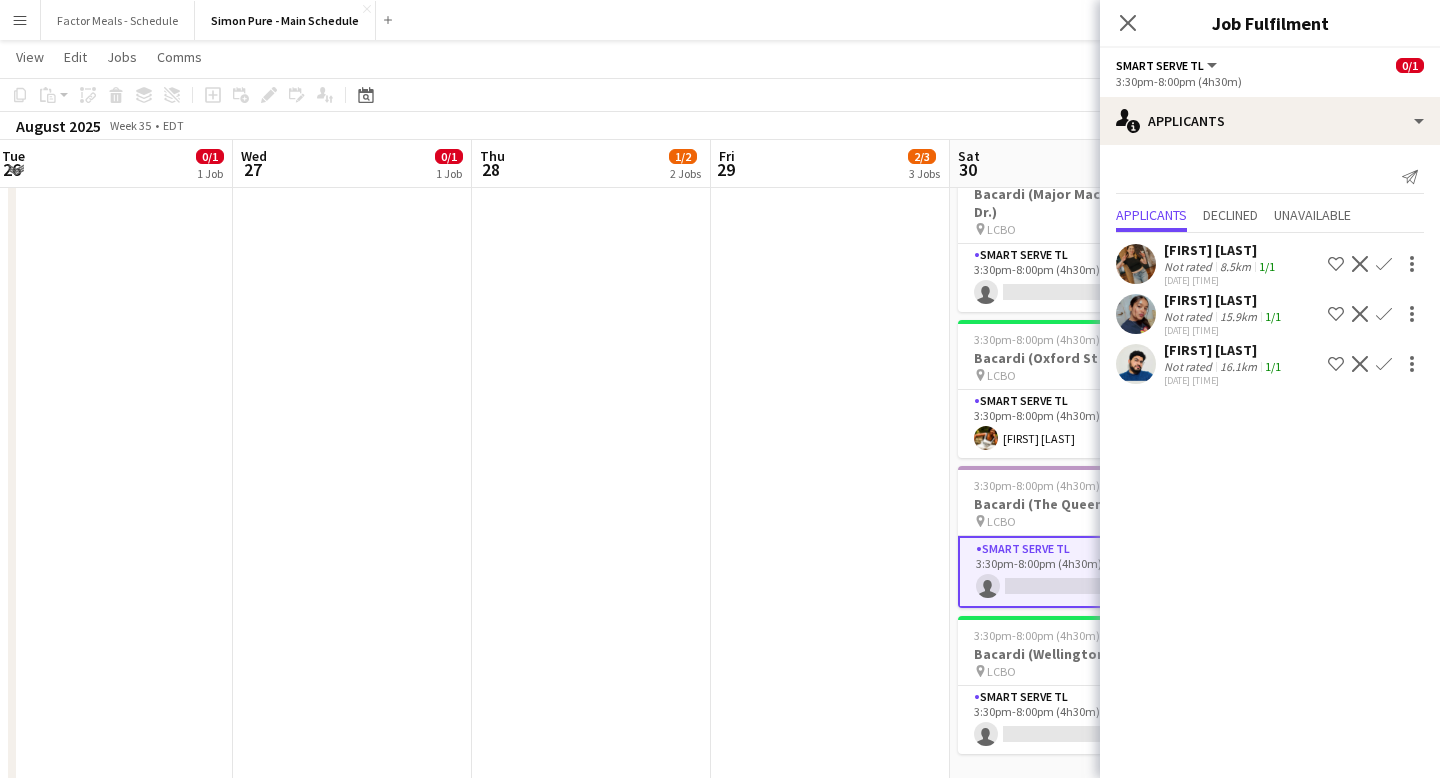 click on "Close pop-in" 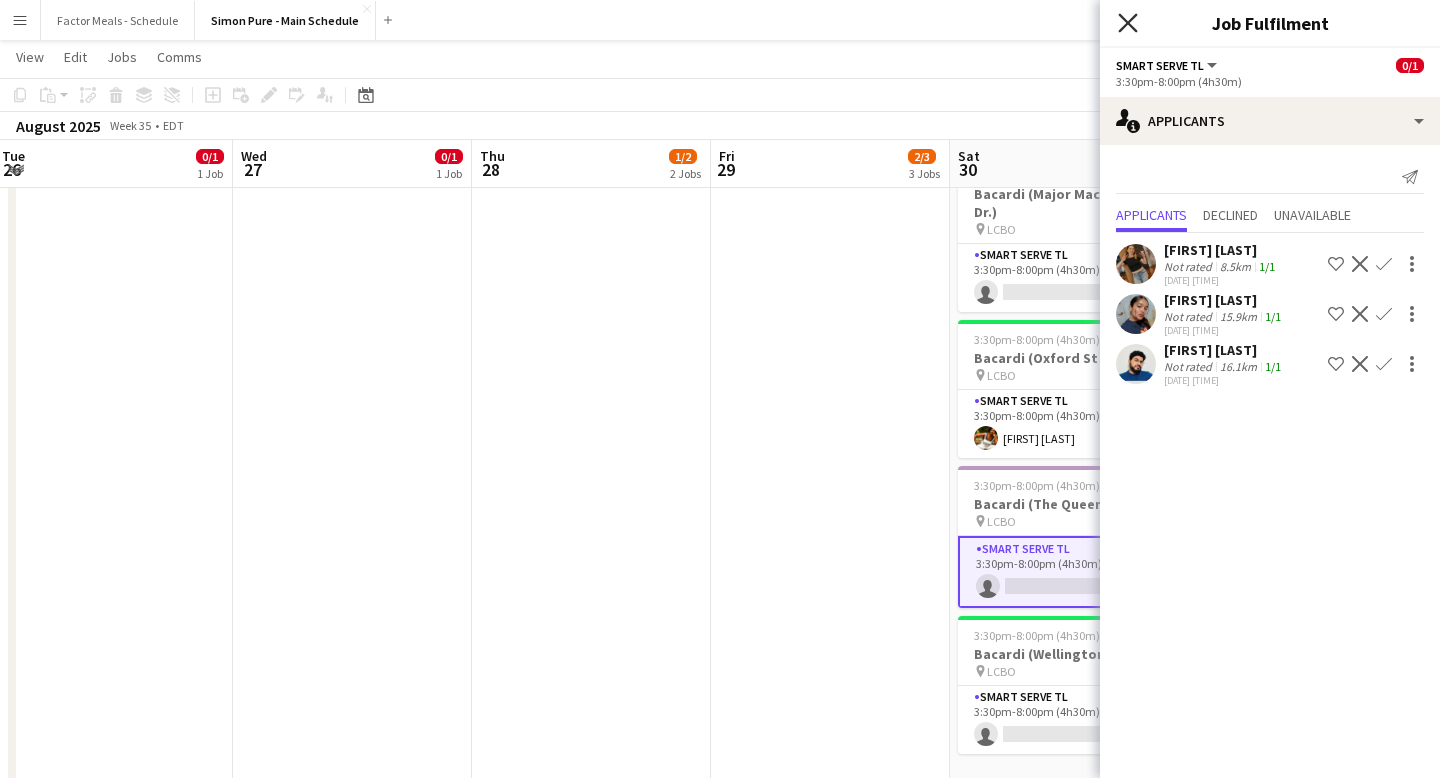 click 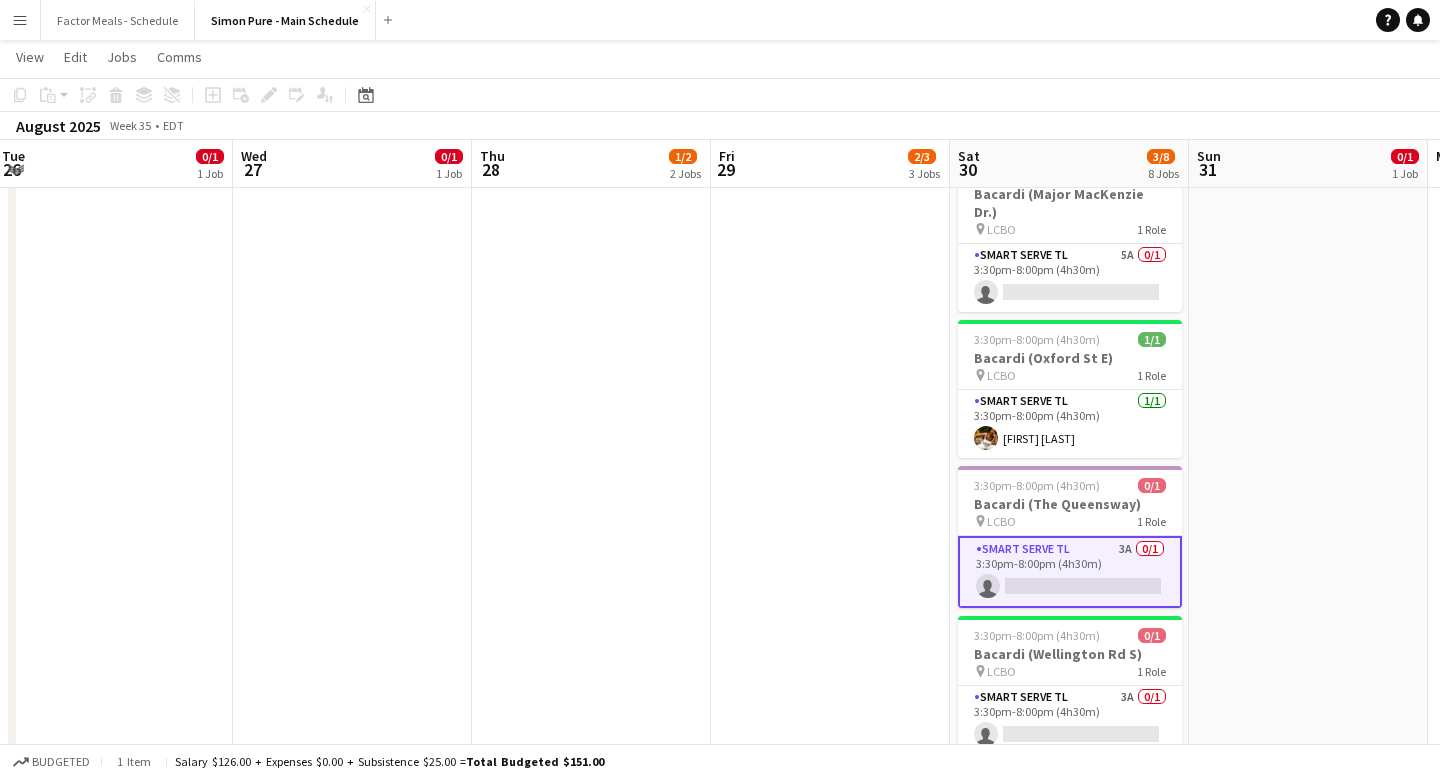 click on "11:00am-7:00pm (8h)    0/1   HANDFUEL - Costco Roadshow [CITY]
pin
Costco[CITY]   1 Role   Team Lead   1A   0/1   11:00am-7:00pm (8h)
single-neutral-actions
3:30pm-8:00pm (4h30m)    1/1   Bacardi ([LOCATION])
pin
LCBO    1 Role   Smart Serve TL   1/1   3:30pm-8:00pm (4h30m)
[FIRST] [LAST]     3:30pm-8:00pm (4h30m)    1/1   Bacardi ([LOCATION])
pin
LCBO    1 Role   Smart Serve TL   1/1   3:30pm-8:00pm (4h30m)
[FIRST] [LAST]" at bounding box center (830, 1160) 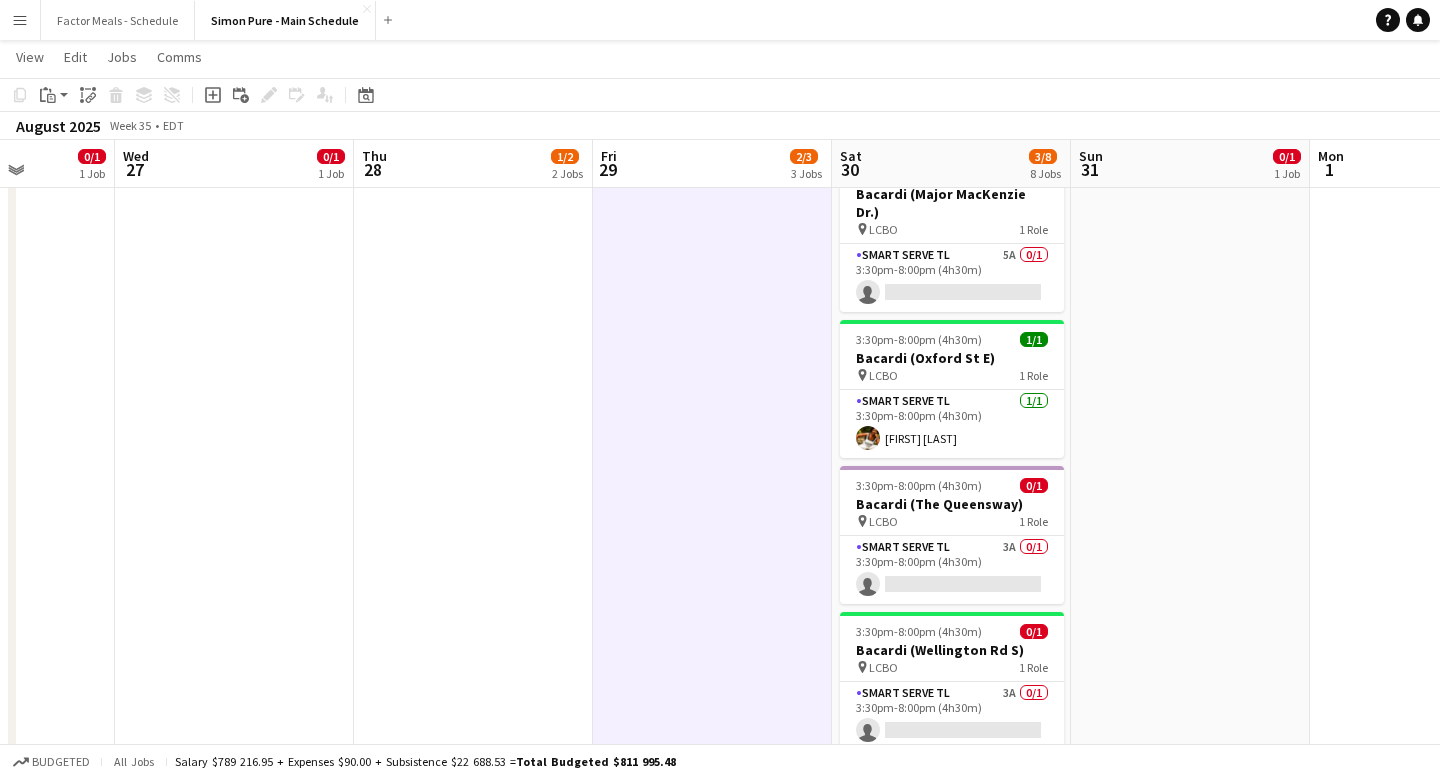scroll, scrollTop: 0, scrollLeft: 697, axis: horizontal 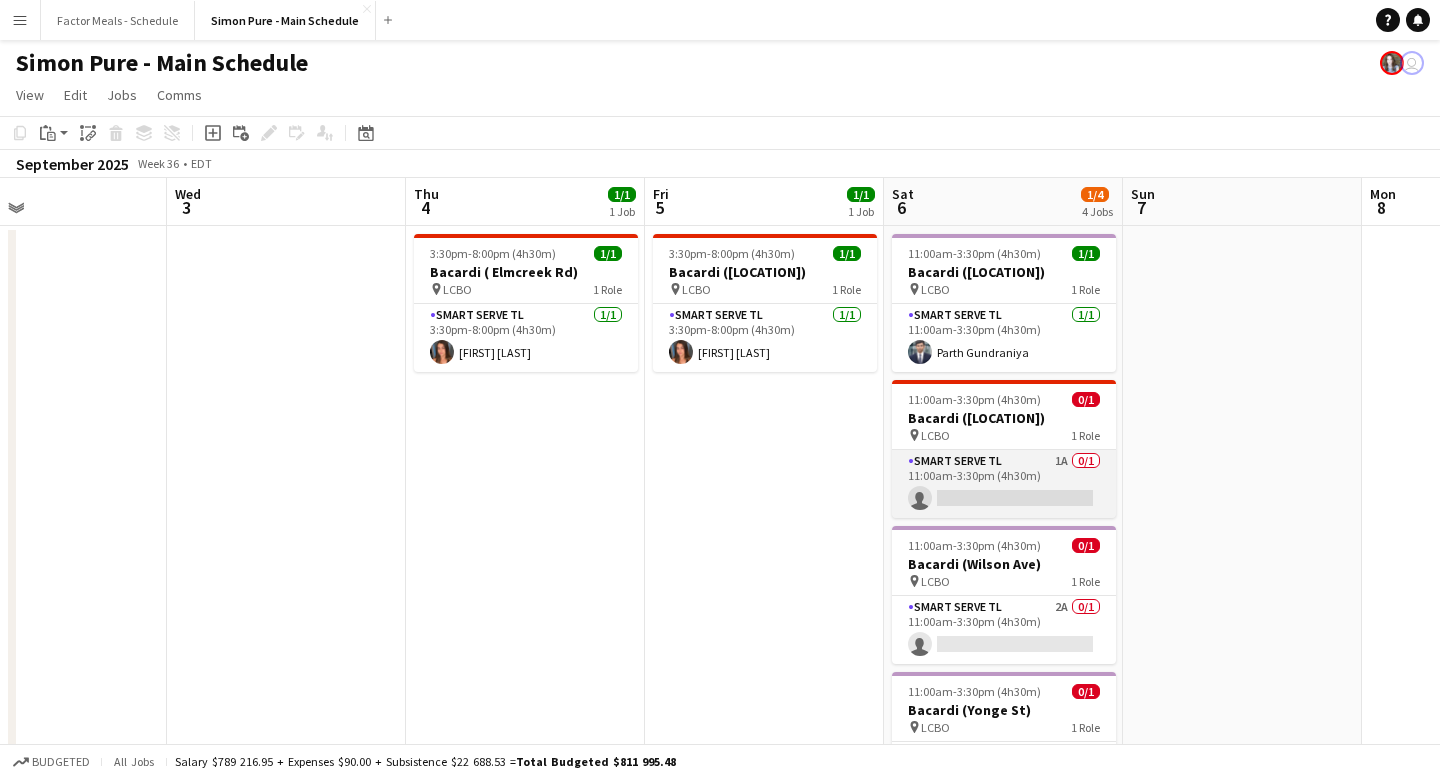 click on "Smart Serve TL   1A   0/1   11:00am-3:30pm (4h30m)
single-neutral-actions" at bounding box center (1004, 484) 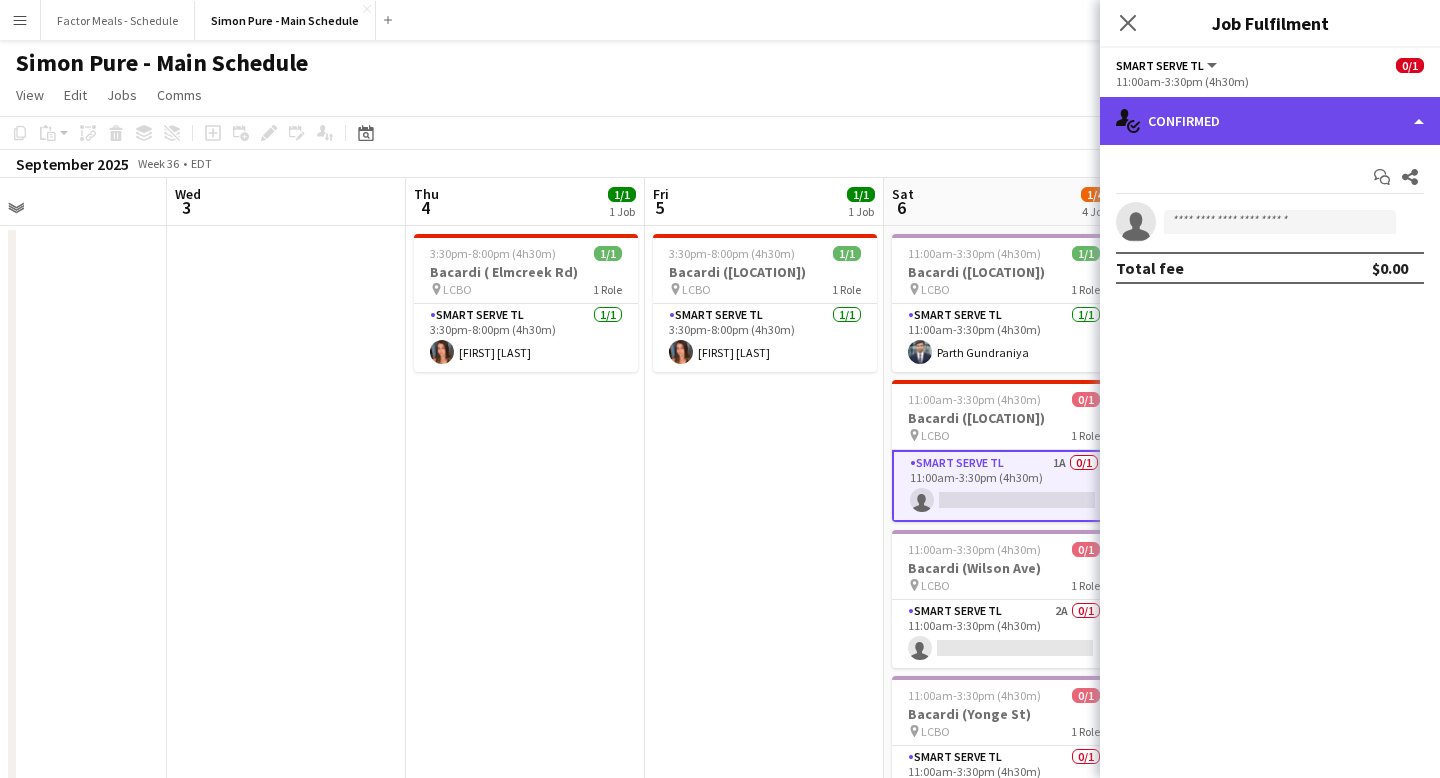 click on "single-neutral-actions-check-2
Confirmed" 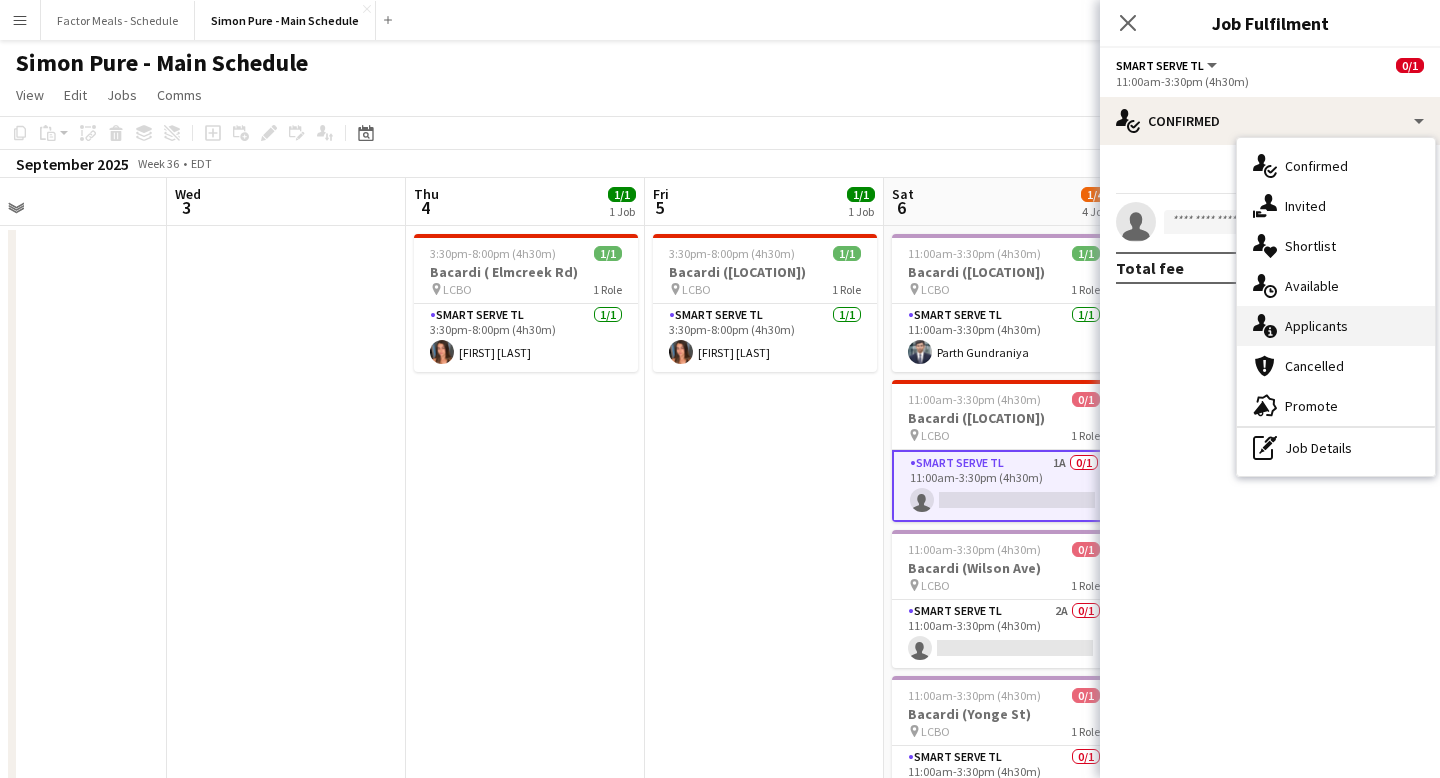 click on "single-neutral-actions-information
Applicants" at bounding box center [1336, 326] 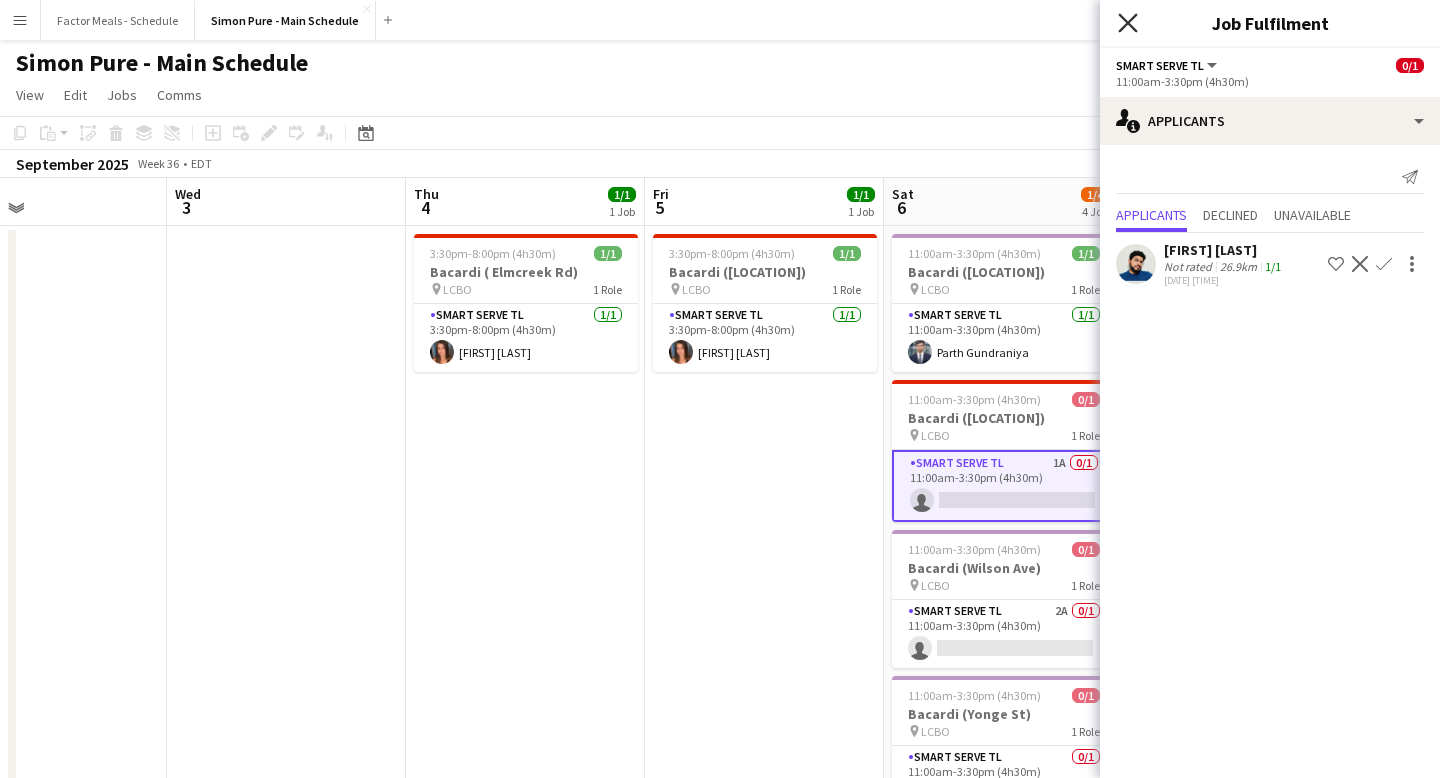 click 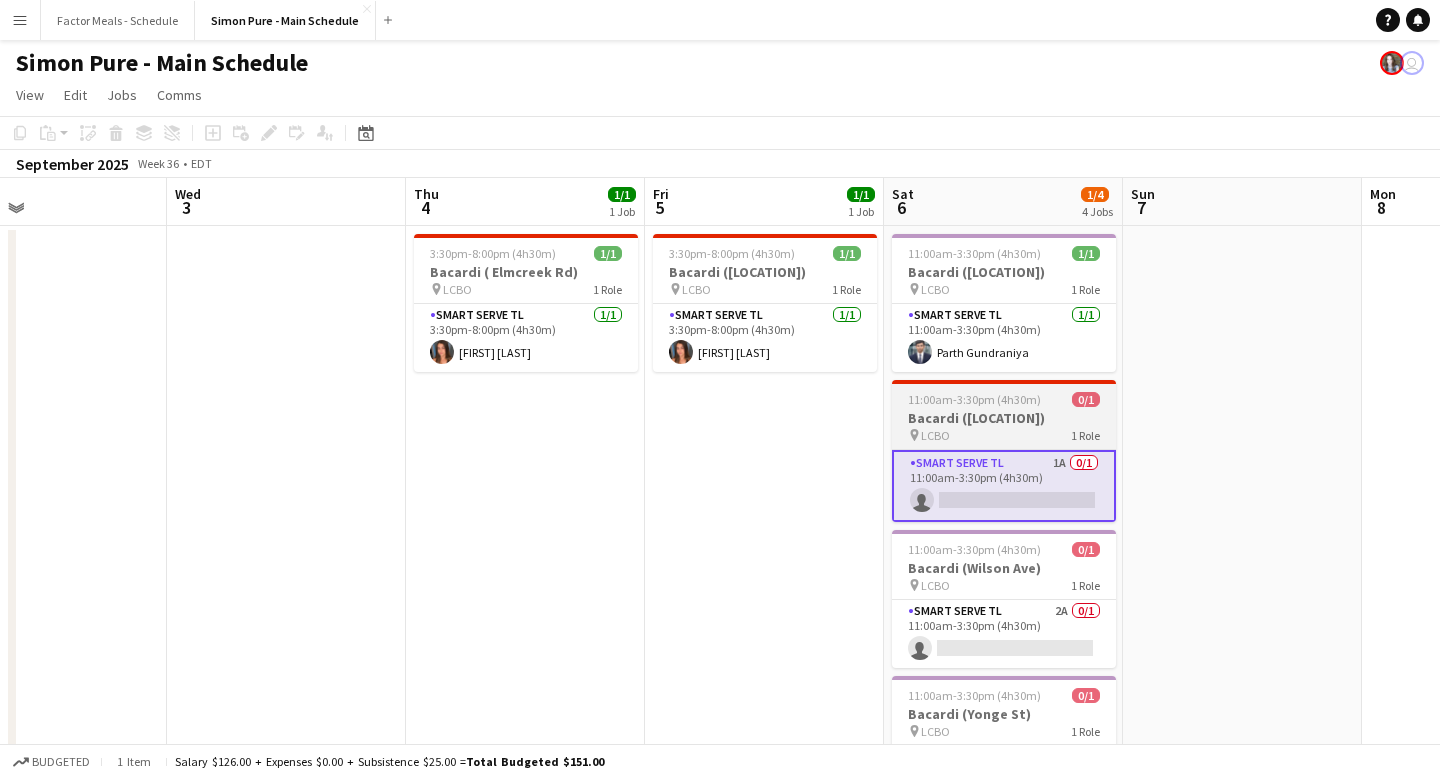 scroll, scrollTop: 19, scrollLeft: 0, axis: vertical 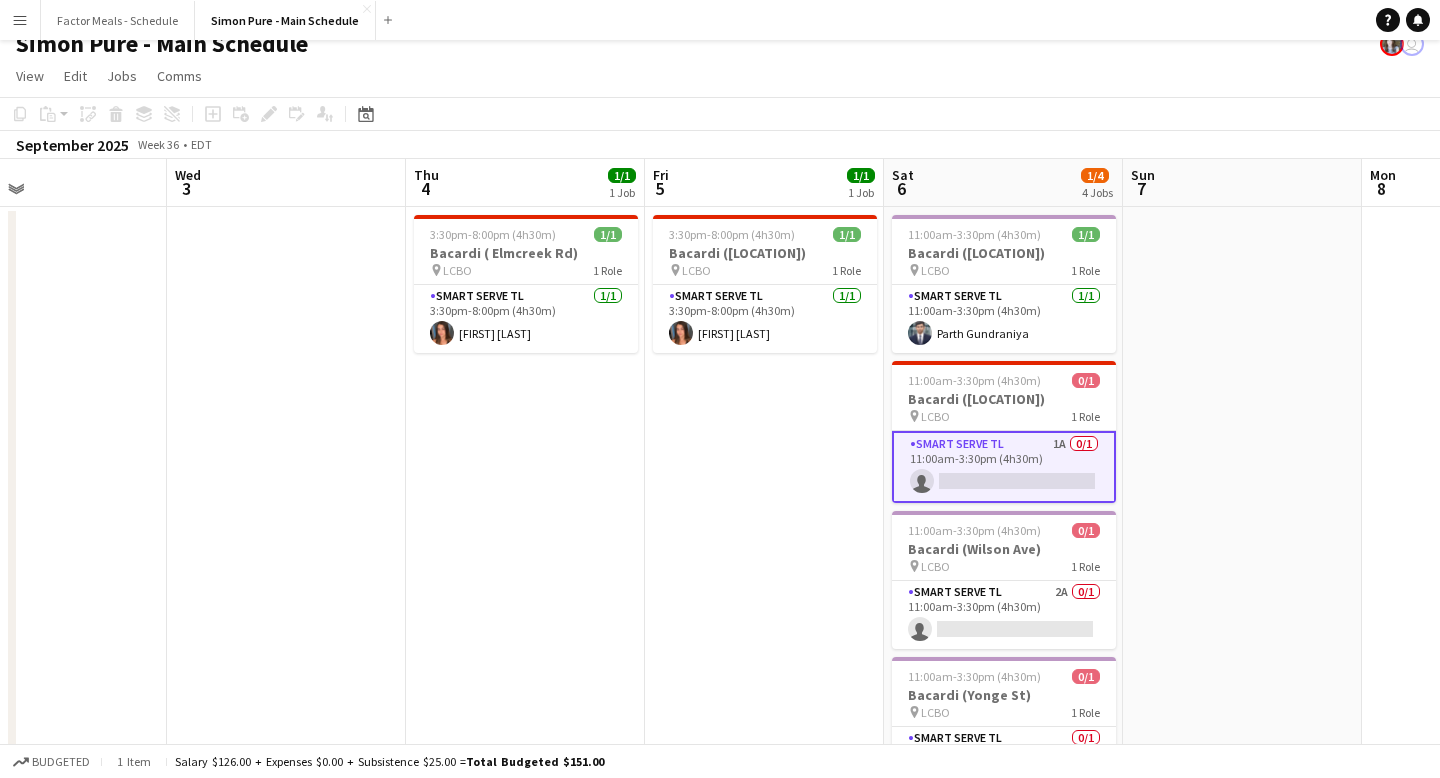 click at bounding box center (1242, 1821) 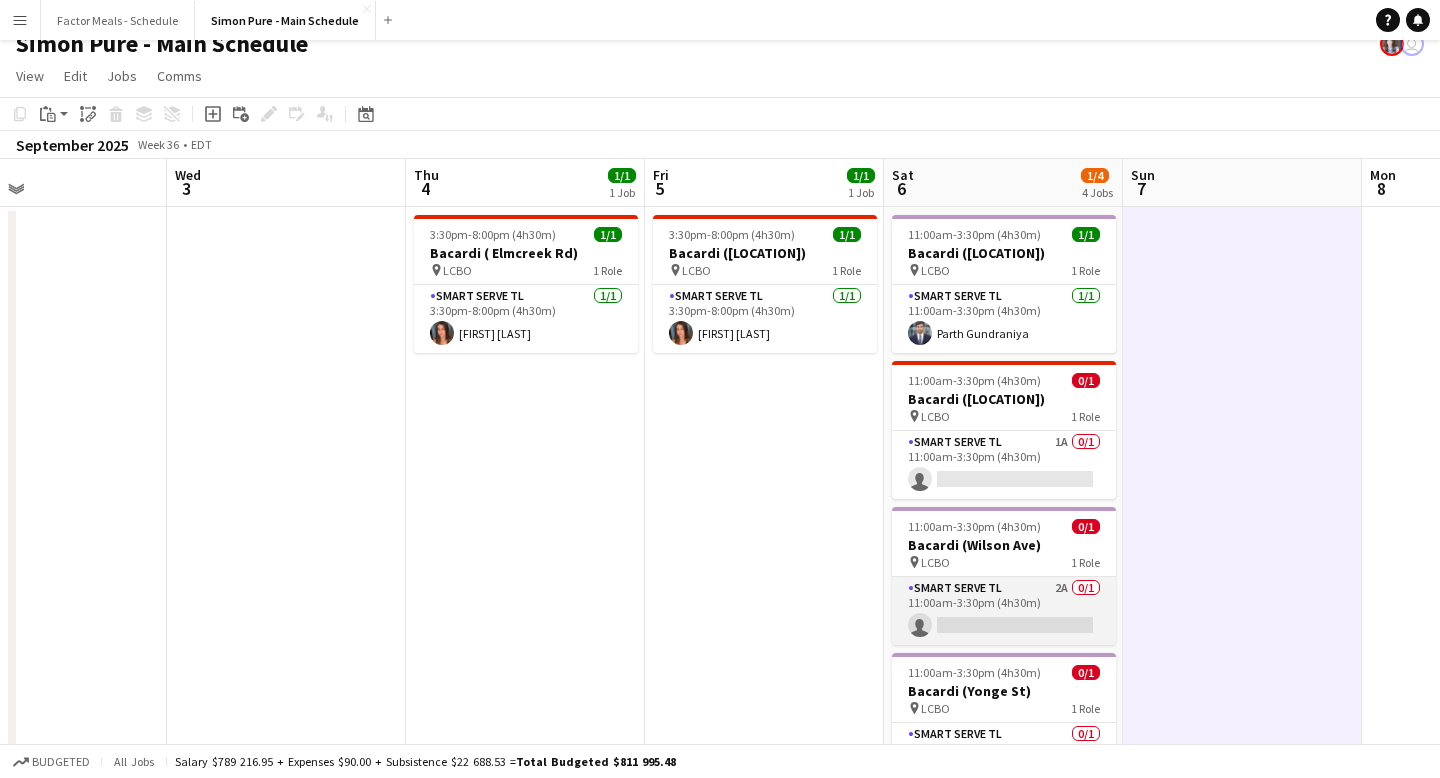 click on "Smart Serve TL   2A   0/1   11:00am-3:30pm (4h30m)
single-neutral-actions" at bounding box center [1004, 611] 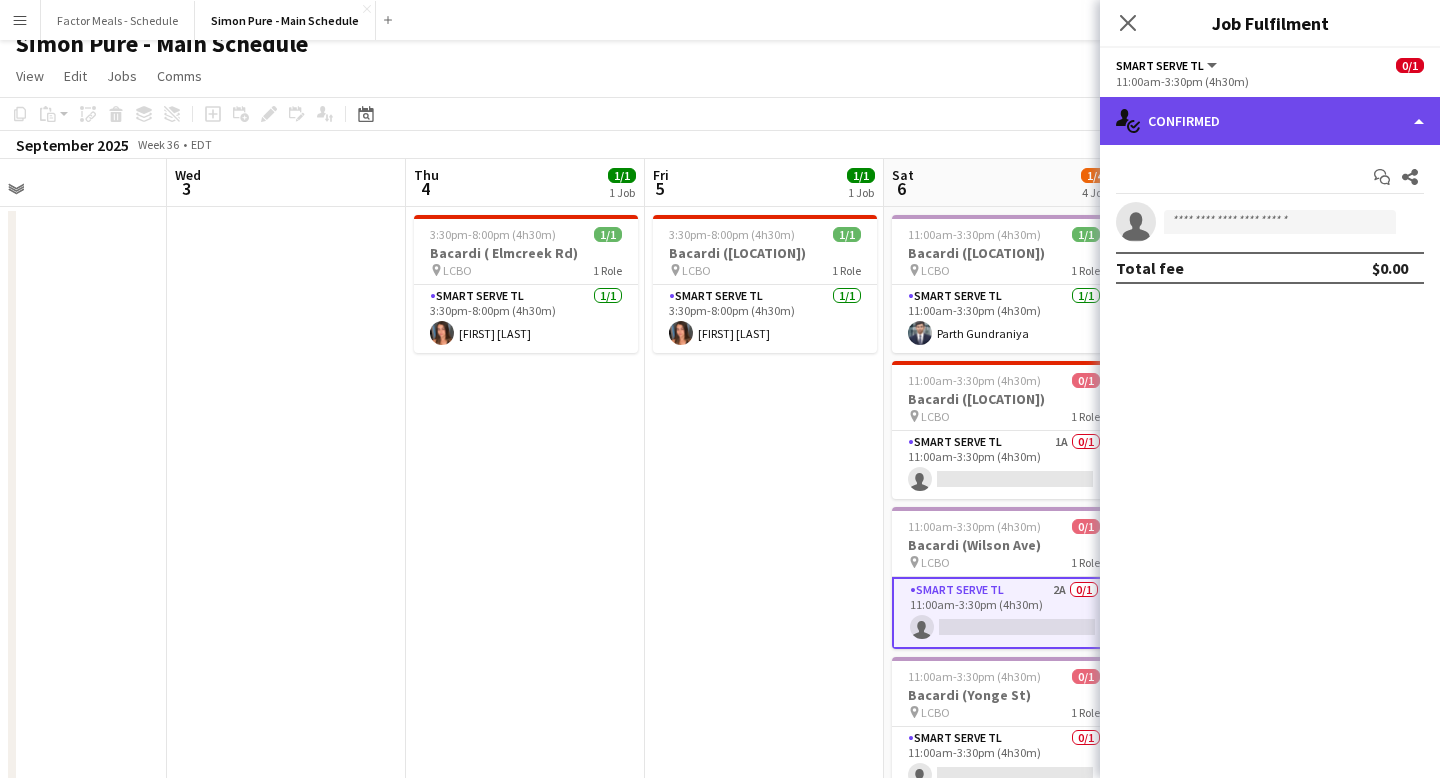click on "single-neutral-actions-check-2
Confirmed" 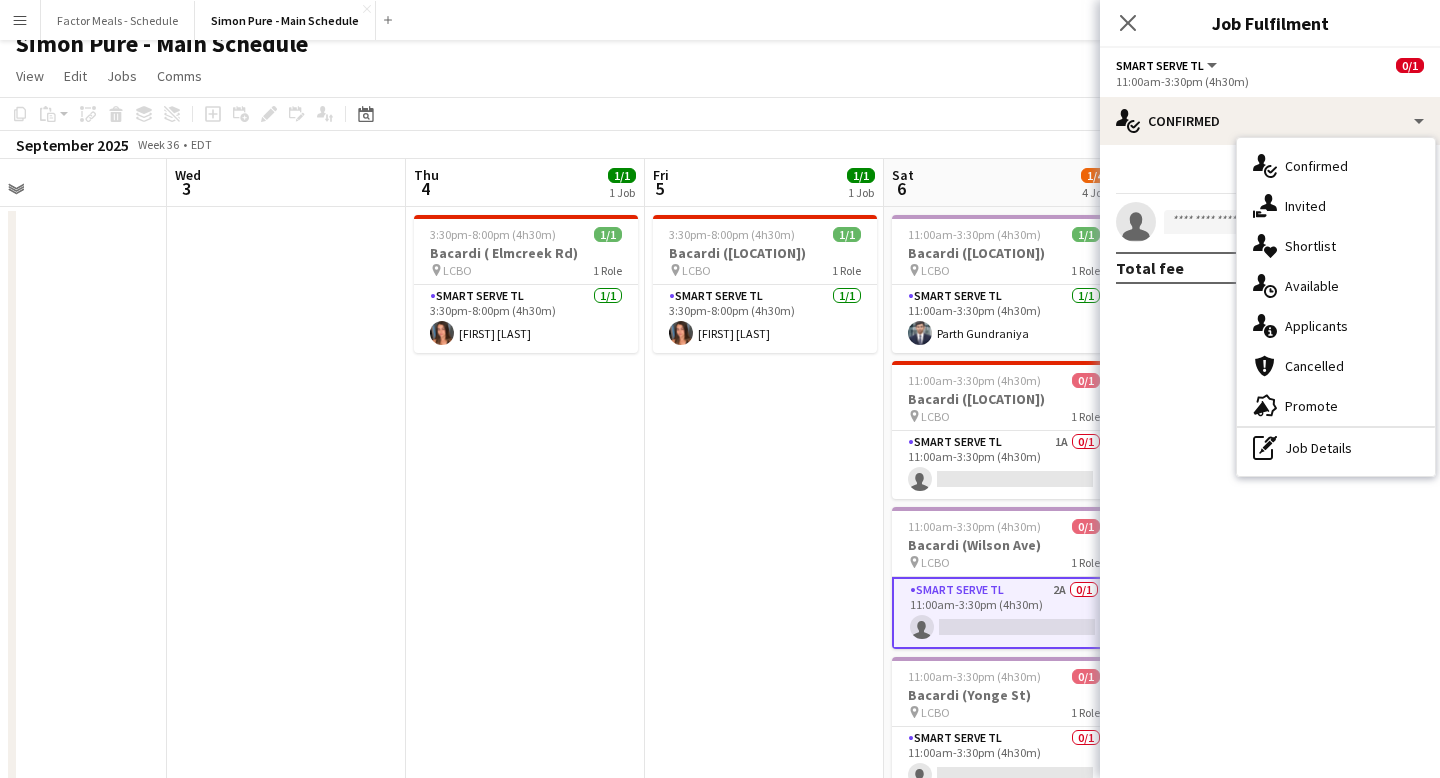 click on "single-neutral-actions-information
Applicants" at bounding box center (1336, 326) 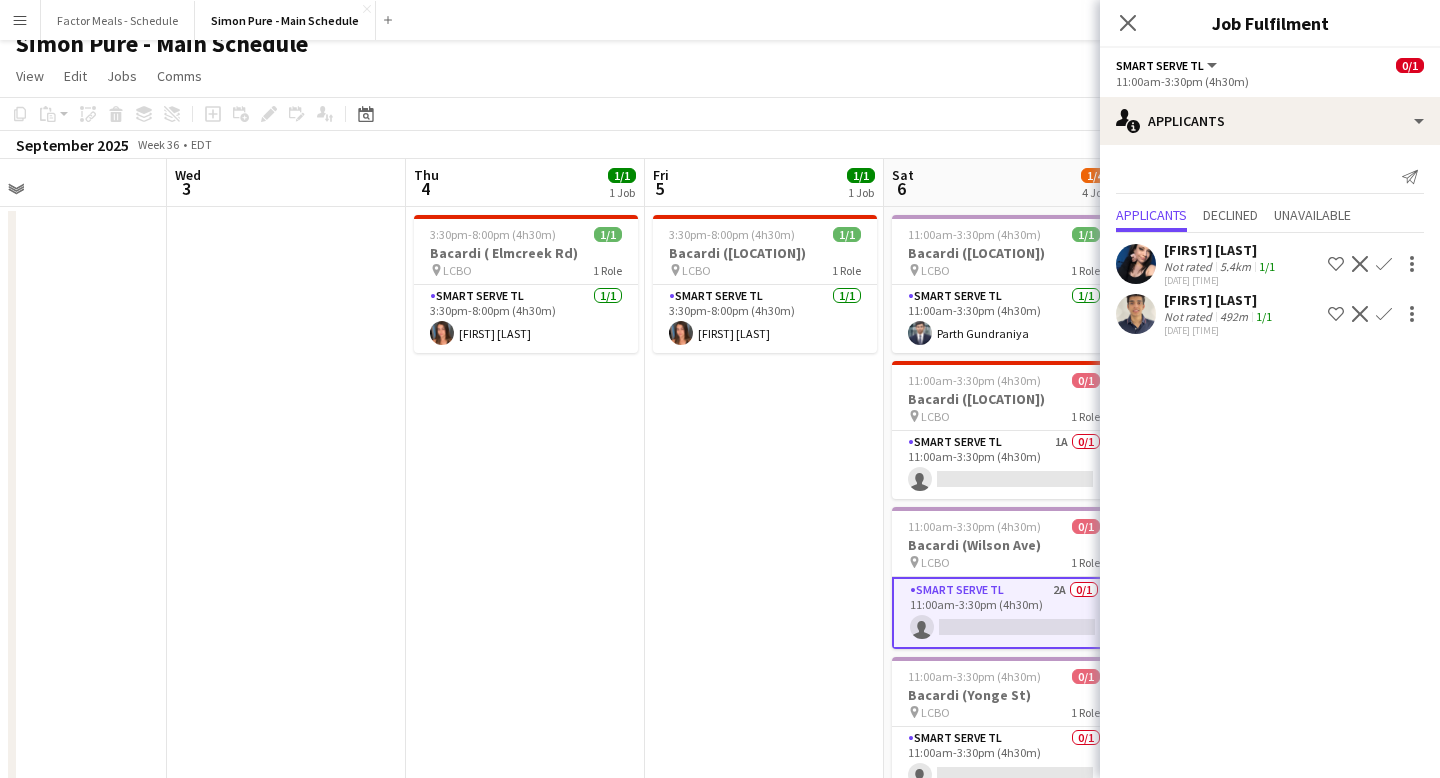 click on "3:30pm-8:00pm (4h30m)    1/1   Bacardi ([LOCATION])
pin
LCBO    1 Role   Smart Serve TL   1/1   3:30pm-8:00pm (4h30m)
[FIRST] [LAST]" at bounding box center (764, 1821) 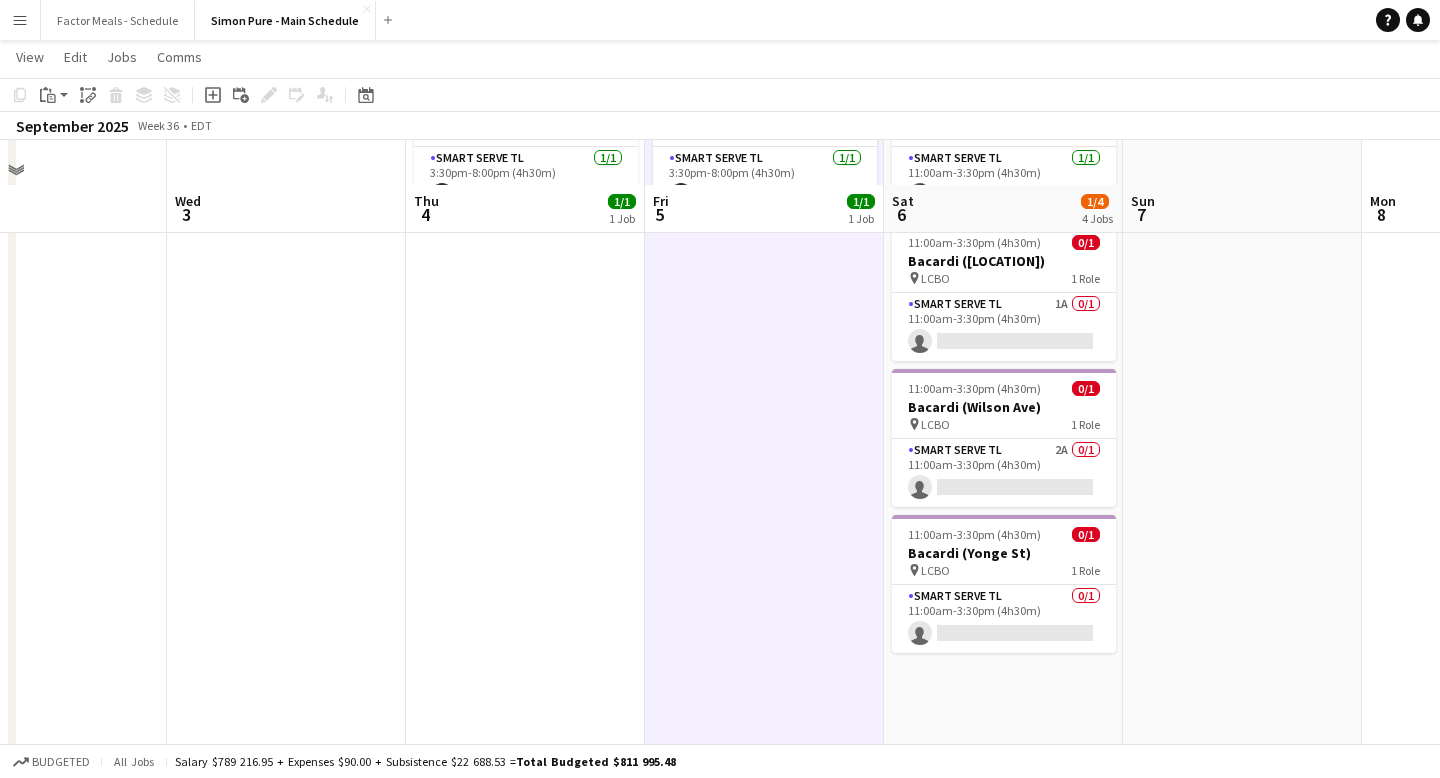 scroll, scrollTop: 139, scrollLeft: 0, axis: vertical 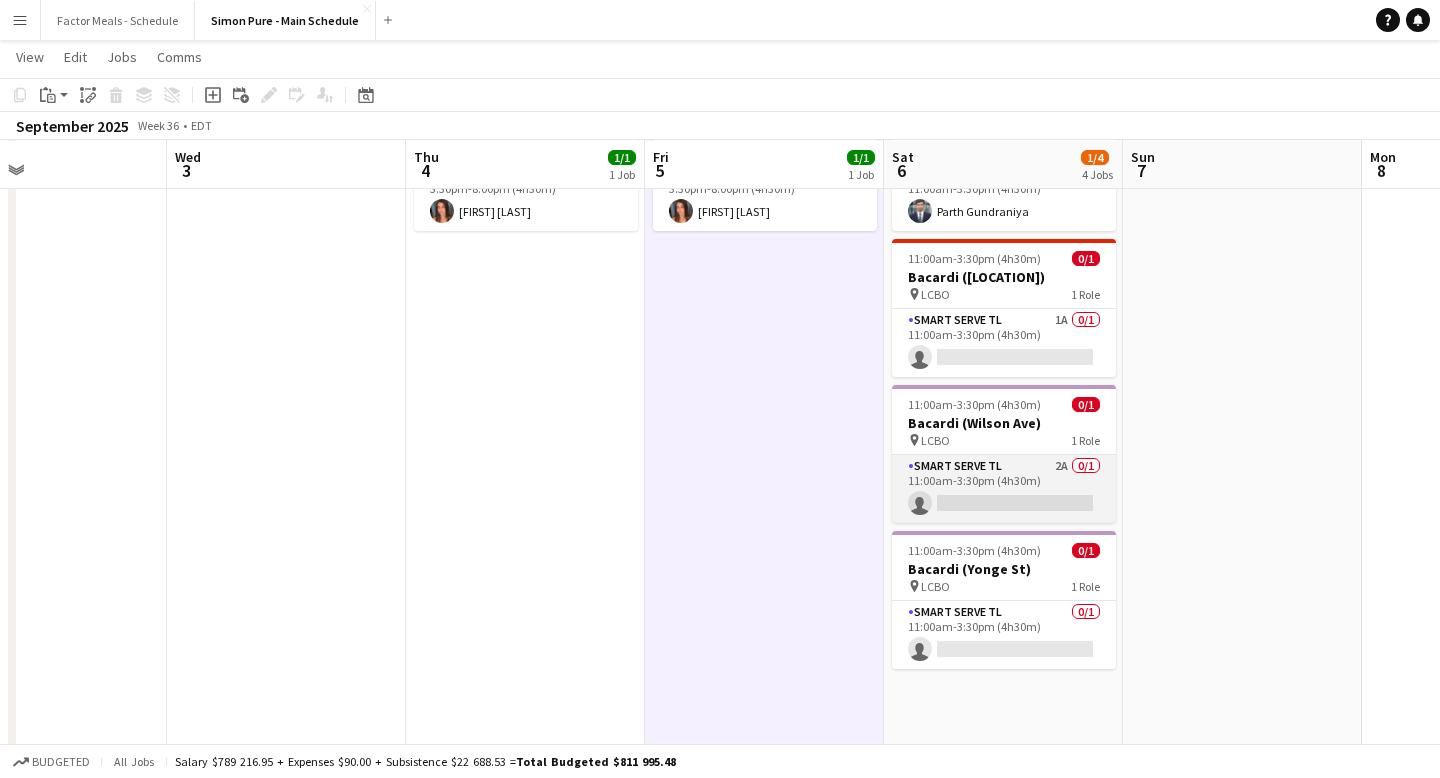 click on "Smart Serve TL   2A   0/1   11:00am-3:30pm (4h30m)
single-neutral-actions" at bounding box center (1004, 489) 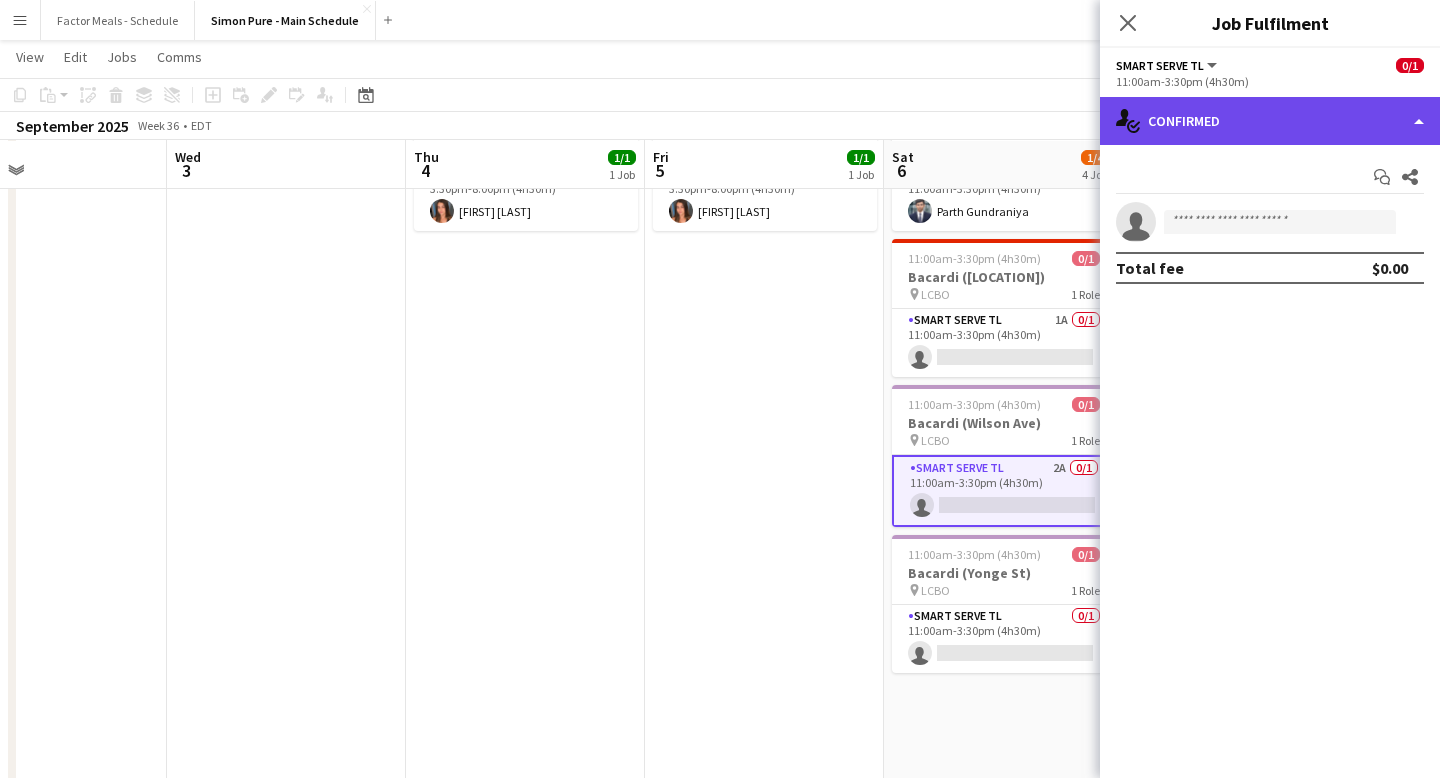 click on "single-neutral-actions-check-2
Confirmed" 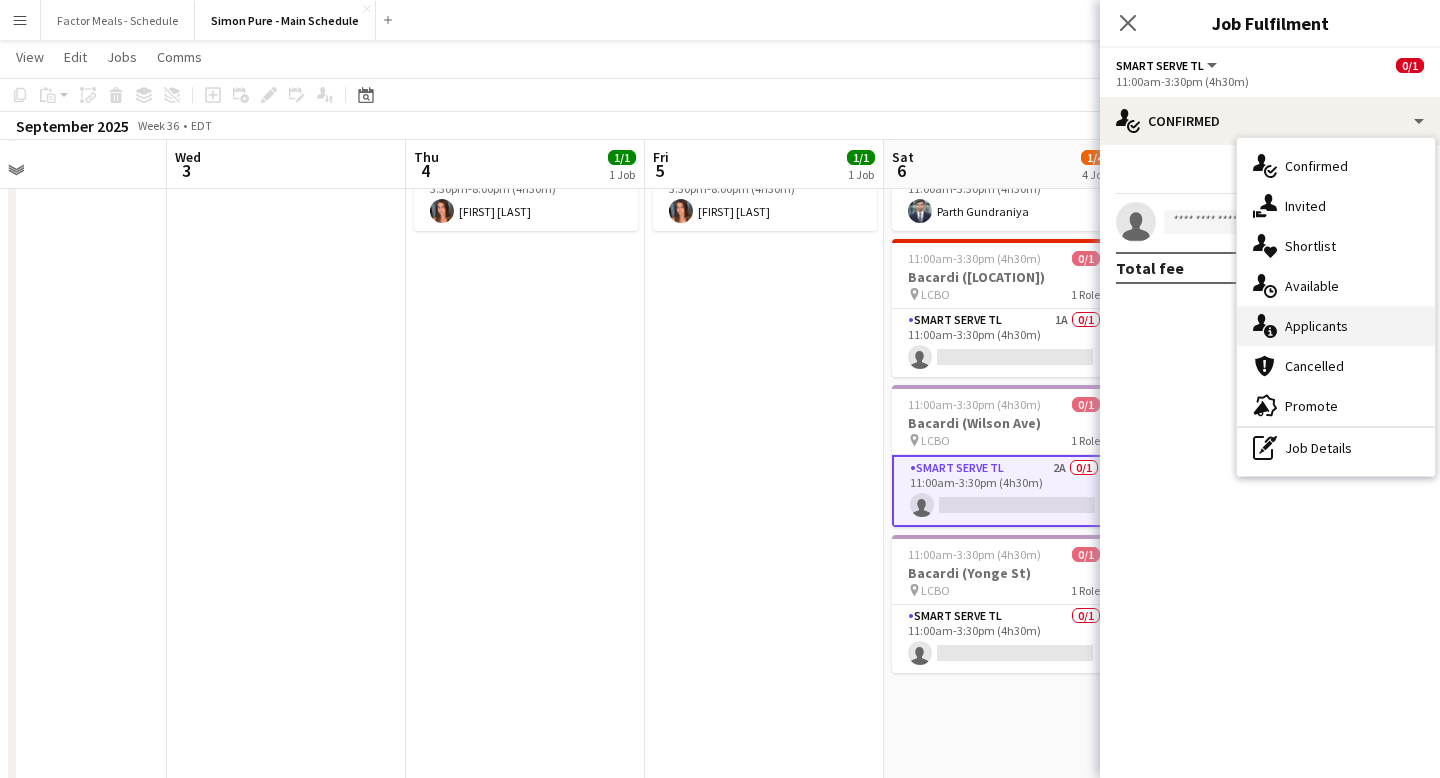 click on "single-neutral-actions-information
Applicants" at bounding box center [1336, 326] 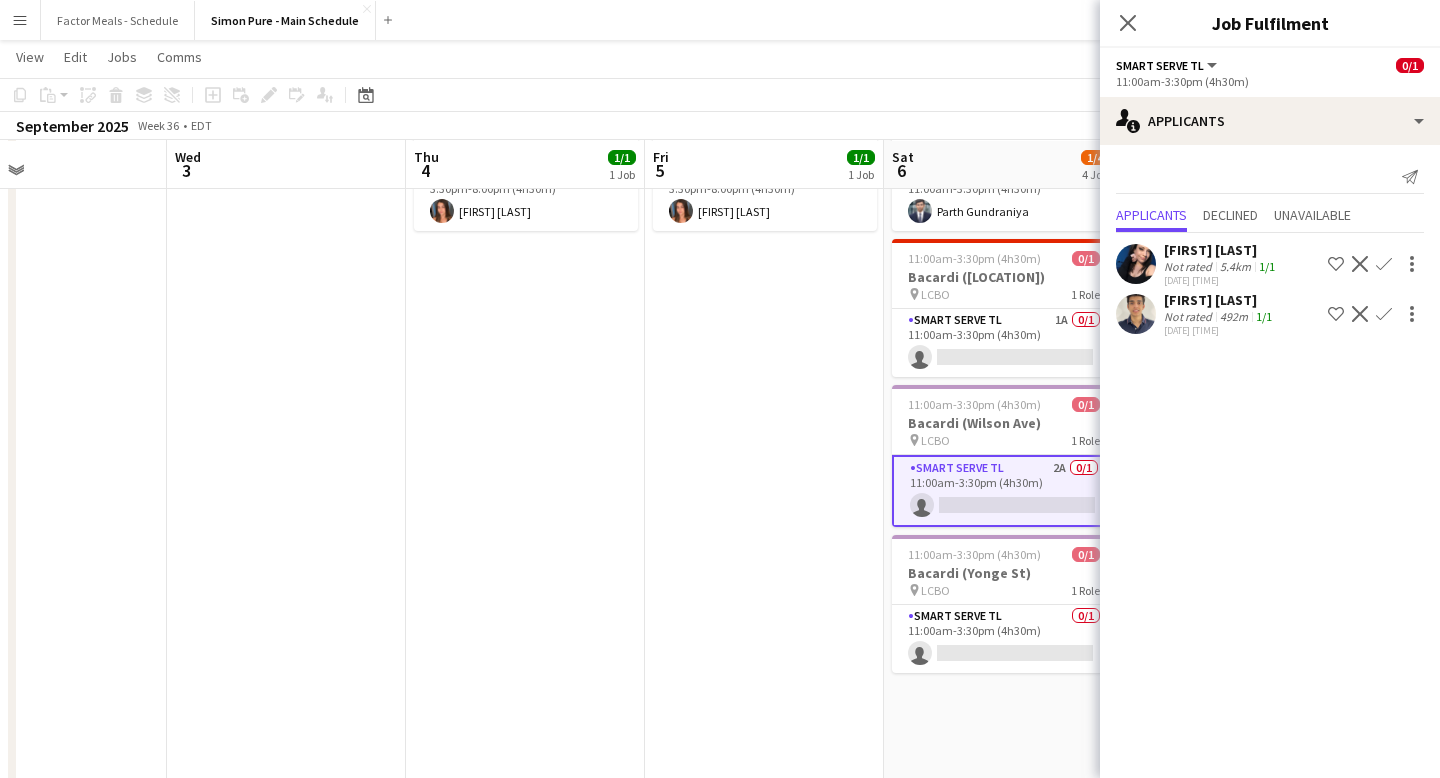 click on "3:30pm-8:00pm (4h30m)    1/1   Bacardi ([LOCATION])
pin
LCBO    1 Role   Smart Serve TL   1/1   3:30pm-8:00pm (4h30m)
[FIRST] [LAST]" at bounding box center (764, 1699) 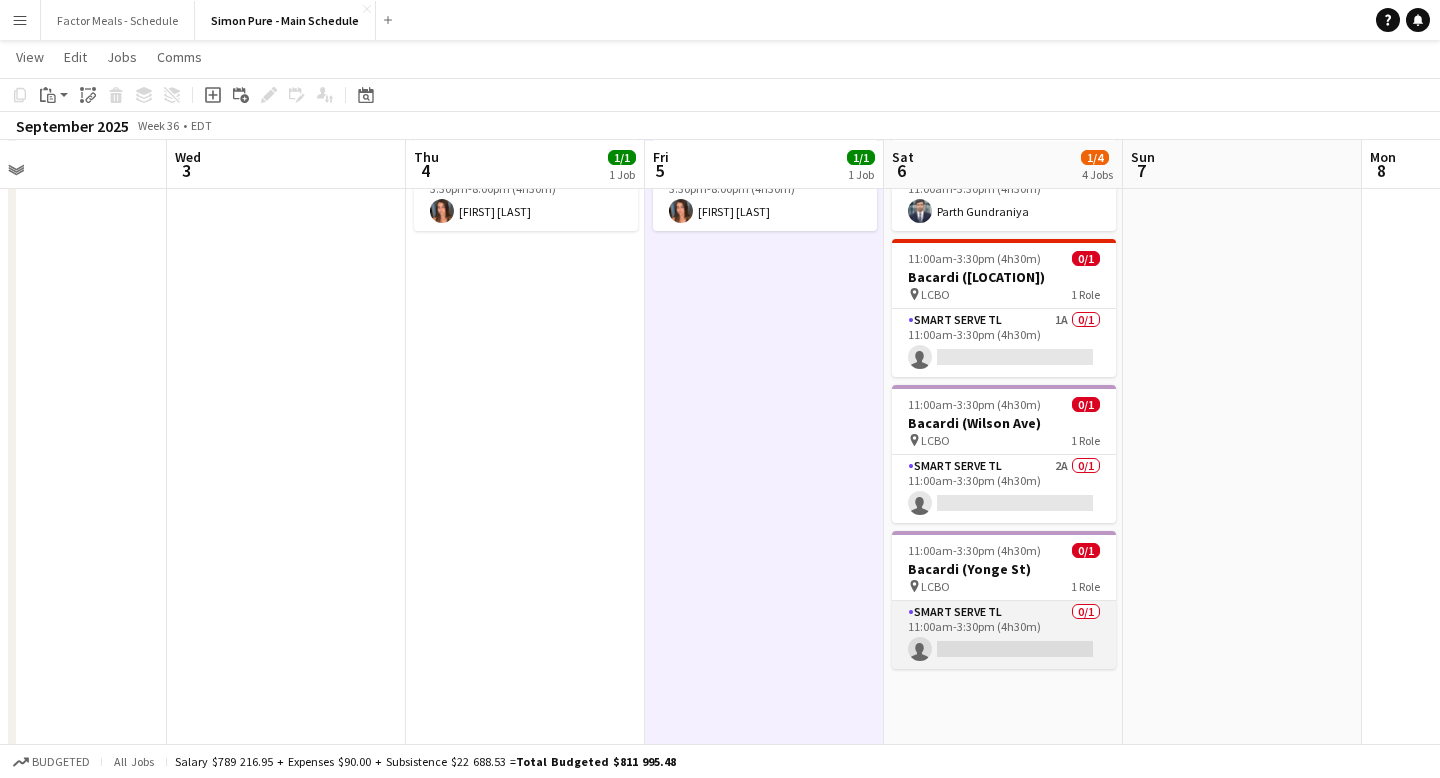 click on "Smart Serve TL   0/1   11:00am-3:30pm (4h30m)
single-neutral-actions" at bounding box center (1004, 635) 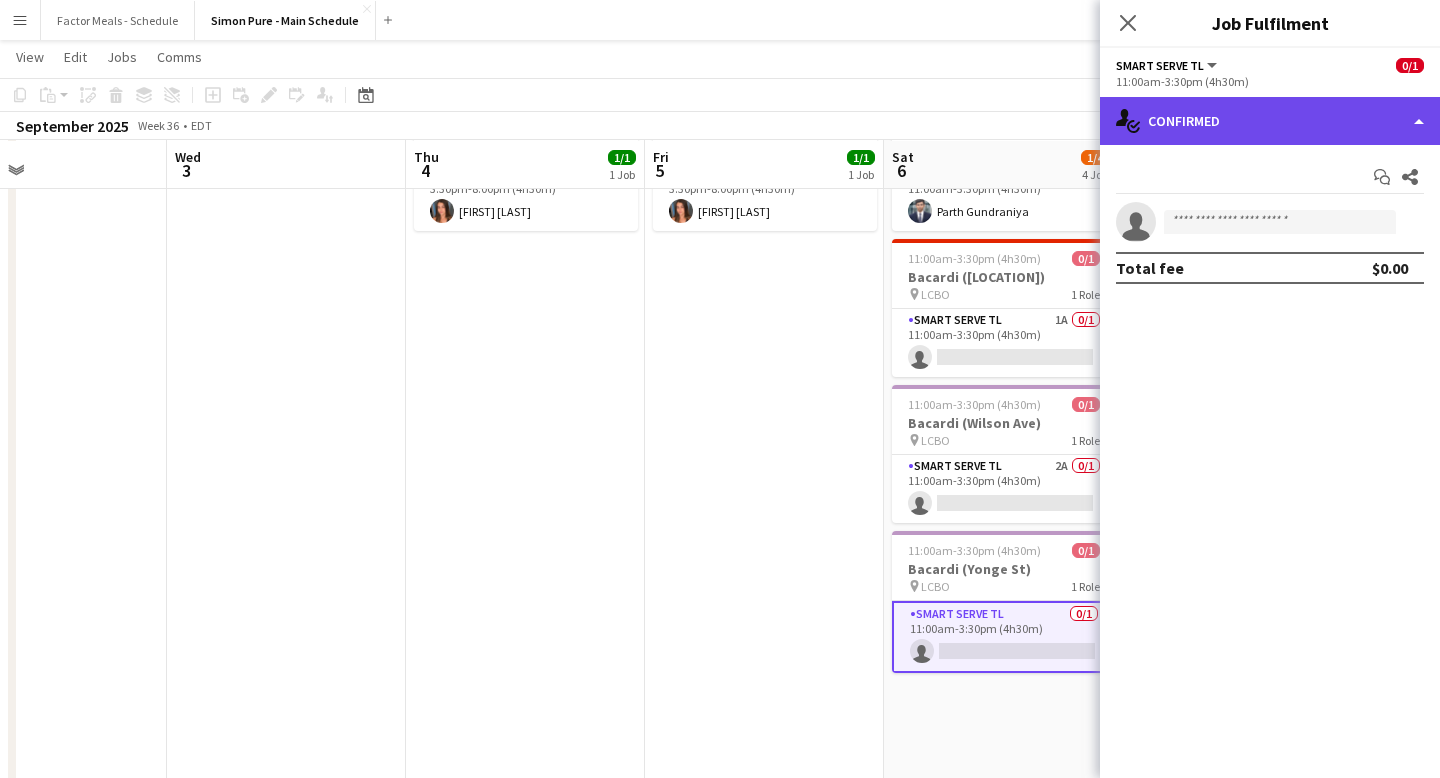 click on "single-neutral-actions-check-2
Confirmed" 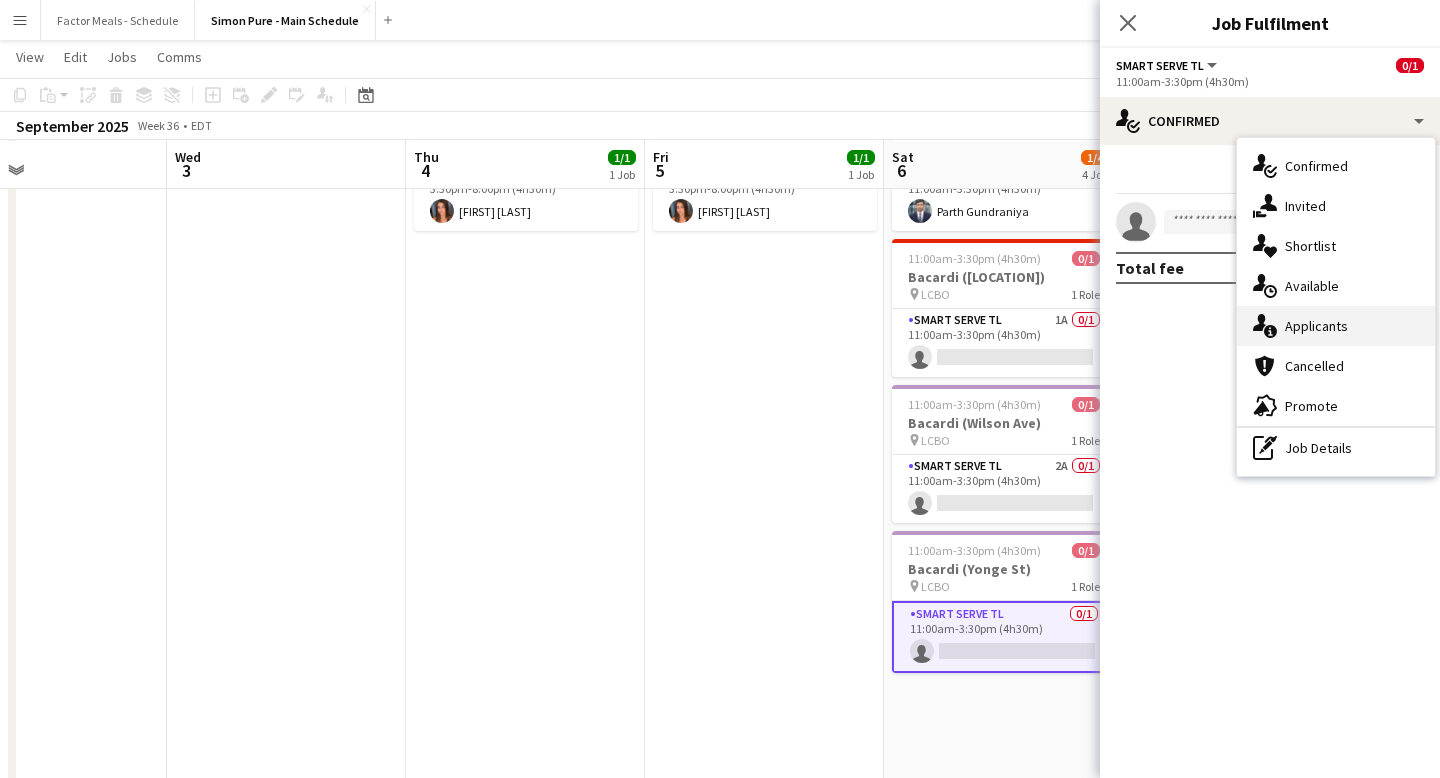 click on "single-neutral-actions-information
Applicants" at bounding box center (1336, 326) 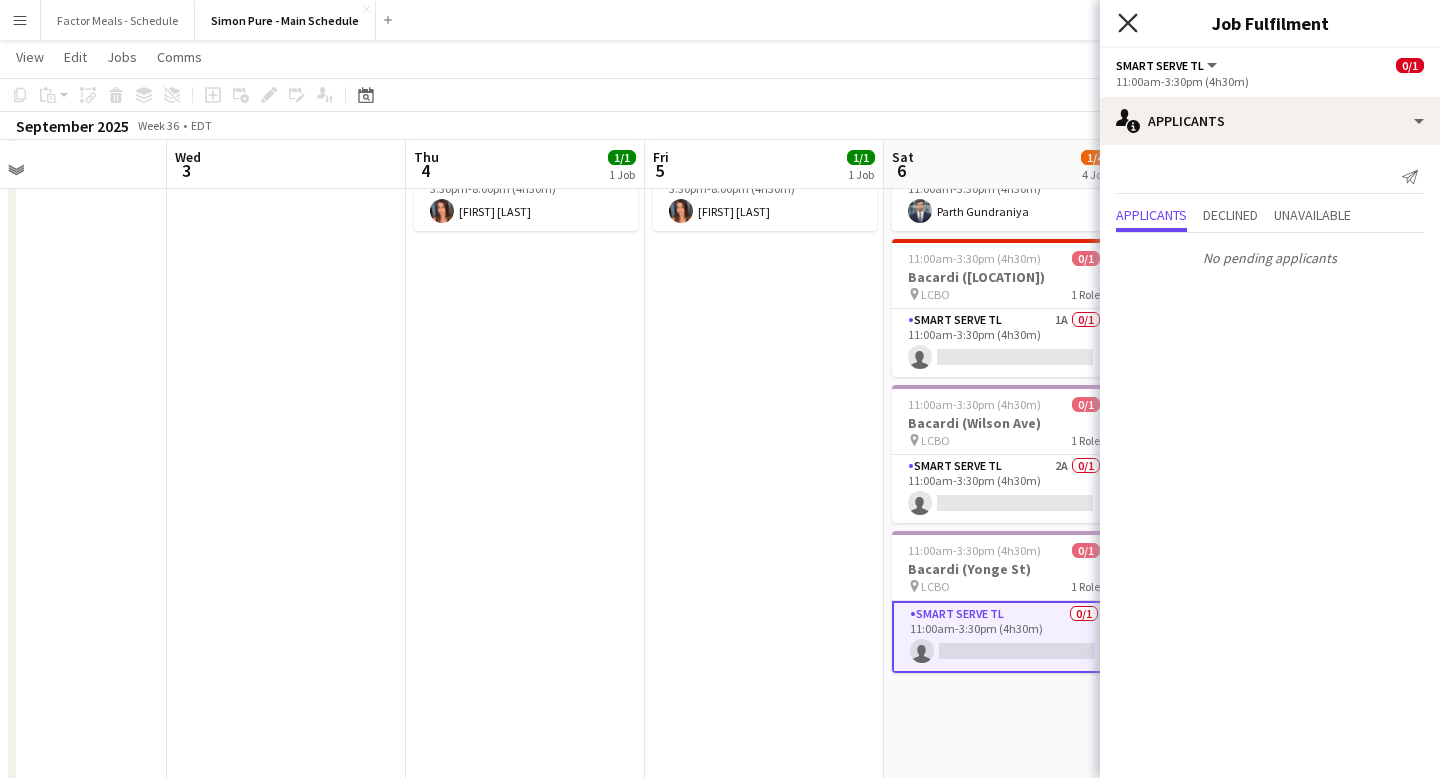 click on "Close pop-in" 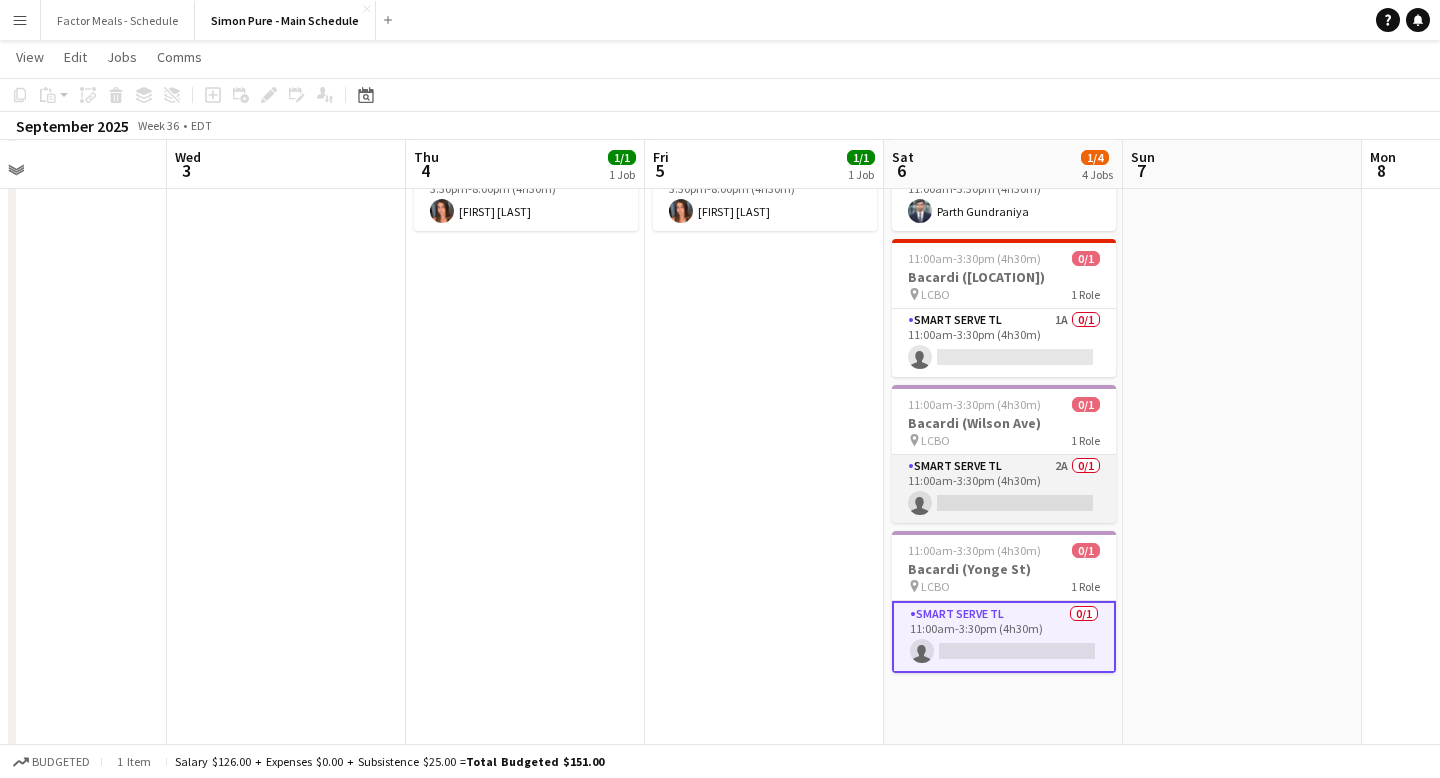 click on "Smart Serve TL   2A   0/1   11:00am-3:30pm (4h30m)
single-neutral-actions" at bounding box center (1004, 489) 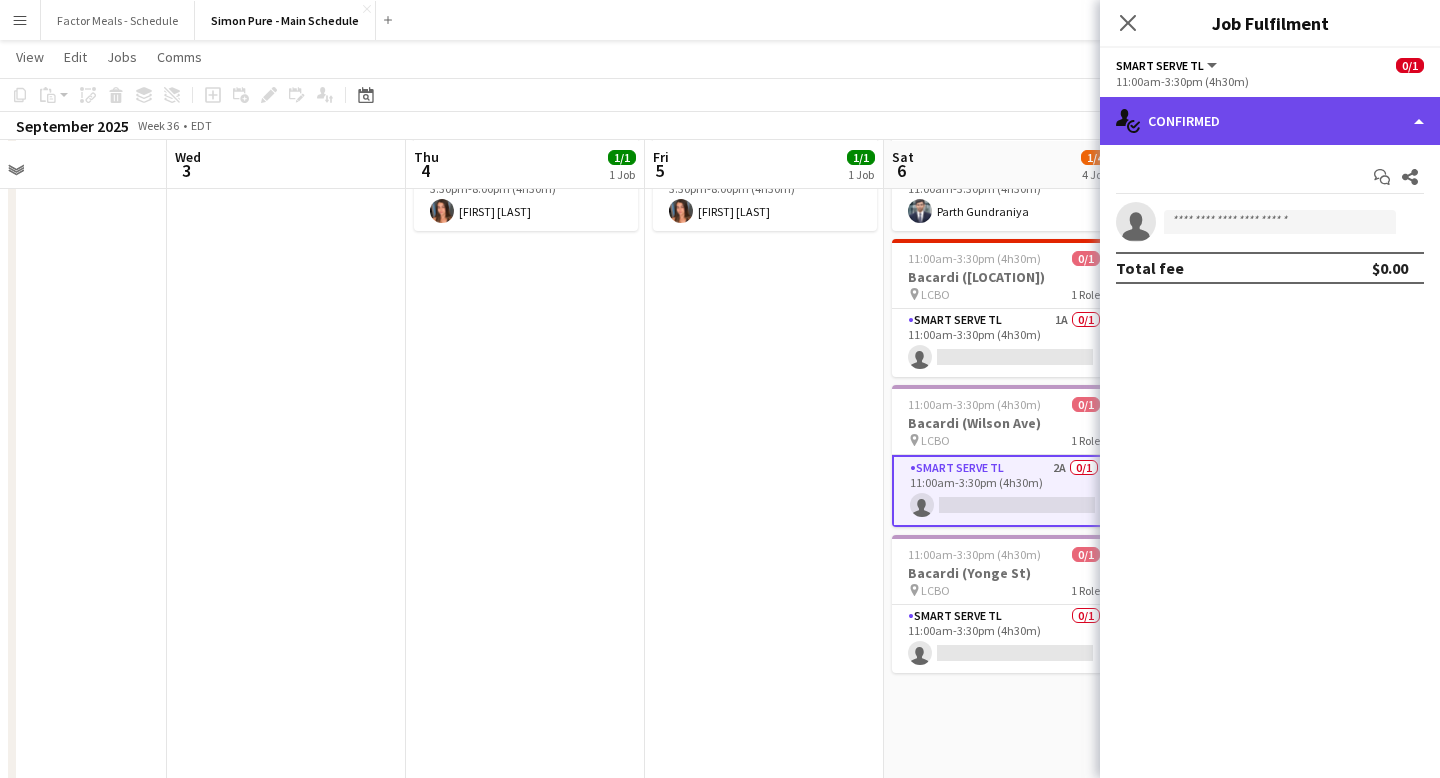 click on "single-neutral-actions-check-2
Confirmed" 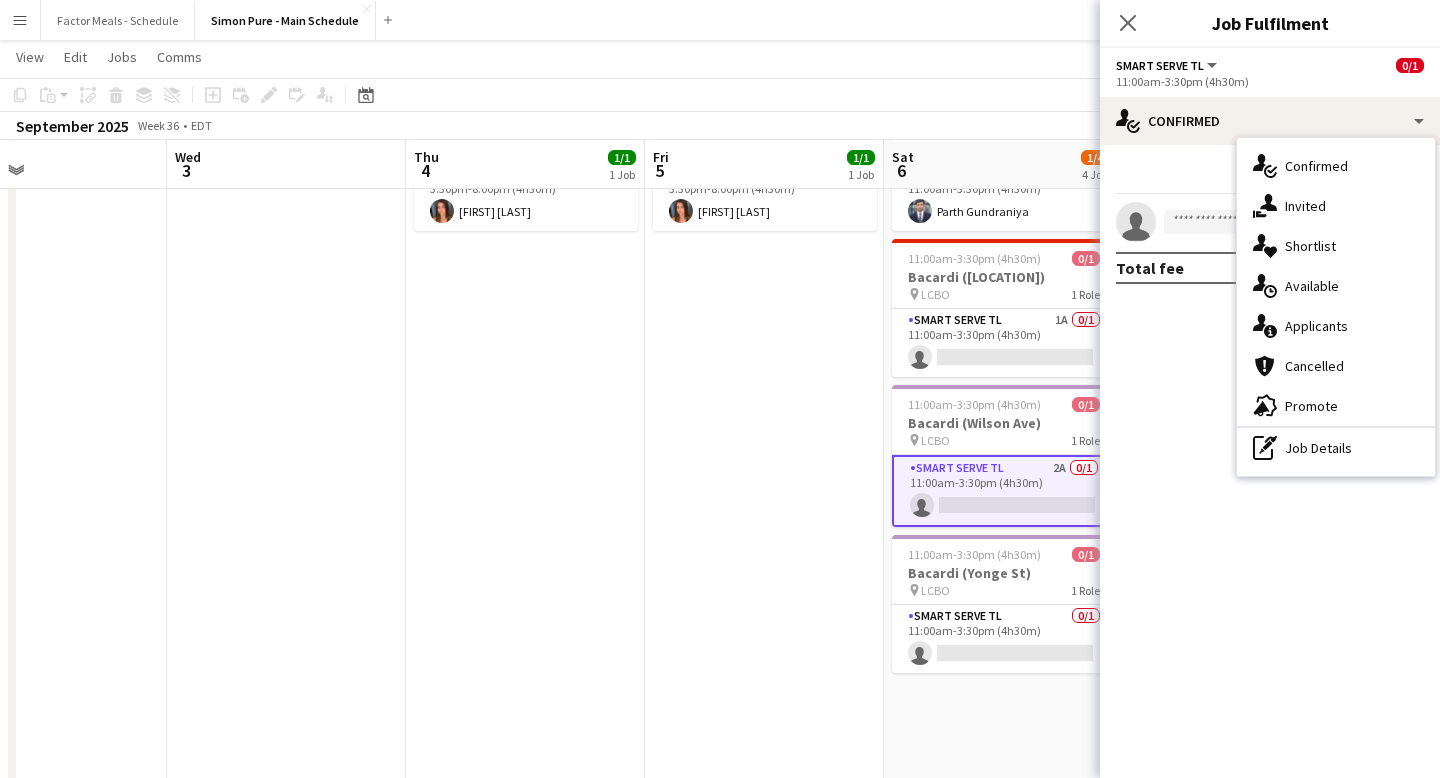 click on "single-neutral-actions-information
Applicants" at bounding box center [1336, 326] 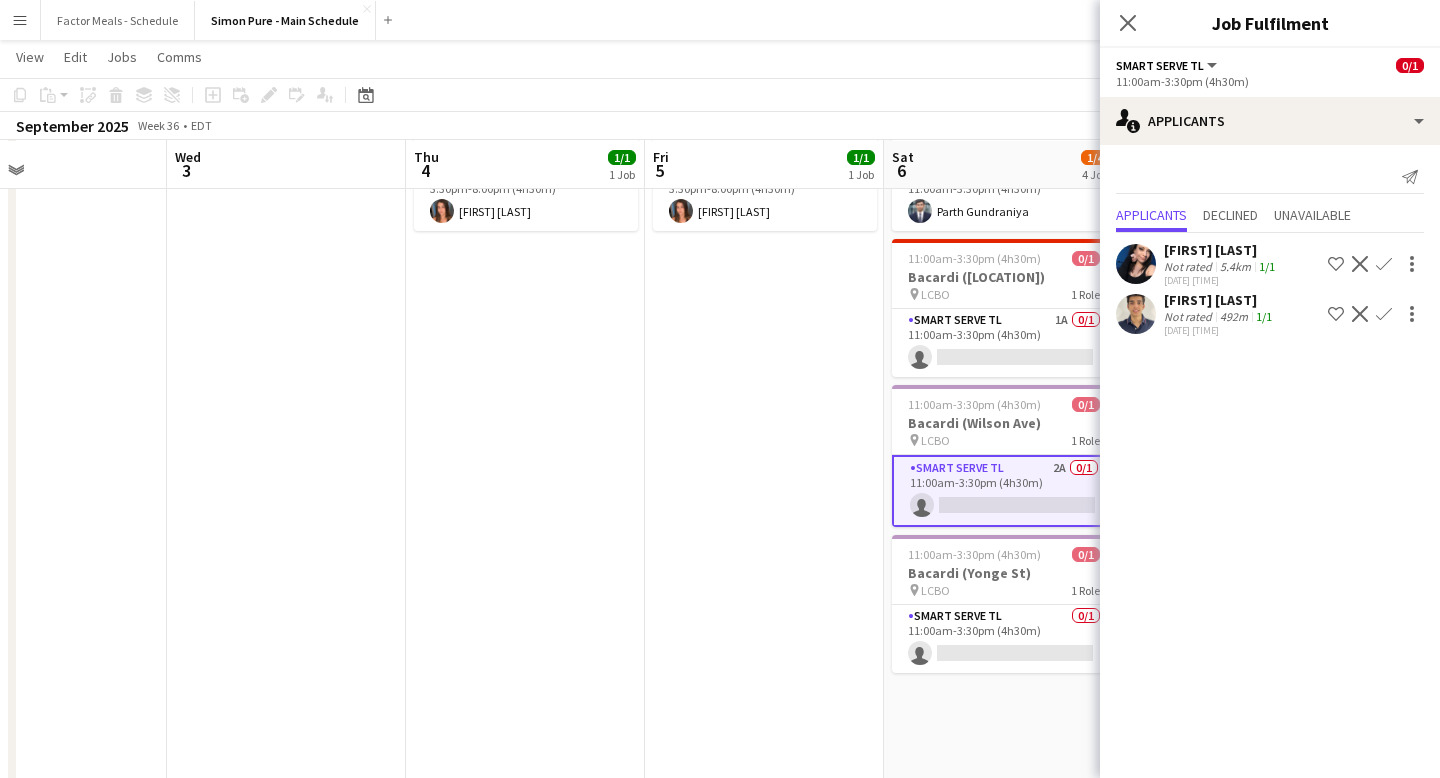 click on "Confirm" at bounding box center (1384, 314) 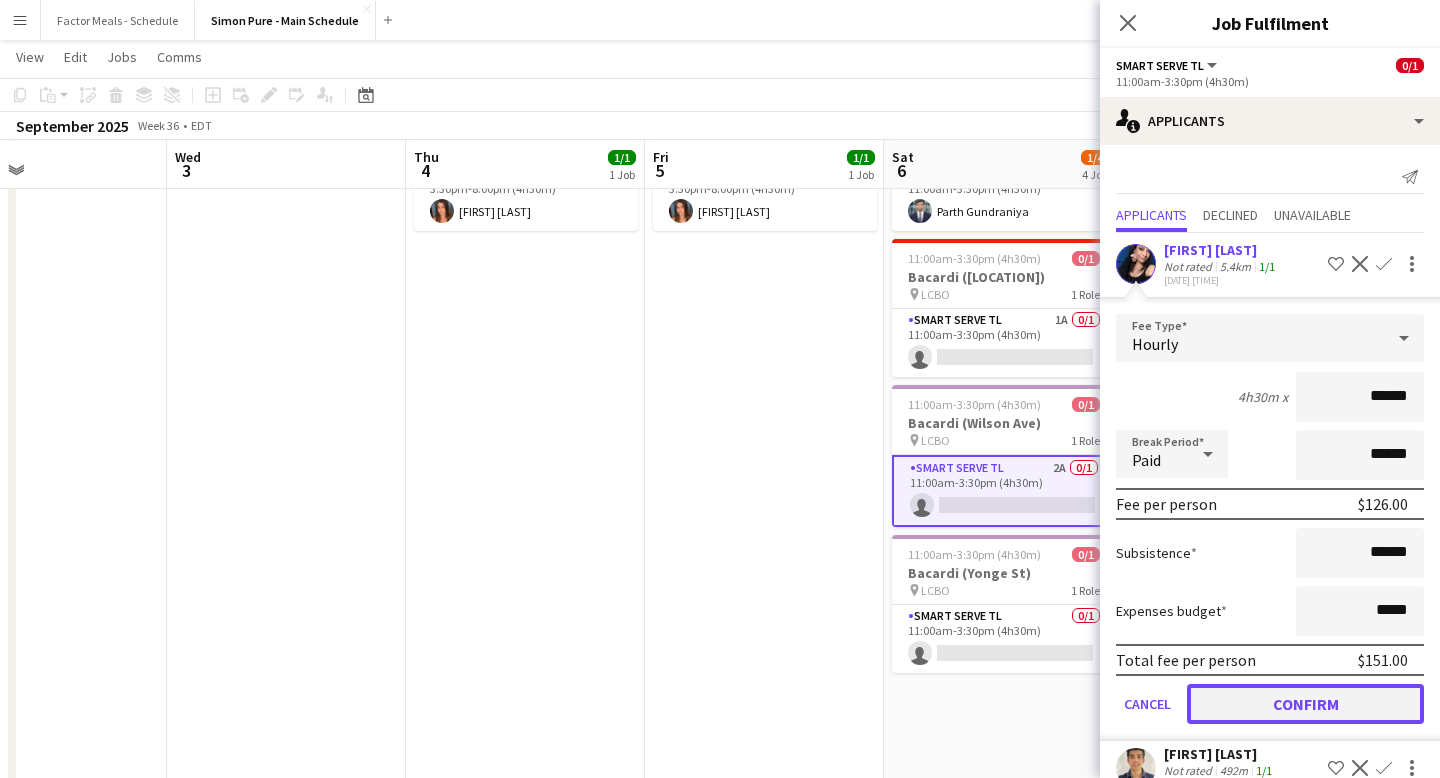 click on "Confirm" 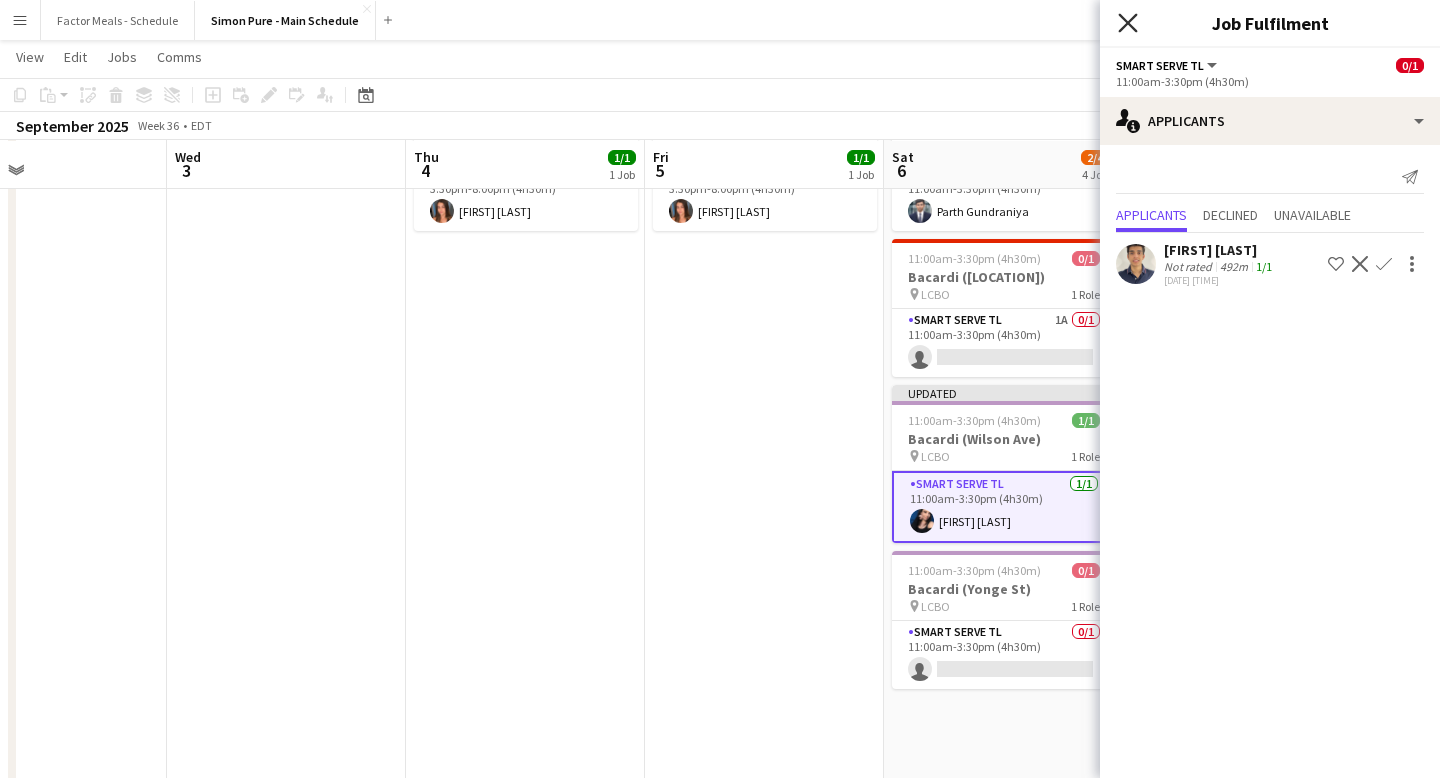 click on "Close pop-in" 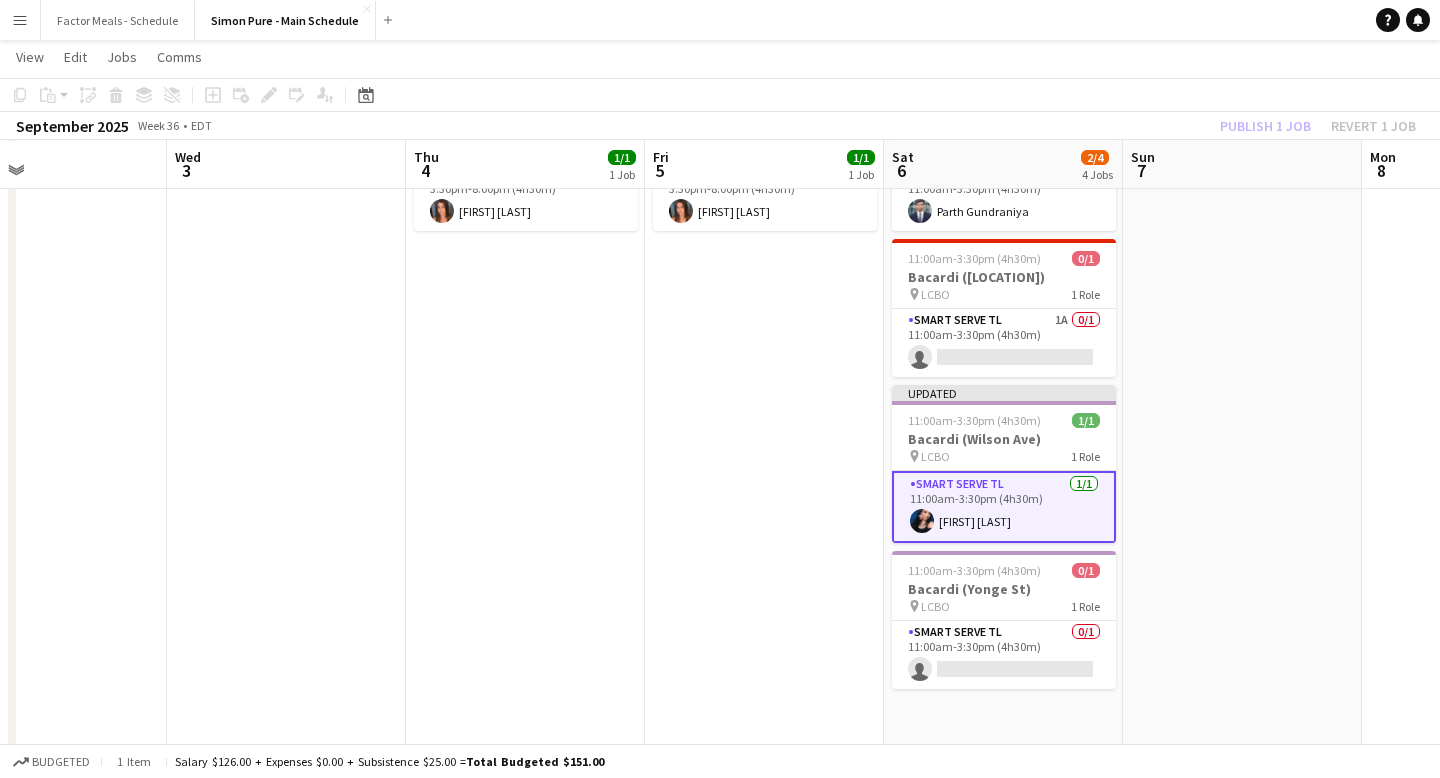 click at bounding box center [1242, 1699] 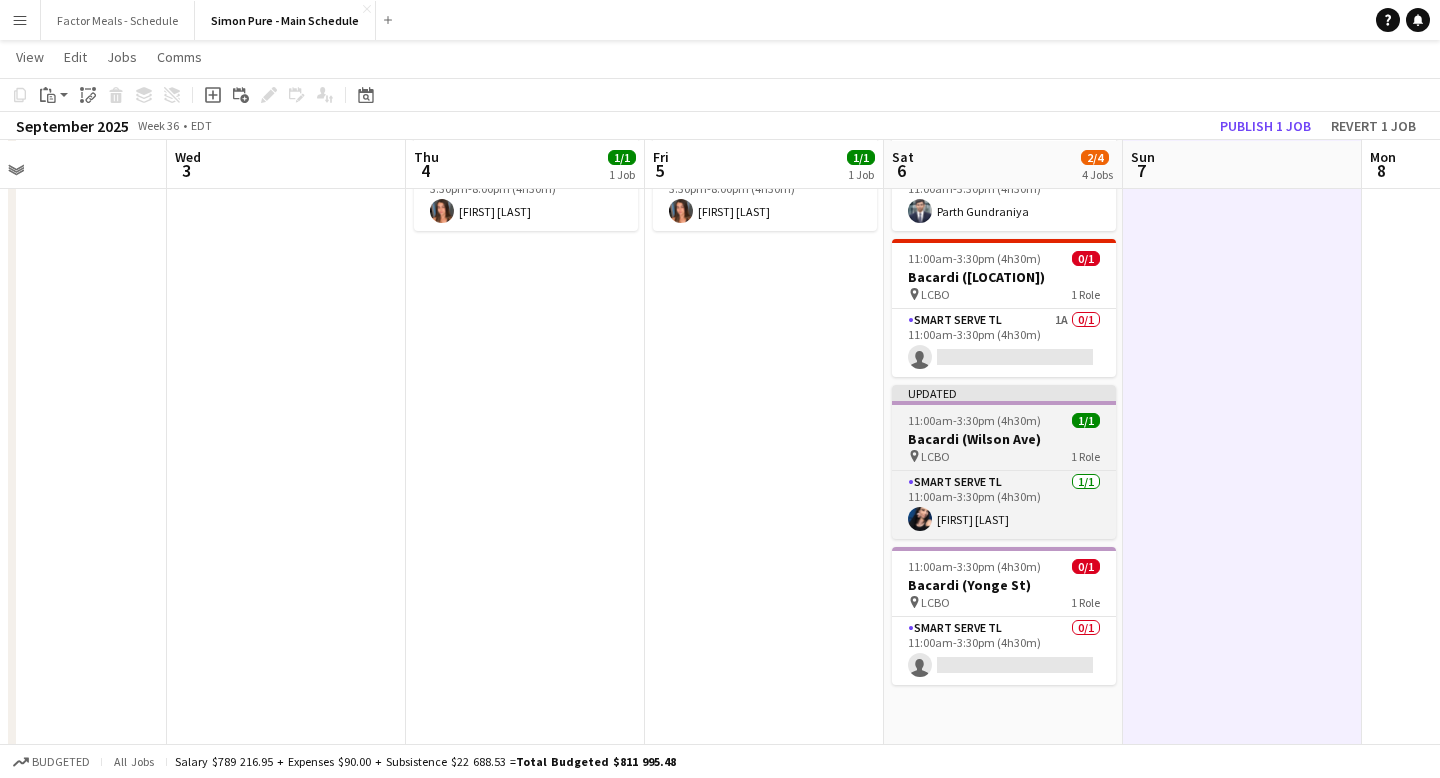 click on "Updated" at bounding box center [1004, 393] 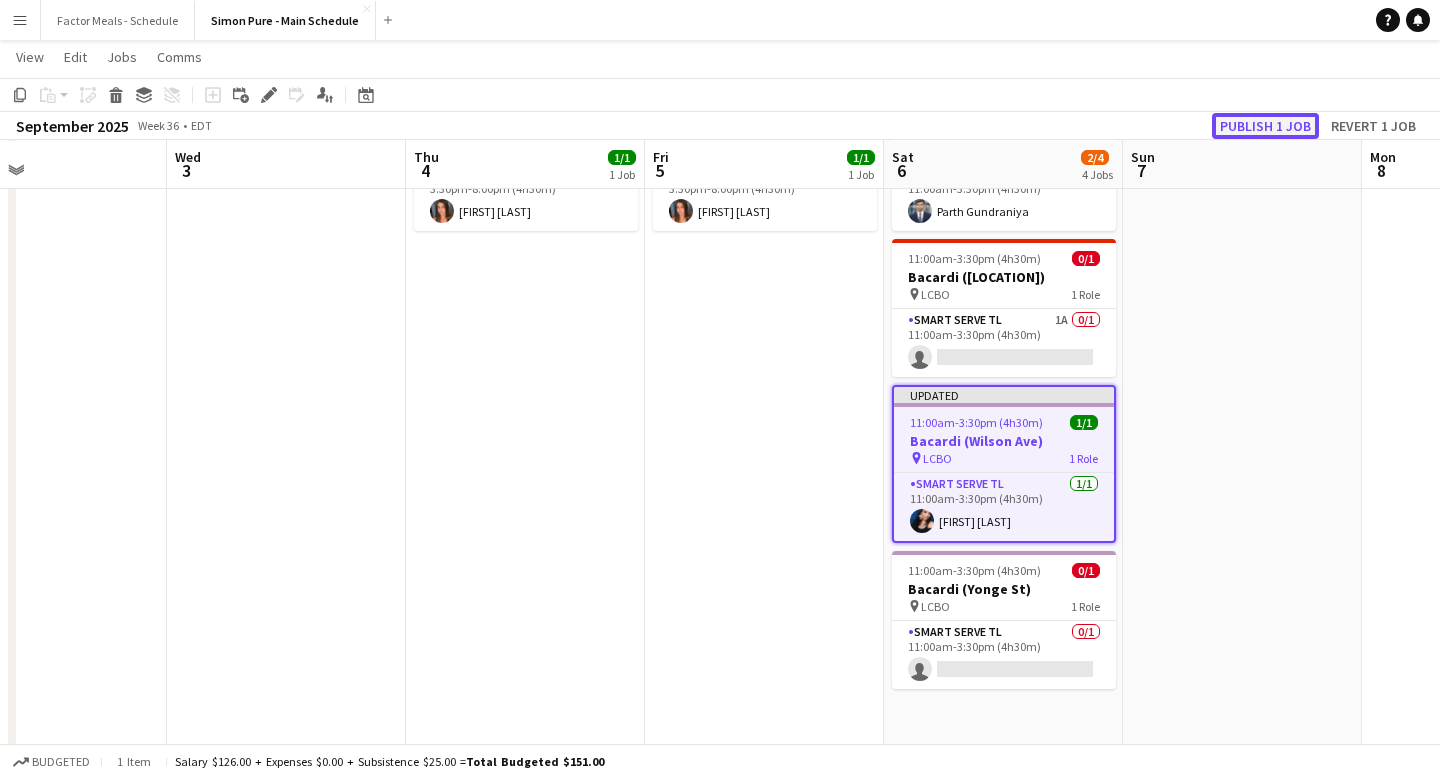 click on "Publish 1 job" 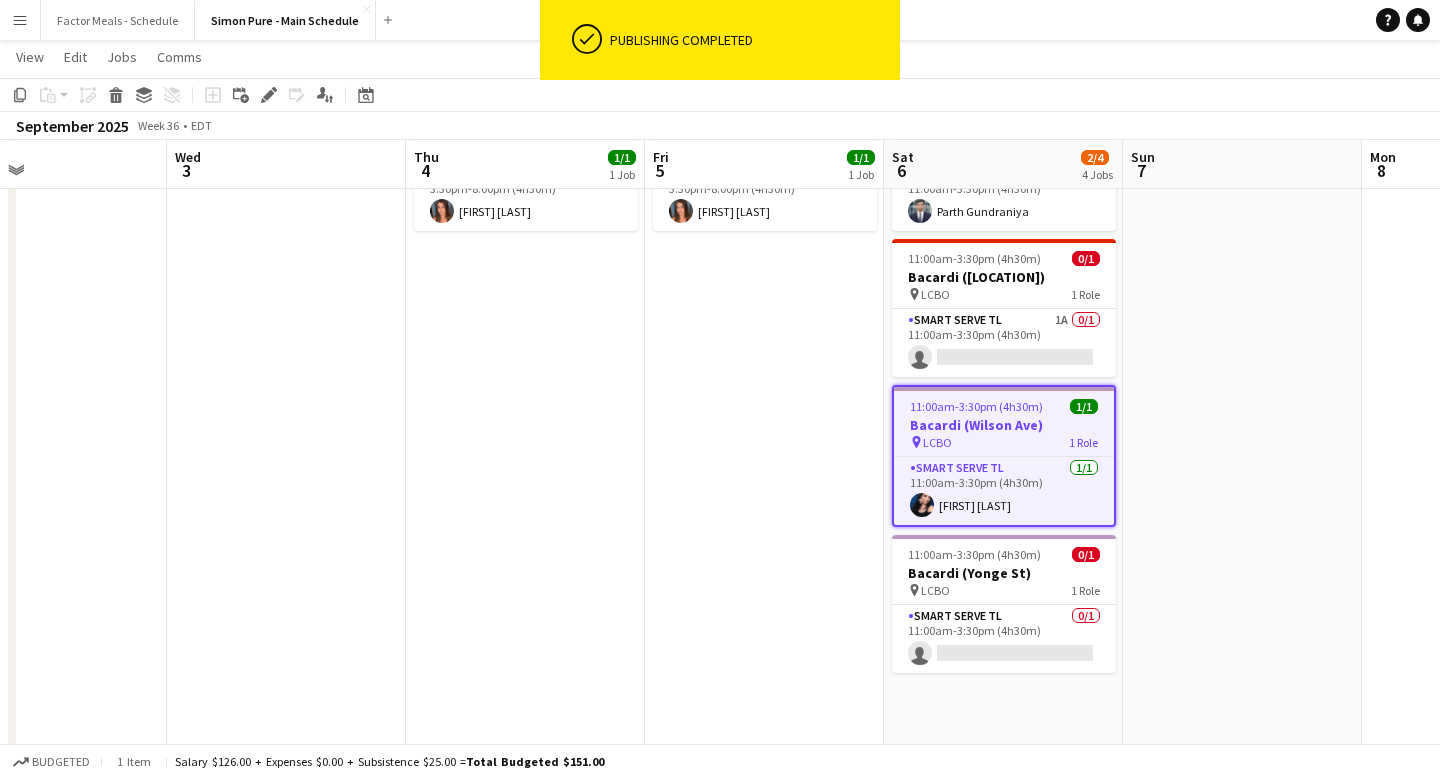 click at bounding box center (1242, 1699) 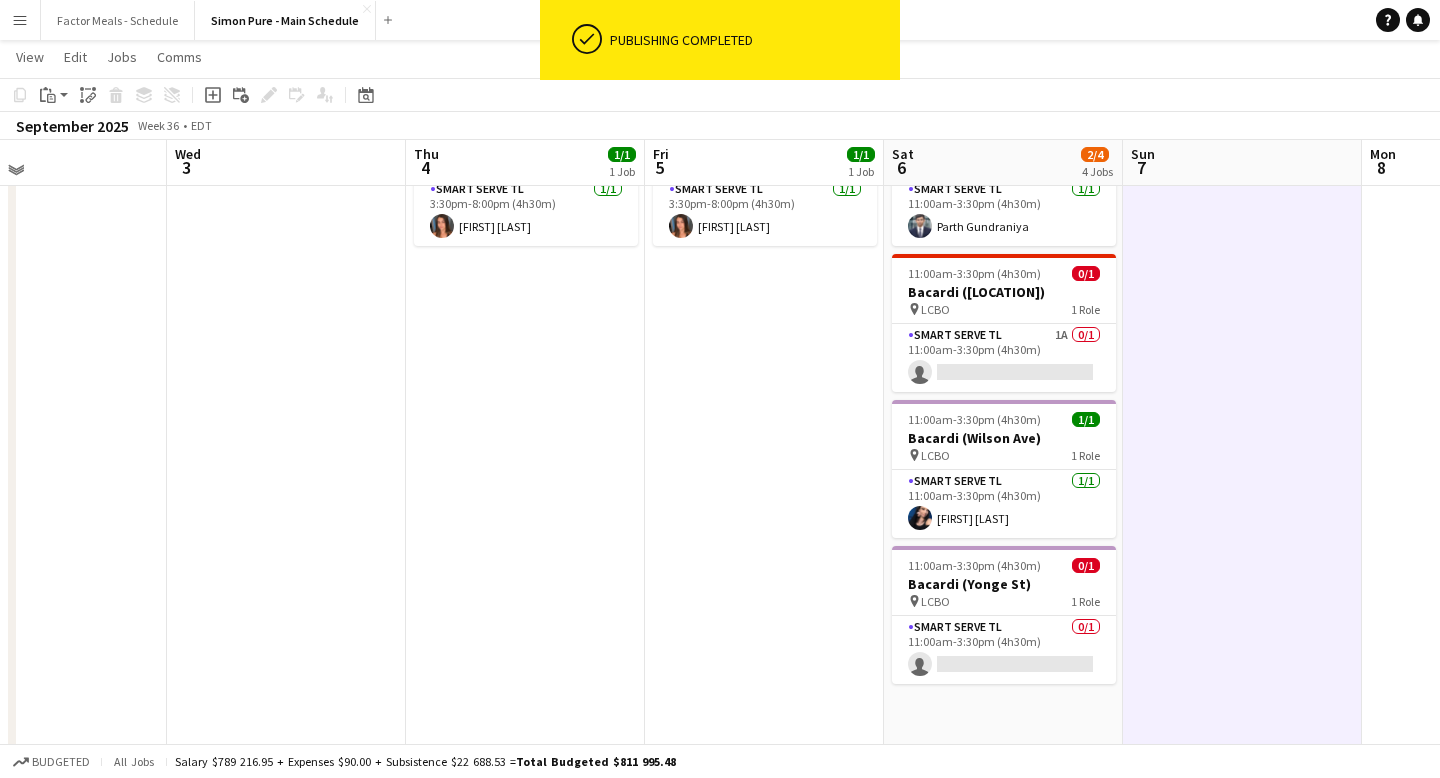 scroll, scrollTop: 121, scrollLeft: 0, axis: vertical 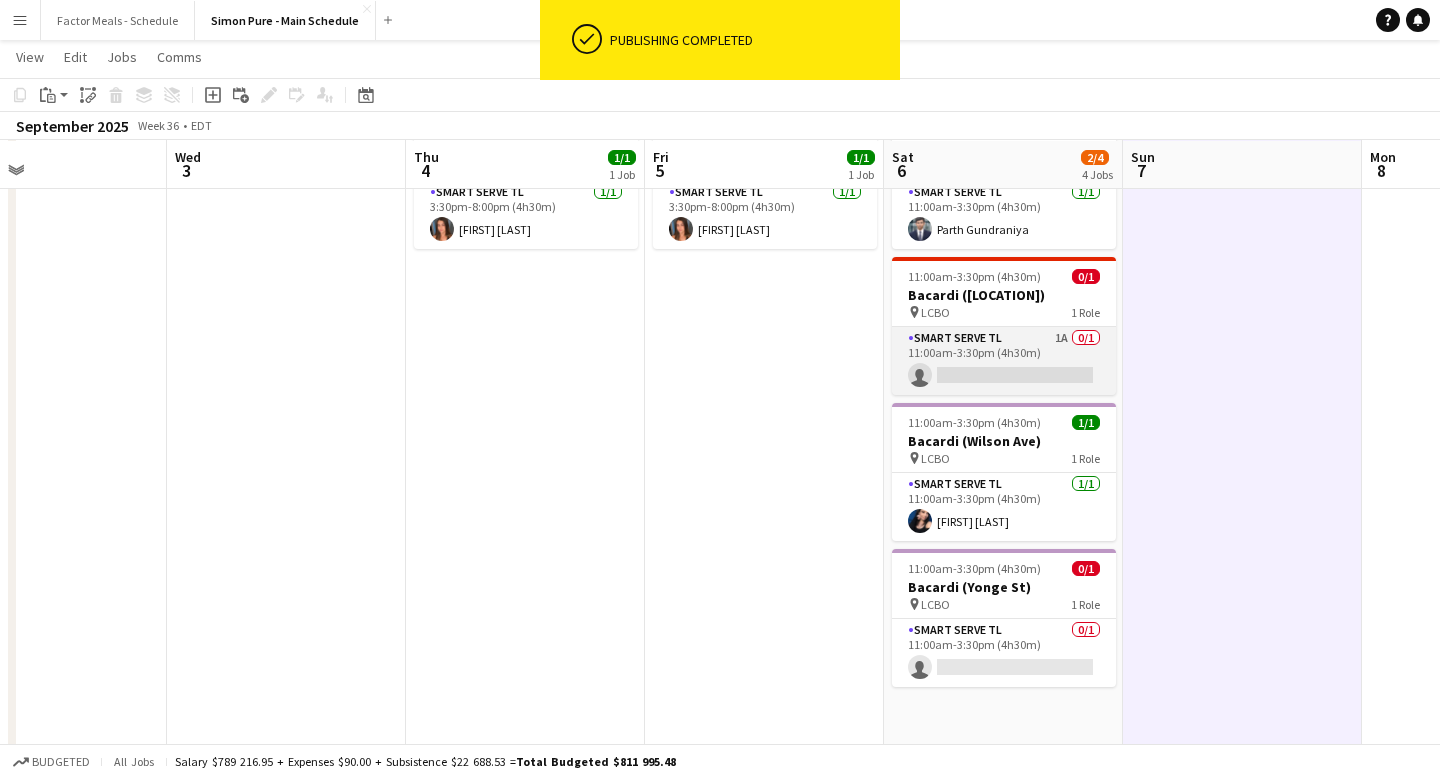 click on "Smart Serve TL   1A   0/1   11:00am-3:30pm (4h30m)
single-neutral-actions" at bounding box center [1004, 361] 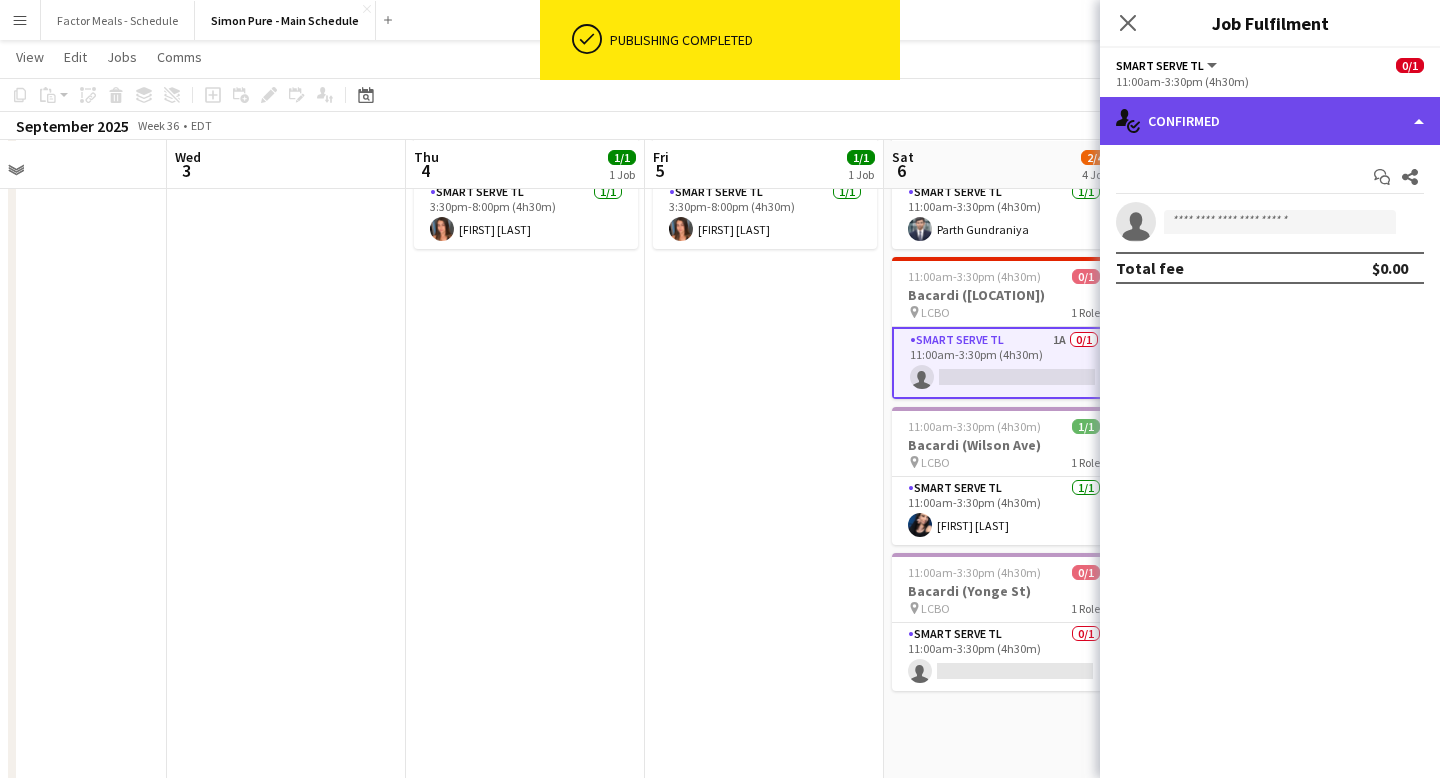 click on "single-neutral-actions-check-2
Confirmed" 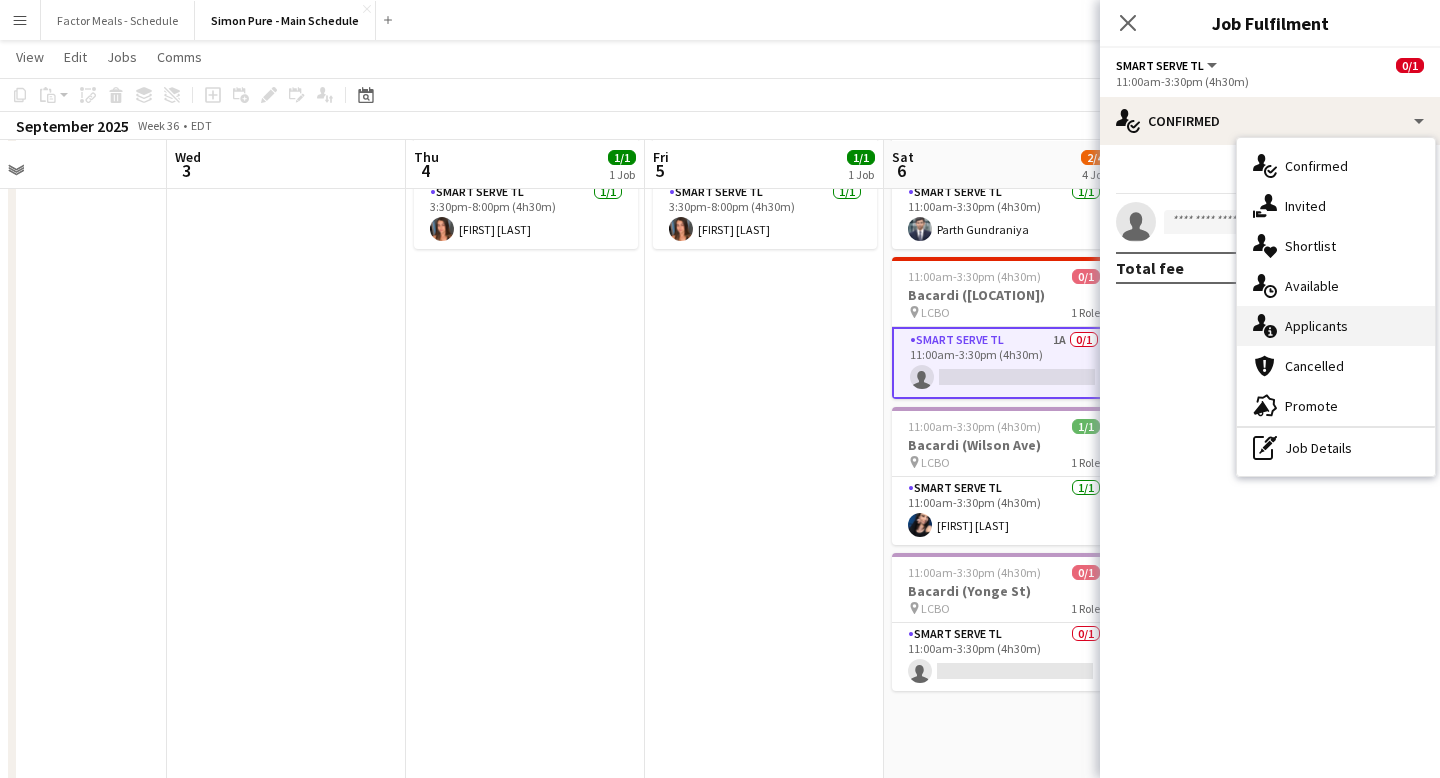 click on "single-neutral-actions-information
Applicants" at bounding box center (1336, 326) 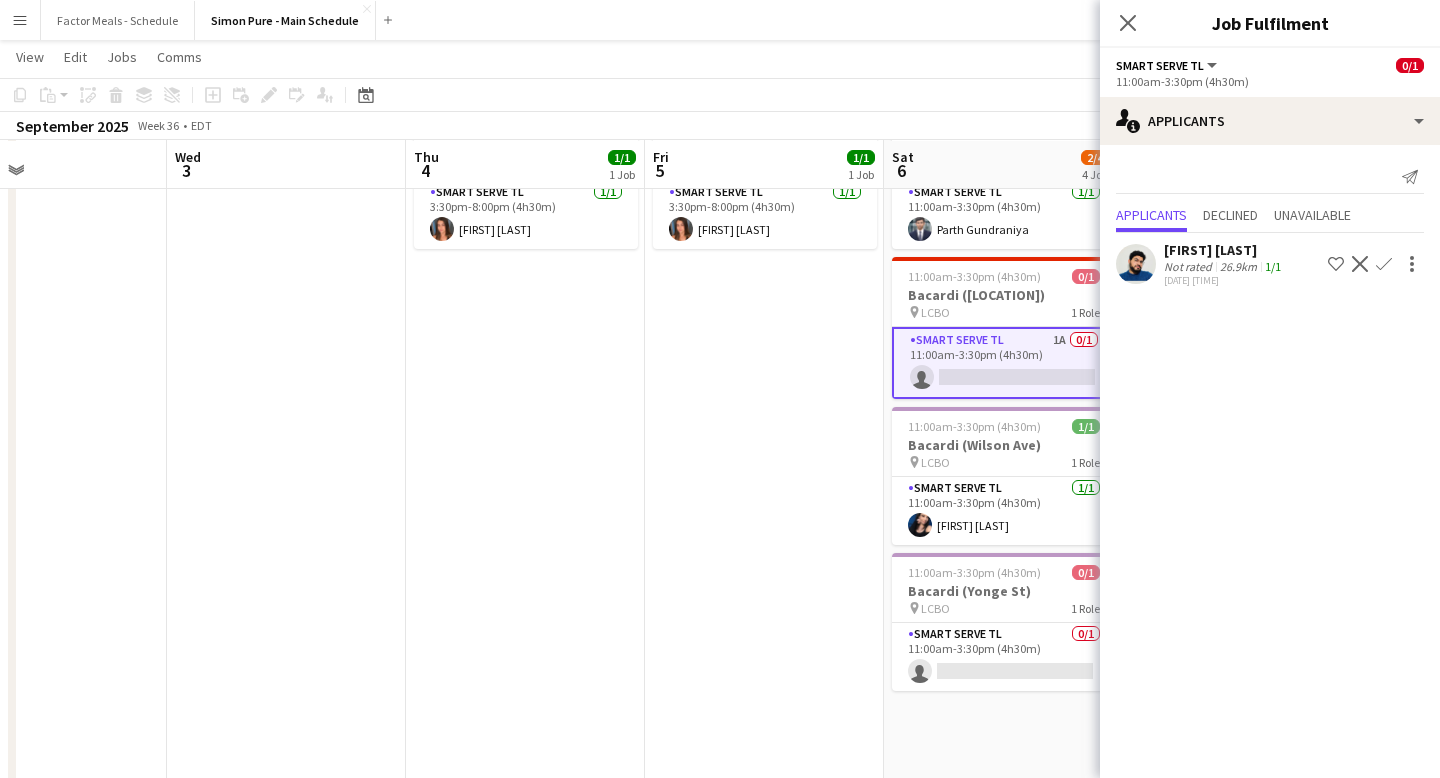 click on "Close pop-in" 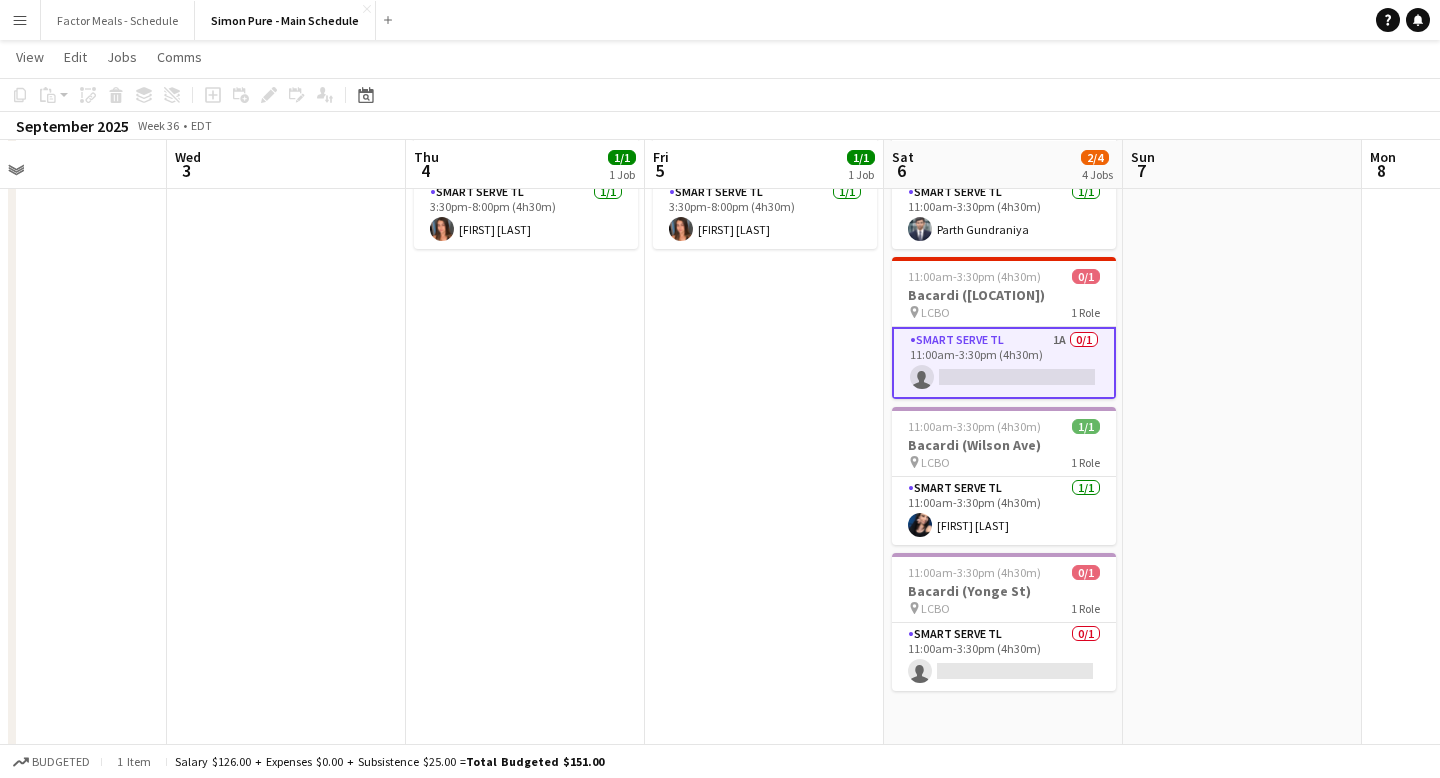 click at bounding box center [1242, 1717] 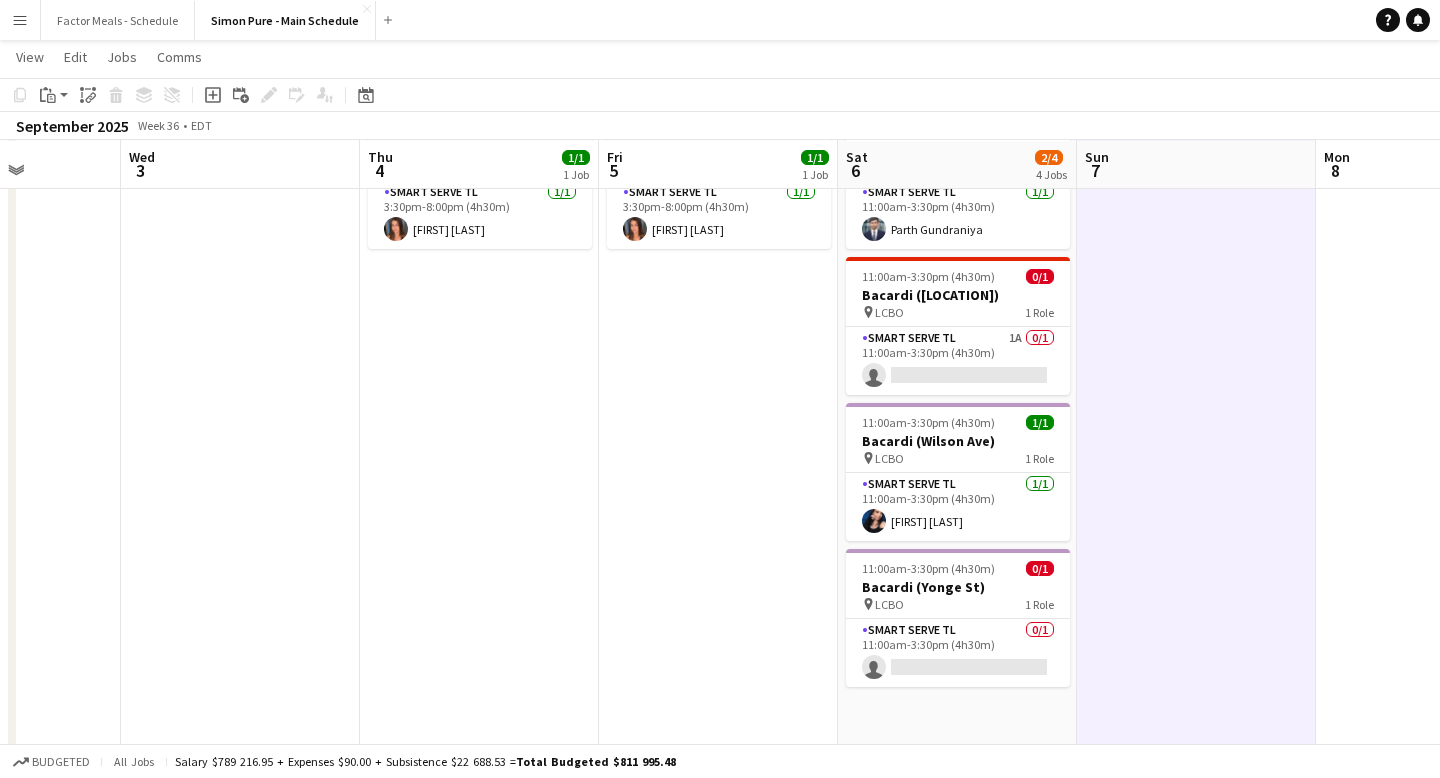scroll, scrollTop: 0, scrollLeft: 948, axis: horizontal 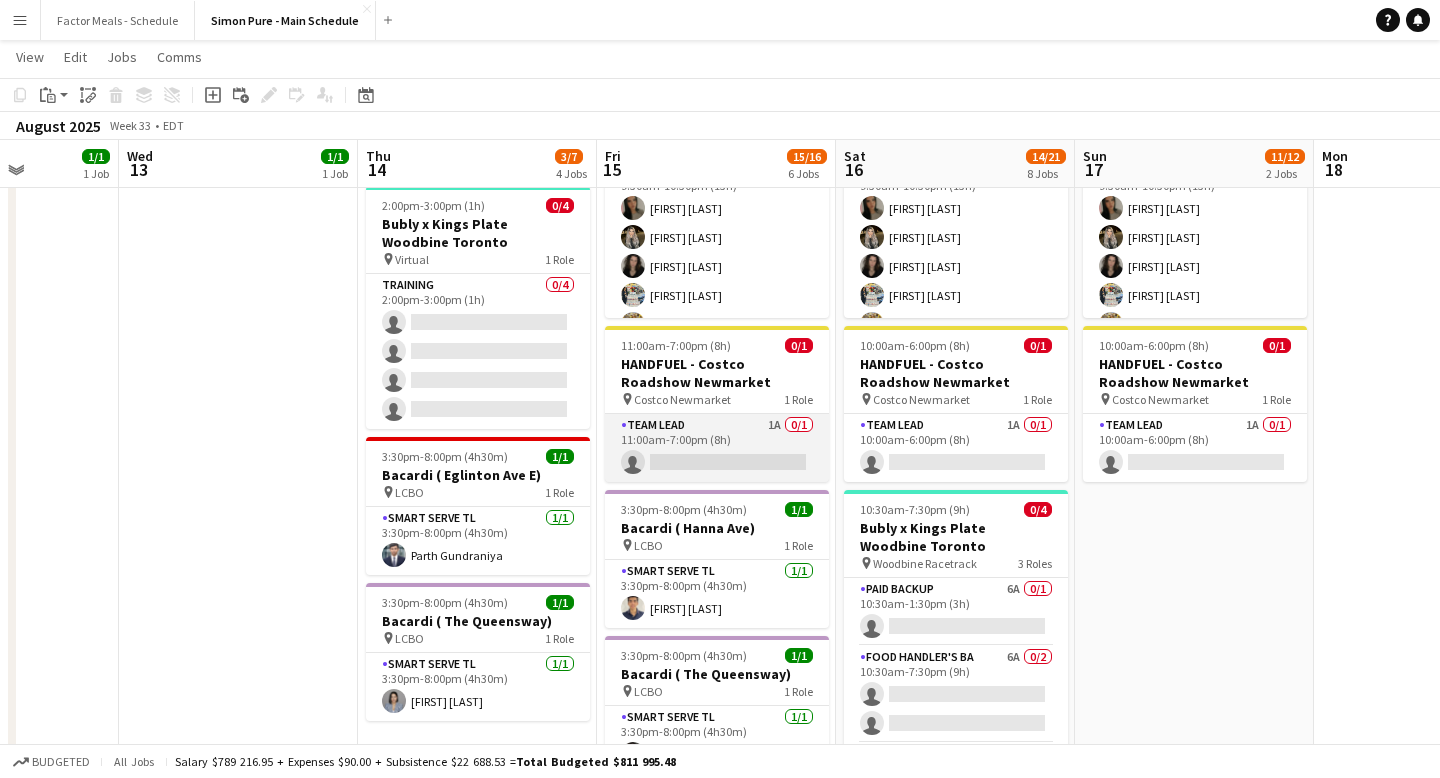 click on "Team Lead   1A   0/1   11:00am-7:00pm (8h)
single-neutral-actions" at bounding box center (717, 448) 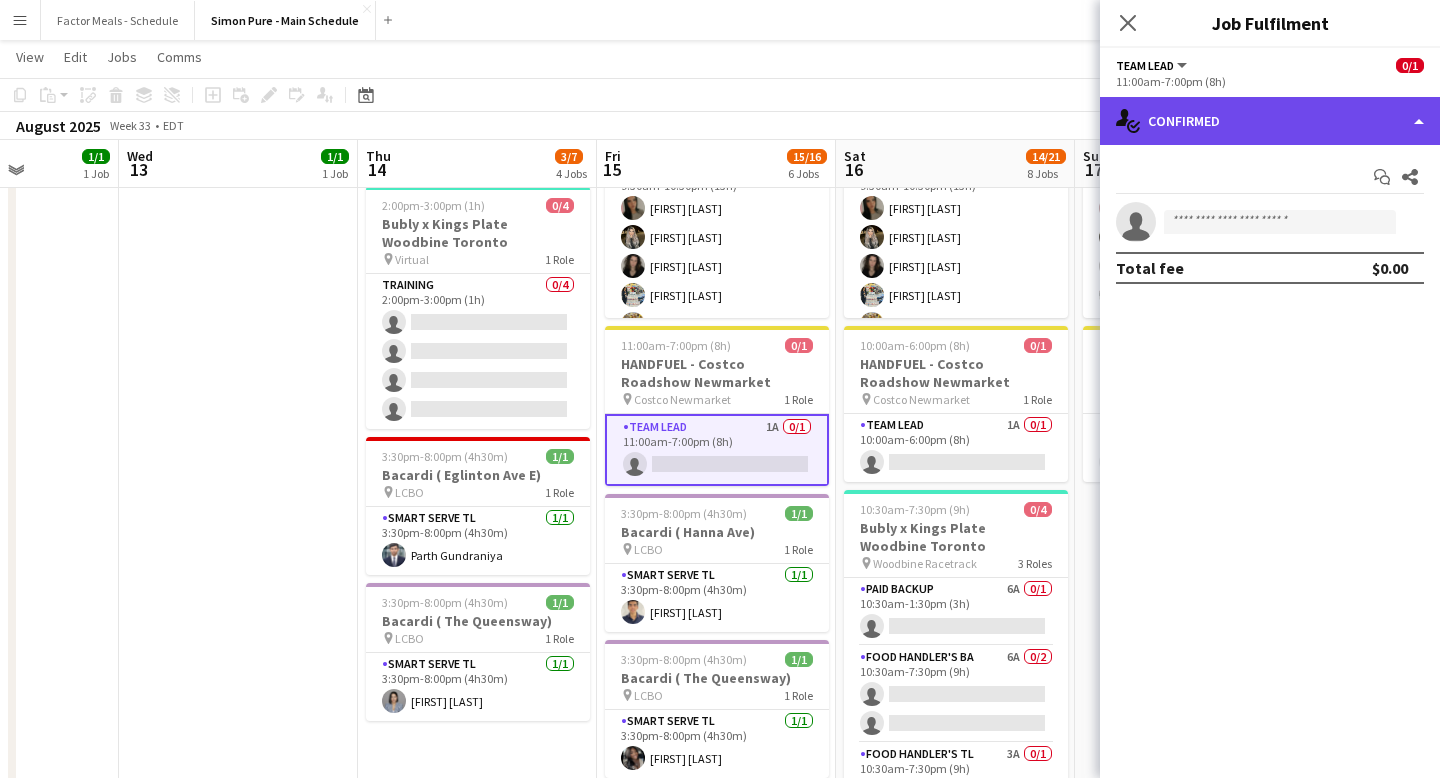 click on "single-neutral-actions-check-2
Confirmed" 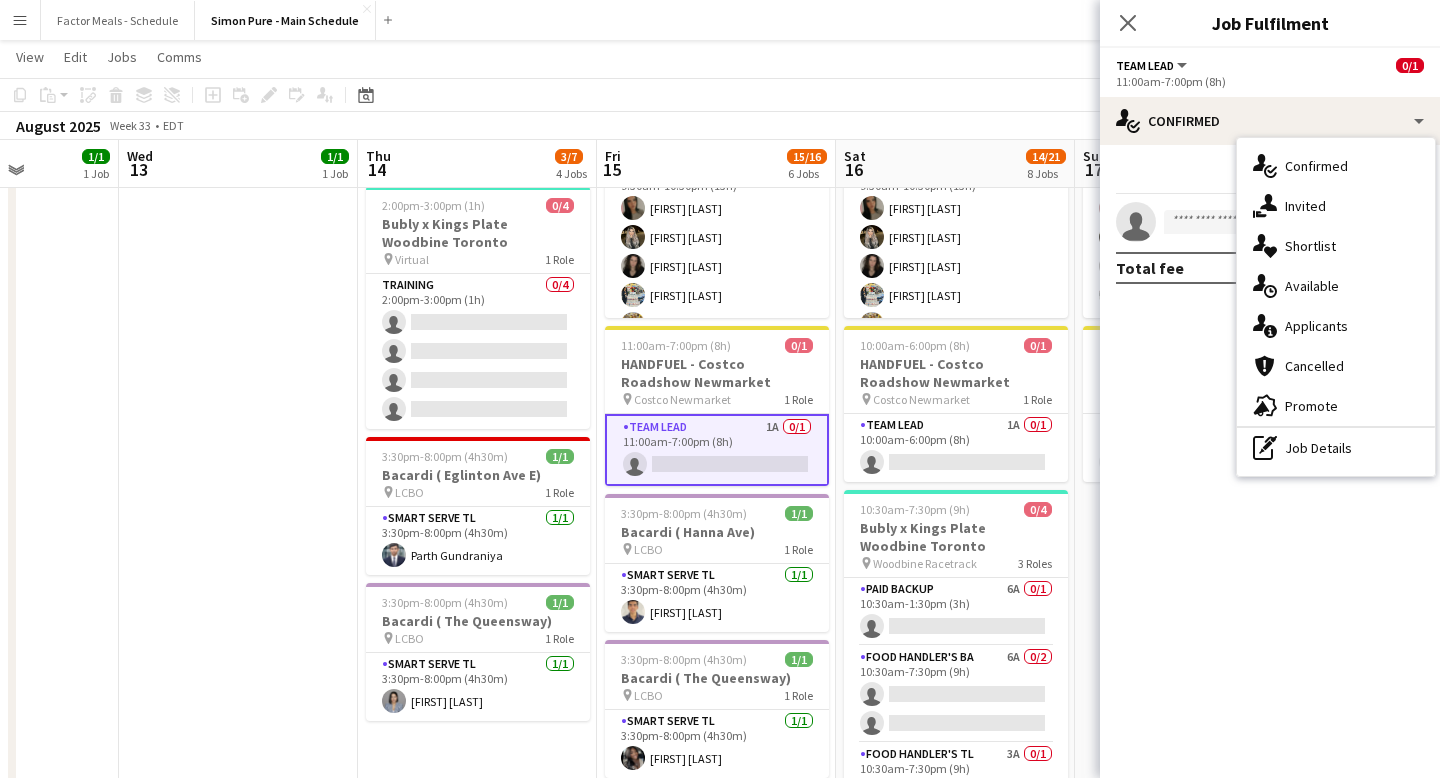 click on "single-neutral-actions-information
Applicants" at bounding box center [1336, 326] 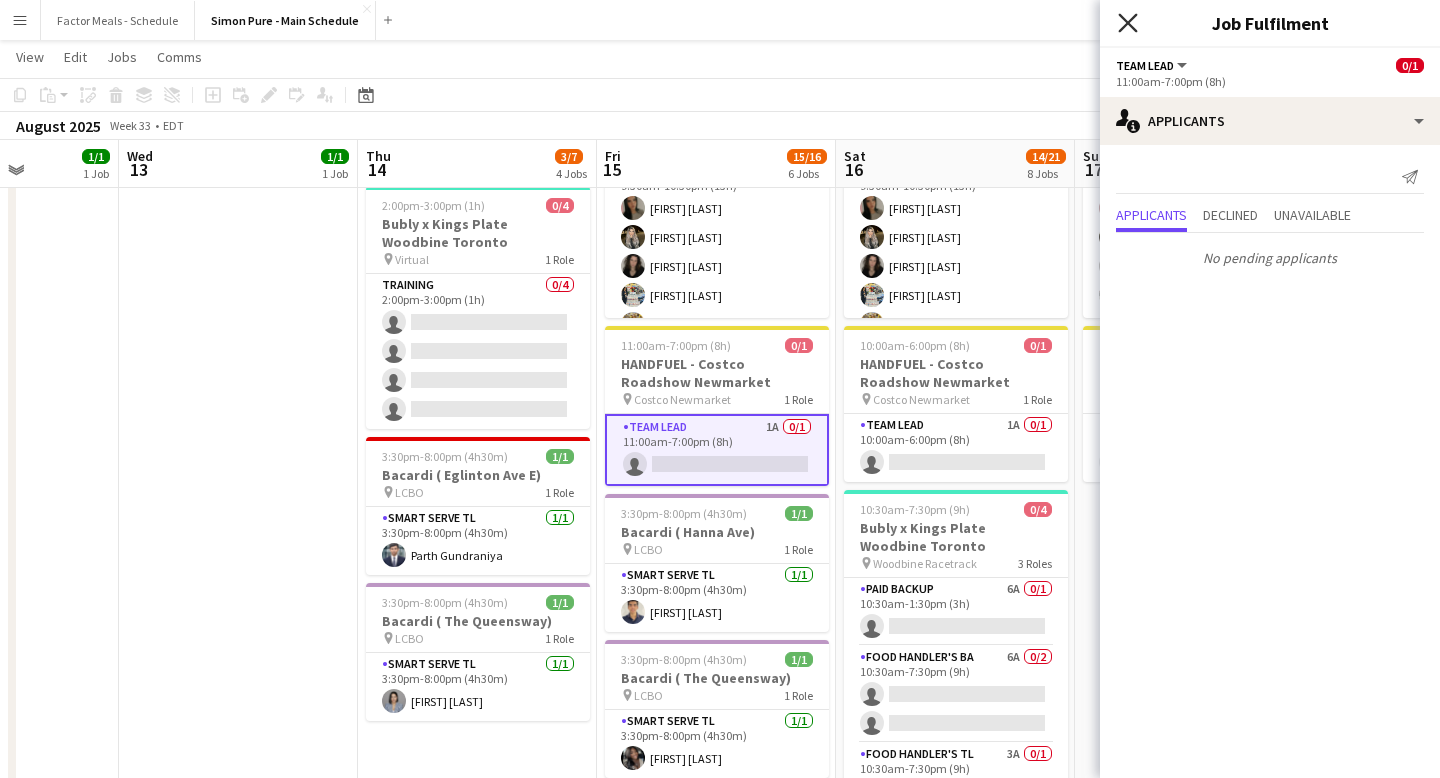 click 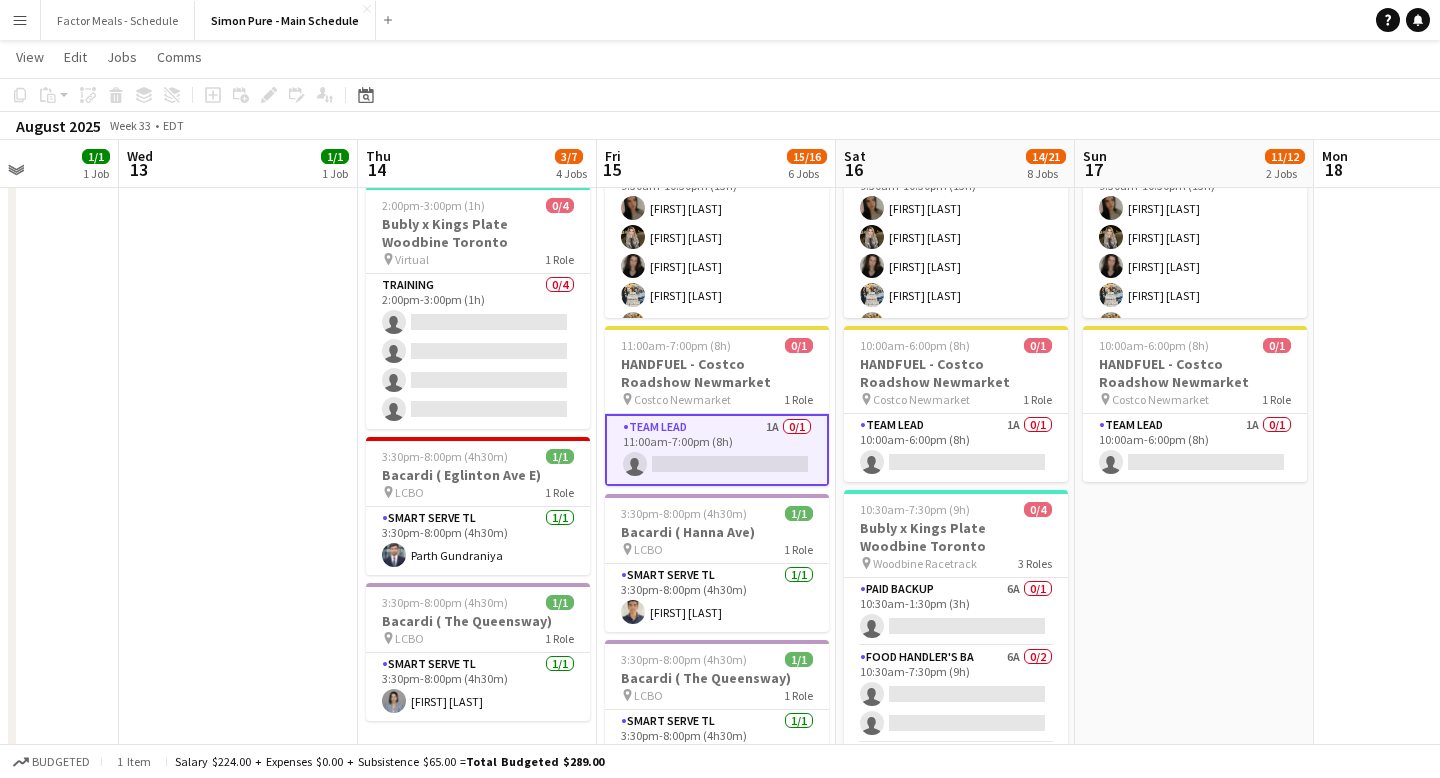 click on "11:00am-7:00pm (8h)    1/1   HANDFUEL - Costco Roadshow [CITY]
pin
Costco[CITY]   1 Role   Team Lead   1/1   11:00am-7:00pm (8h)
[FIRST] [LAST]" at bounding box center (238, 1628) 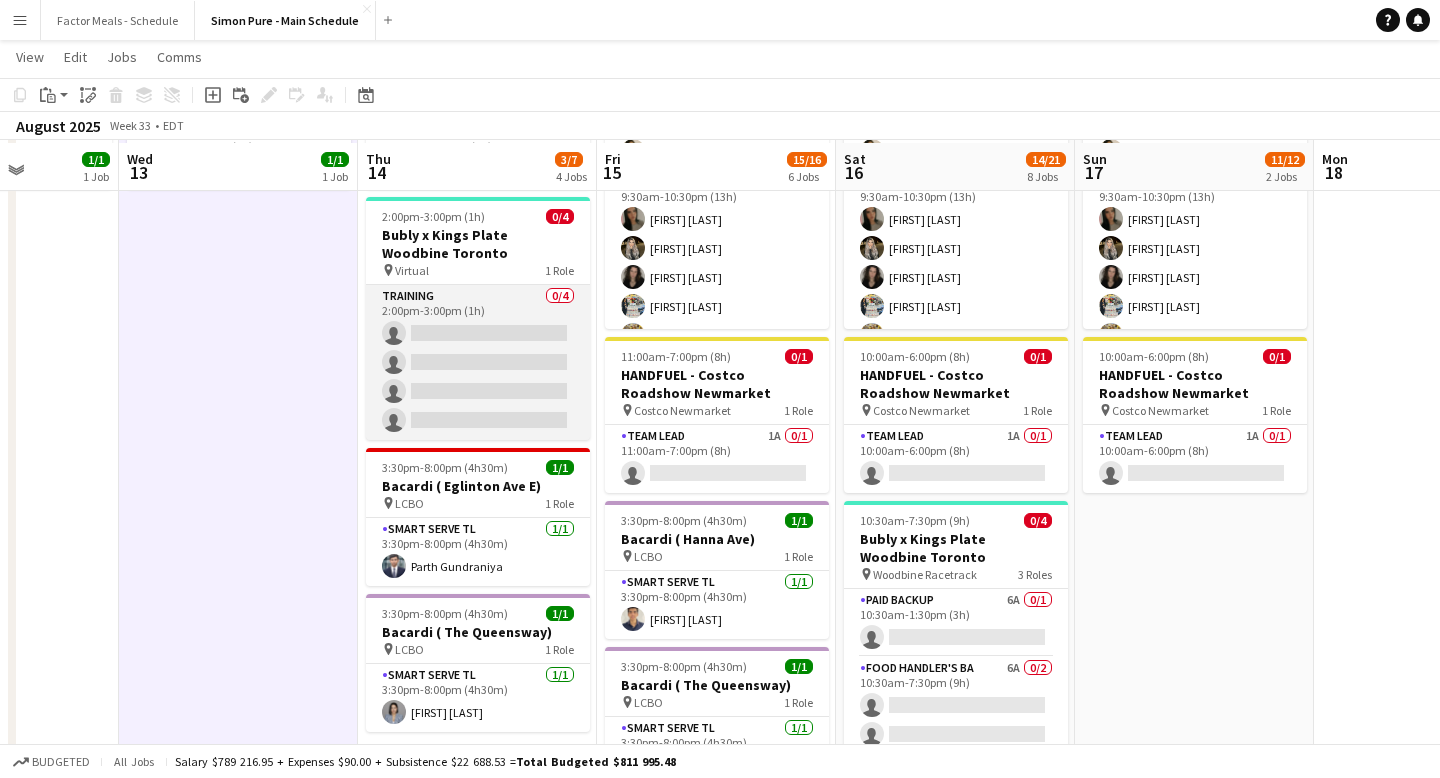 scroll, scrollTop: 198, scrollLeft: 0, axis: vertical 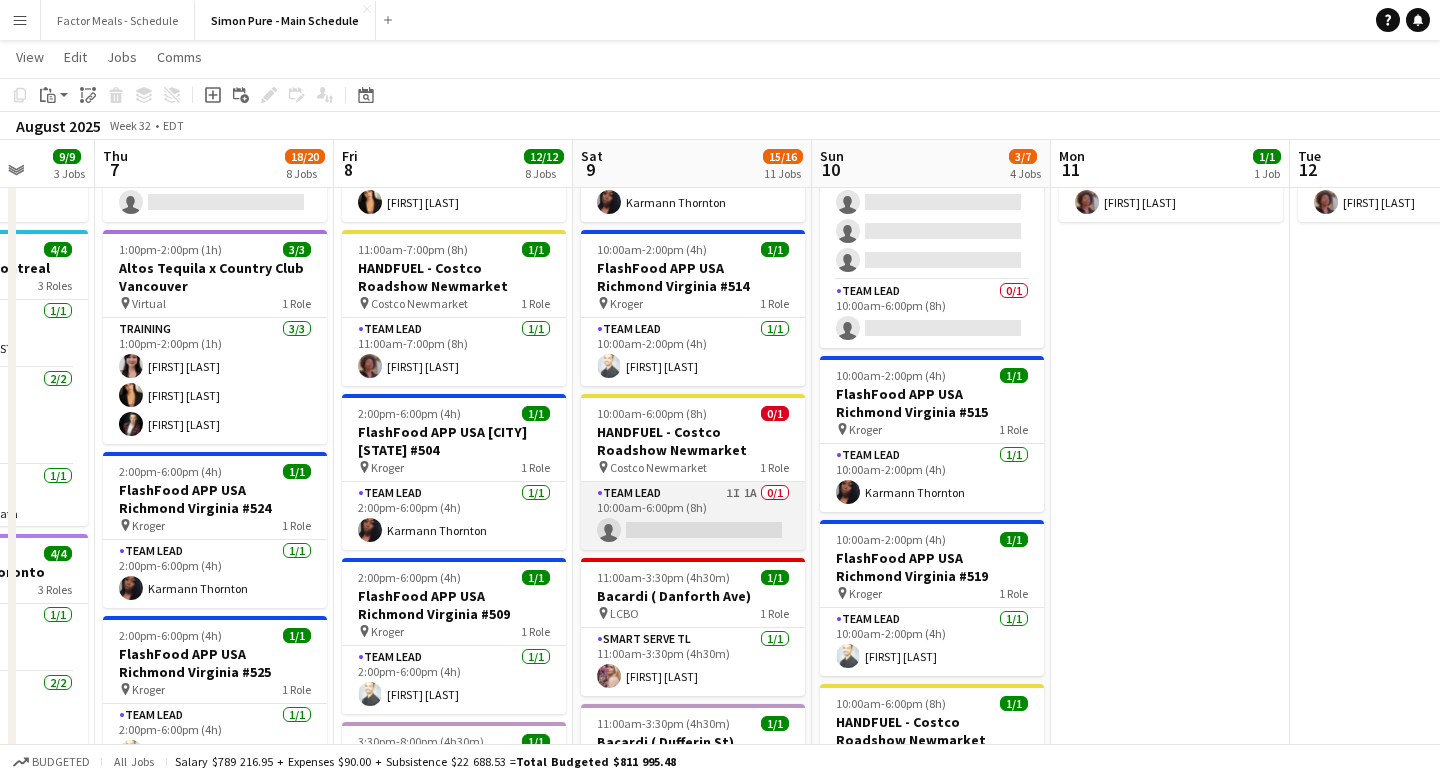 click on "Team Lead   1I   1A   0/1   10:00am-6:00pm (8h)
single-neutral-actions" at bounding box center (693, 516) 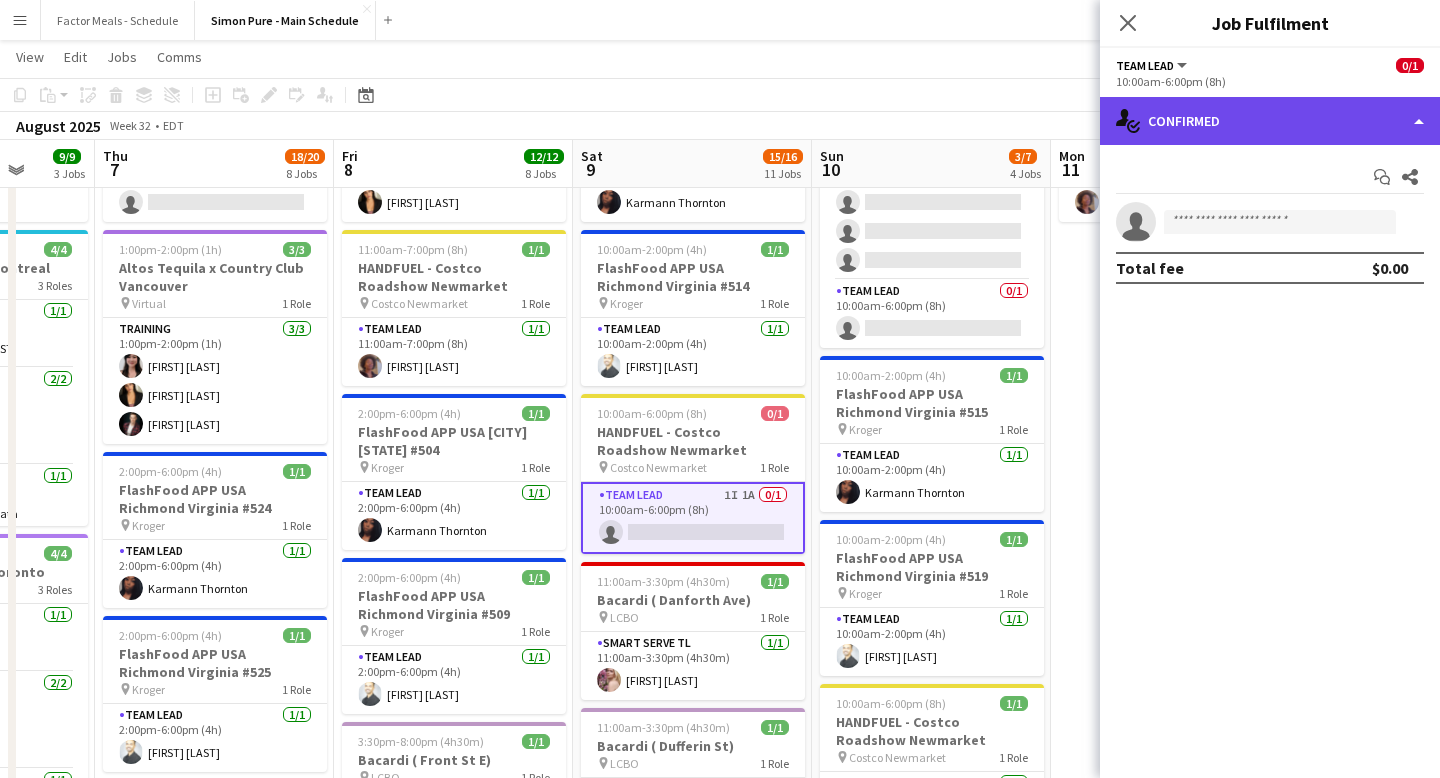 click on "single-neutral-actions-check-2
Confirmed" 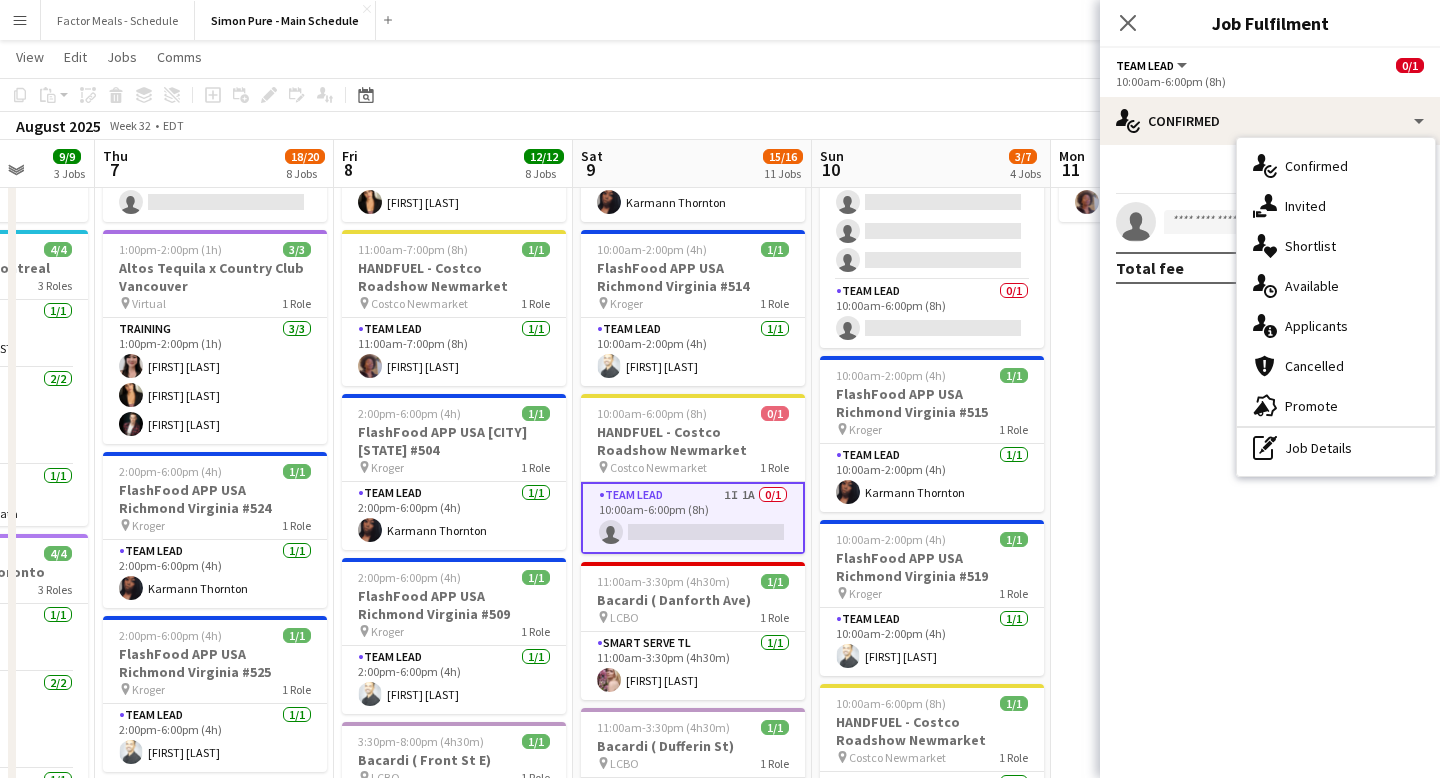 click on "single-neutral-actions-information
Applicants" at bounding box center (1336, 326) 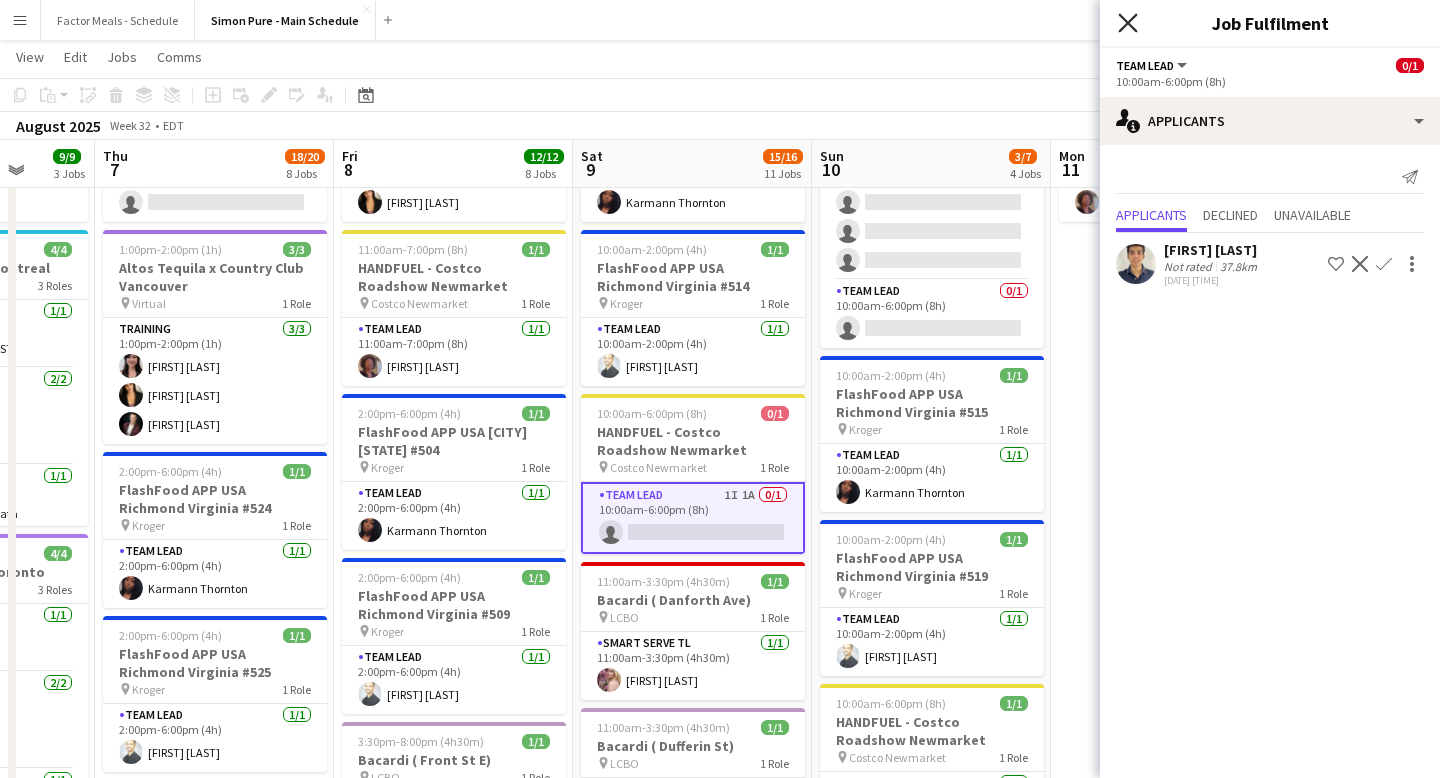 click on "Close pop-in" 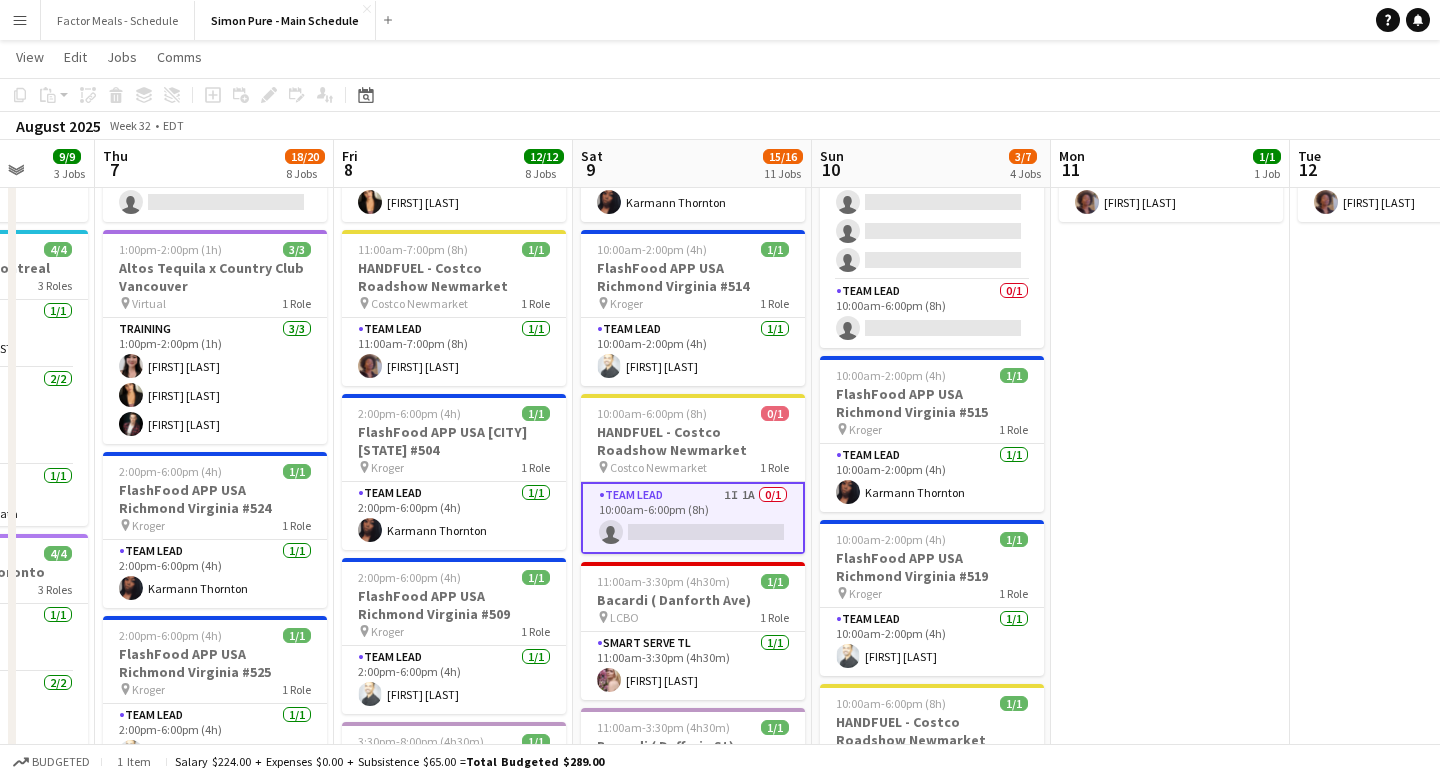 click on "11:00am-7:00pm (8h)    1/1   HANDFUEL - Costco Roadshow [CITY]
pin
Costco[CITY]   1 Role   Team Lead   1/1   11:00am-7:00pm (8h)
[FIRST] [LAST]" at bounding box center [1170, 1672] 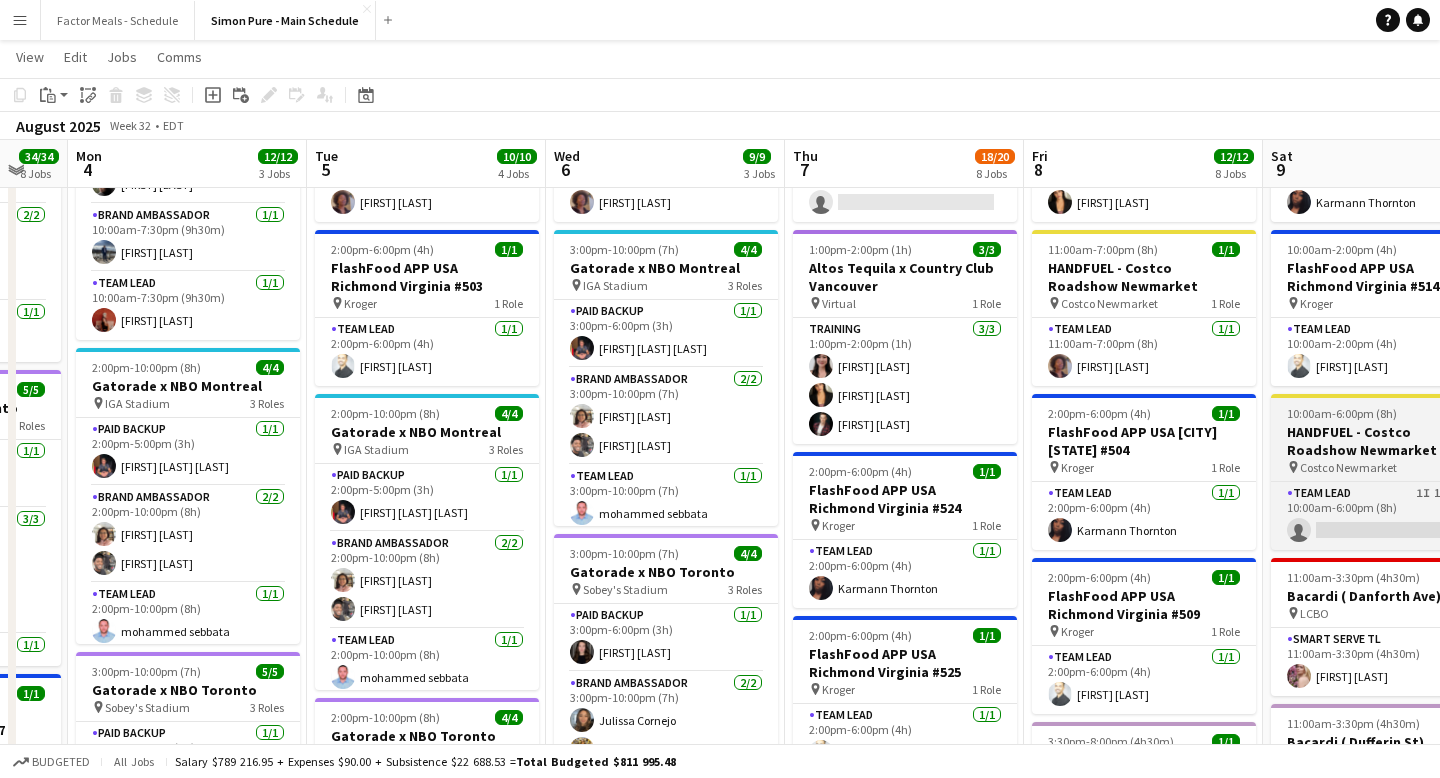 scroll, scrollTop: 0, scrollLeft: 551, axis: horizontal 